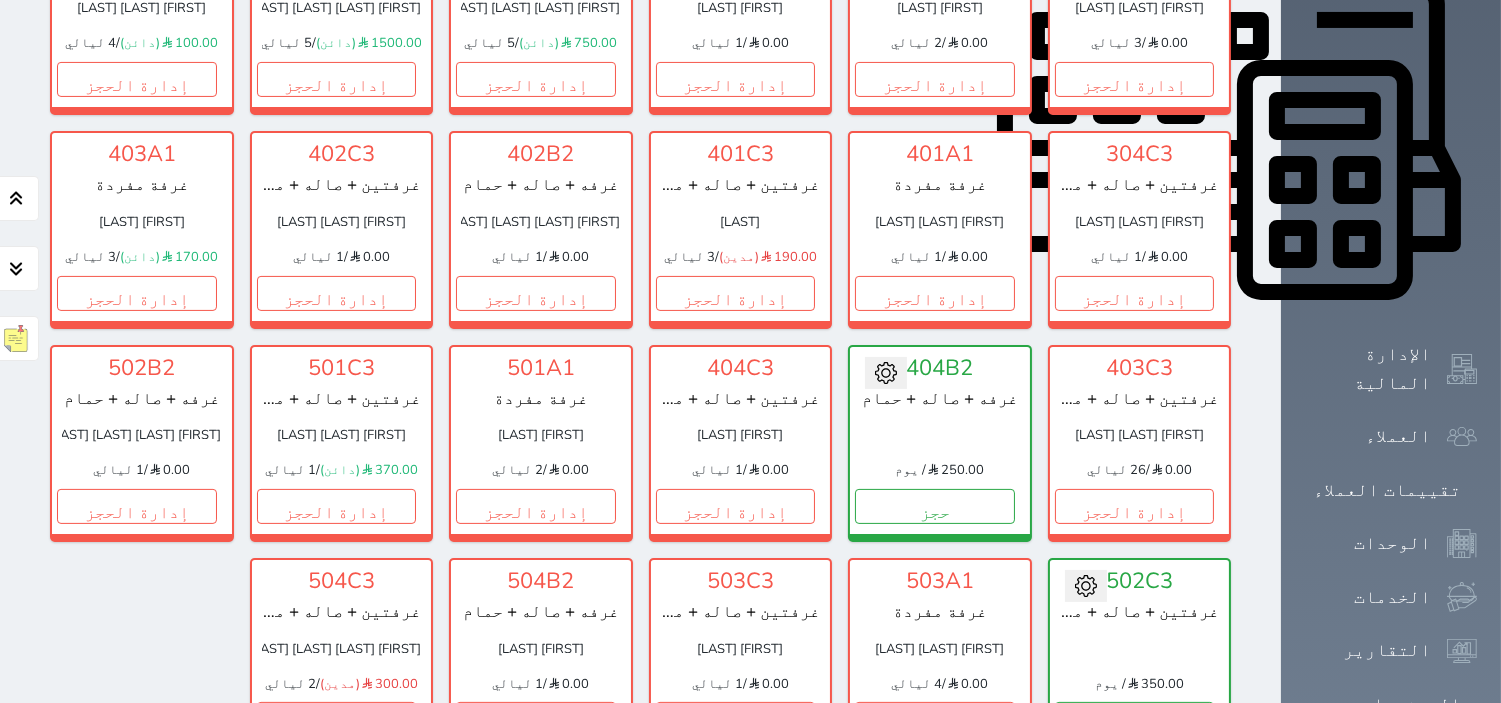 scroll, scrollTop: 555, scrollLeft: 0, axis: vertical 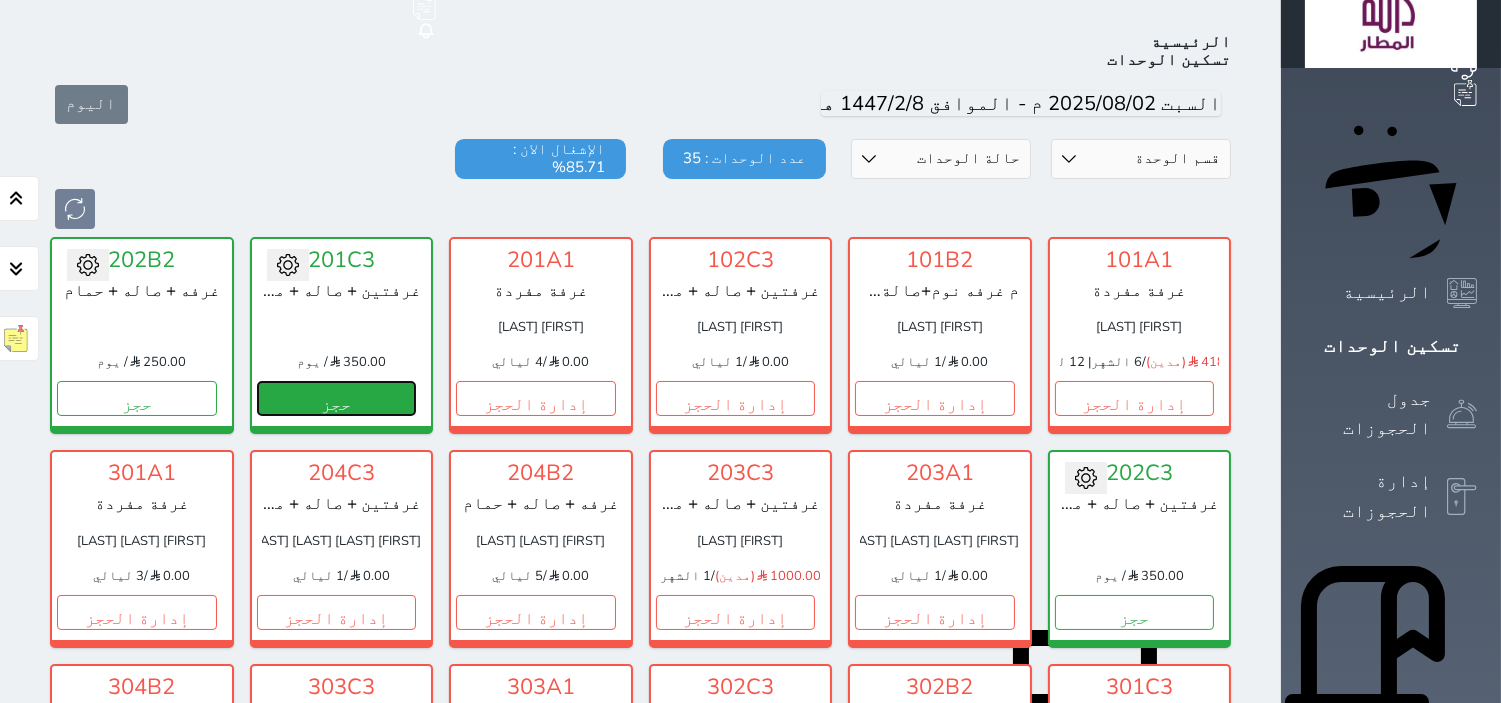 click on "حجز" at bounding box center [337, 398] 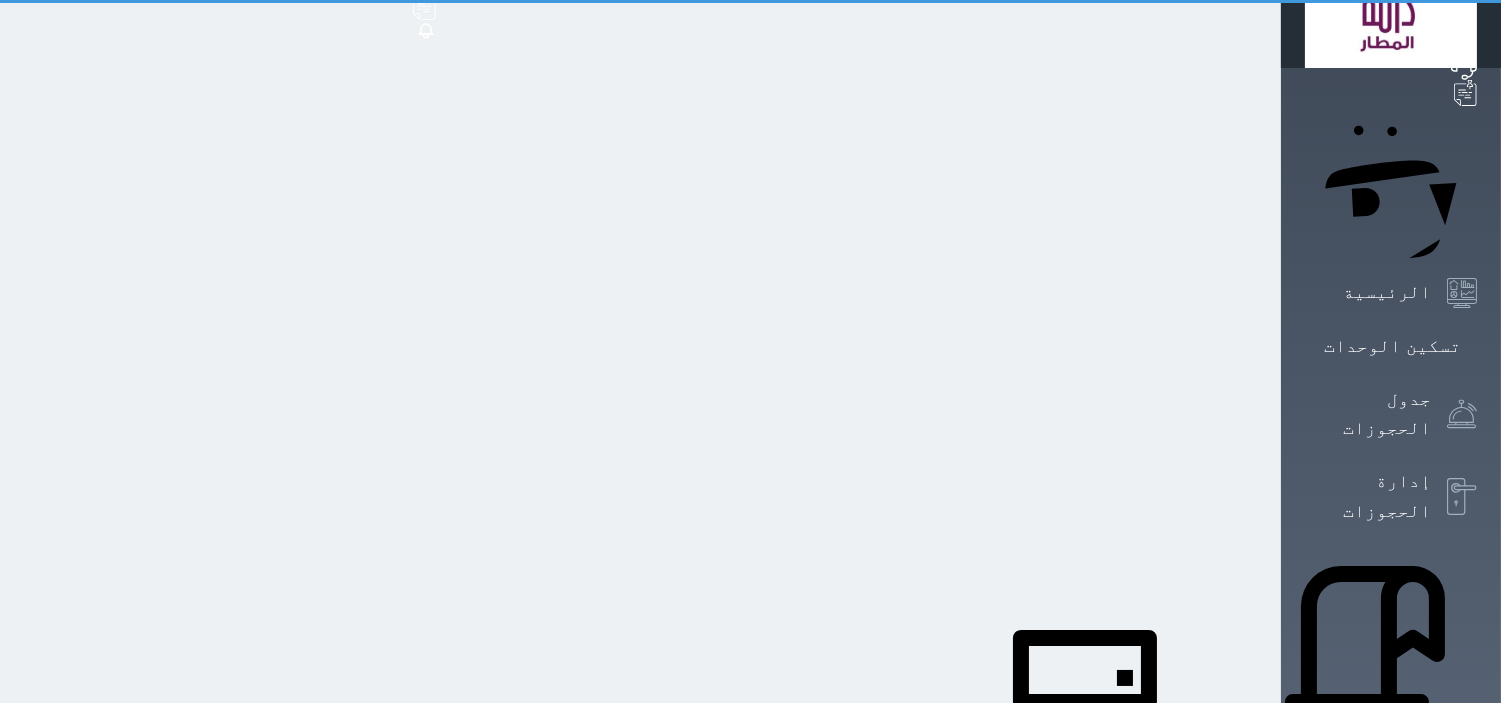scroll, scrollTop: 0, scrollLeft: 0, axis: both 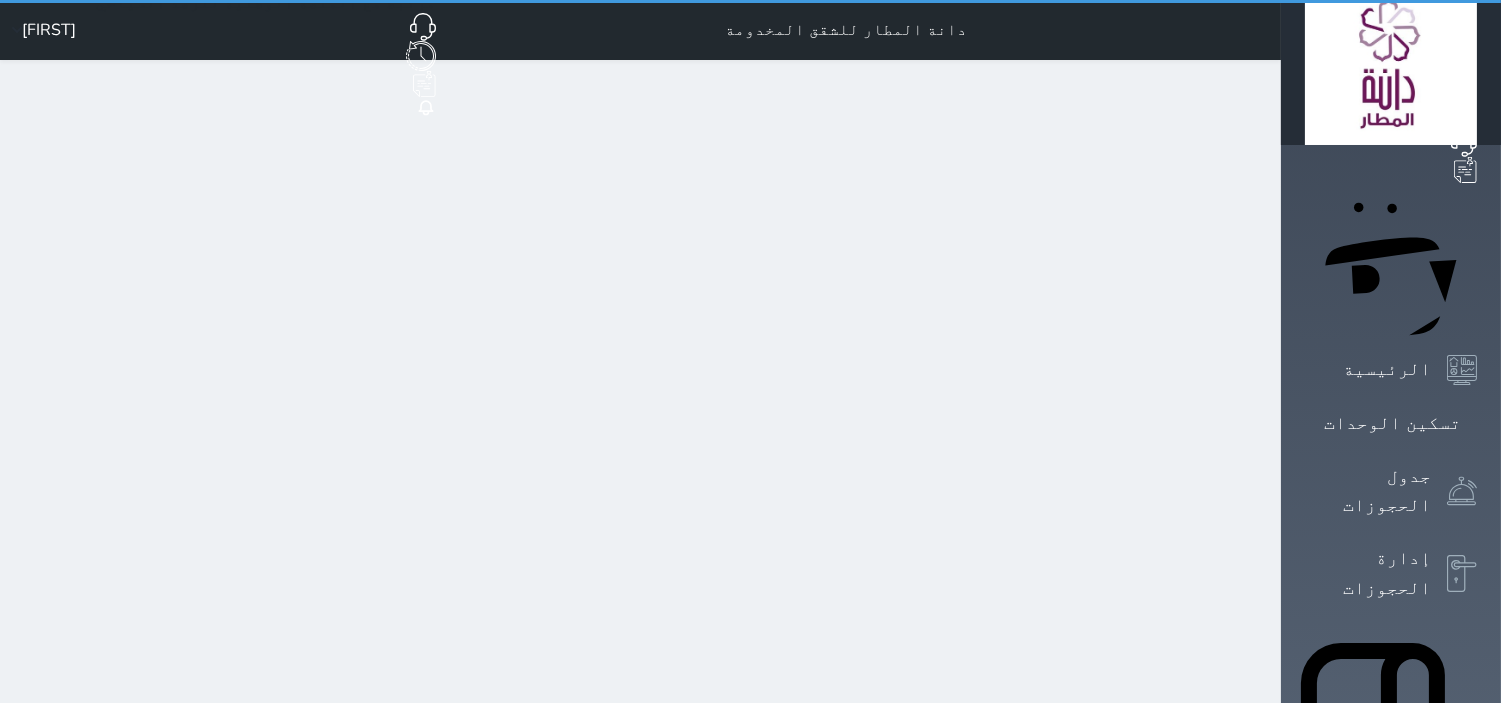 select on "1" 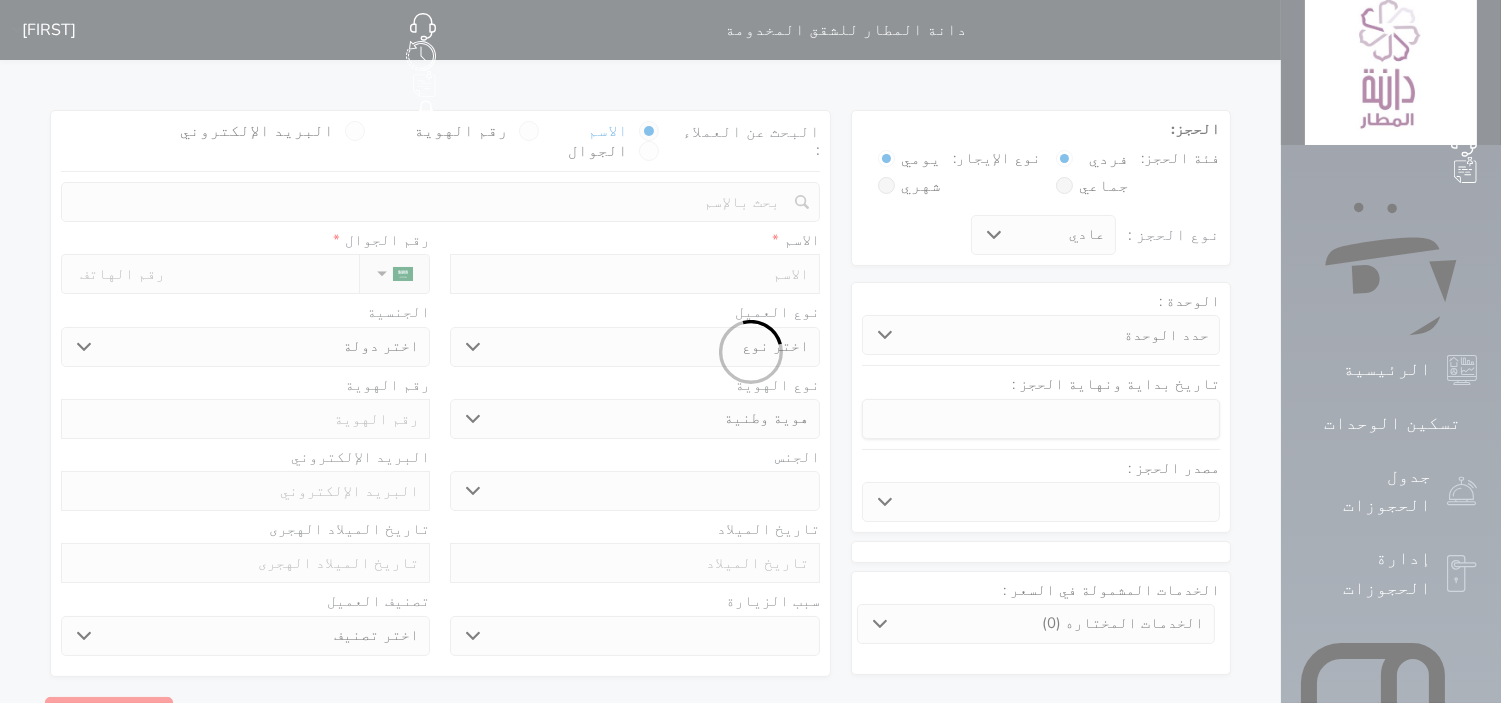 select 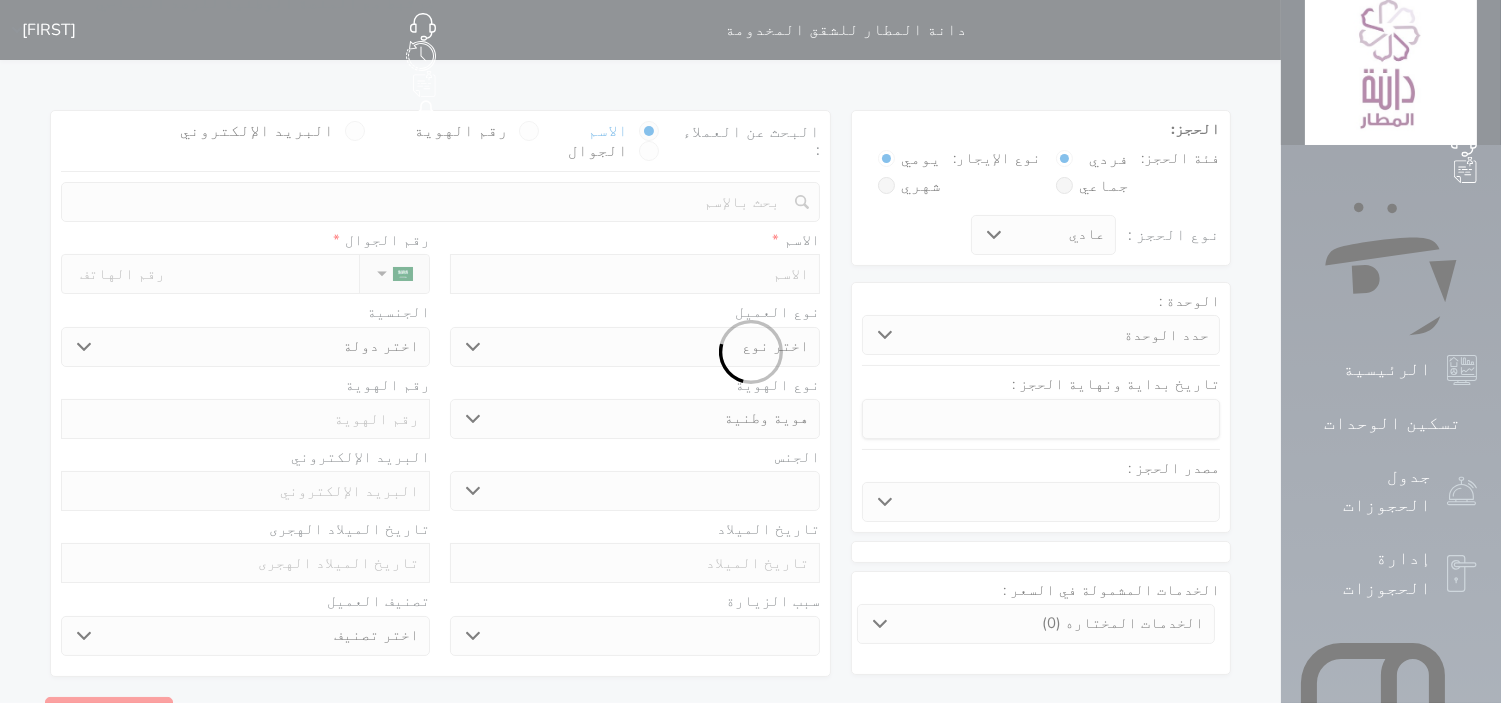 select 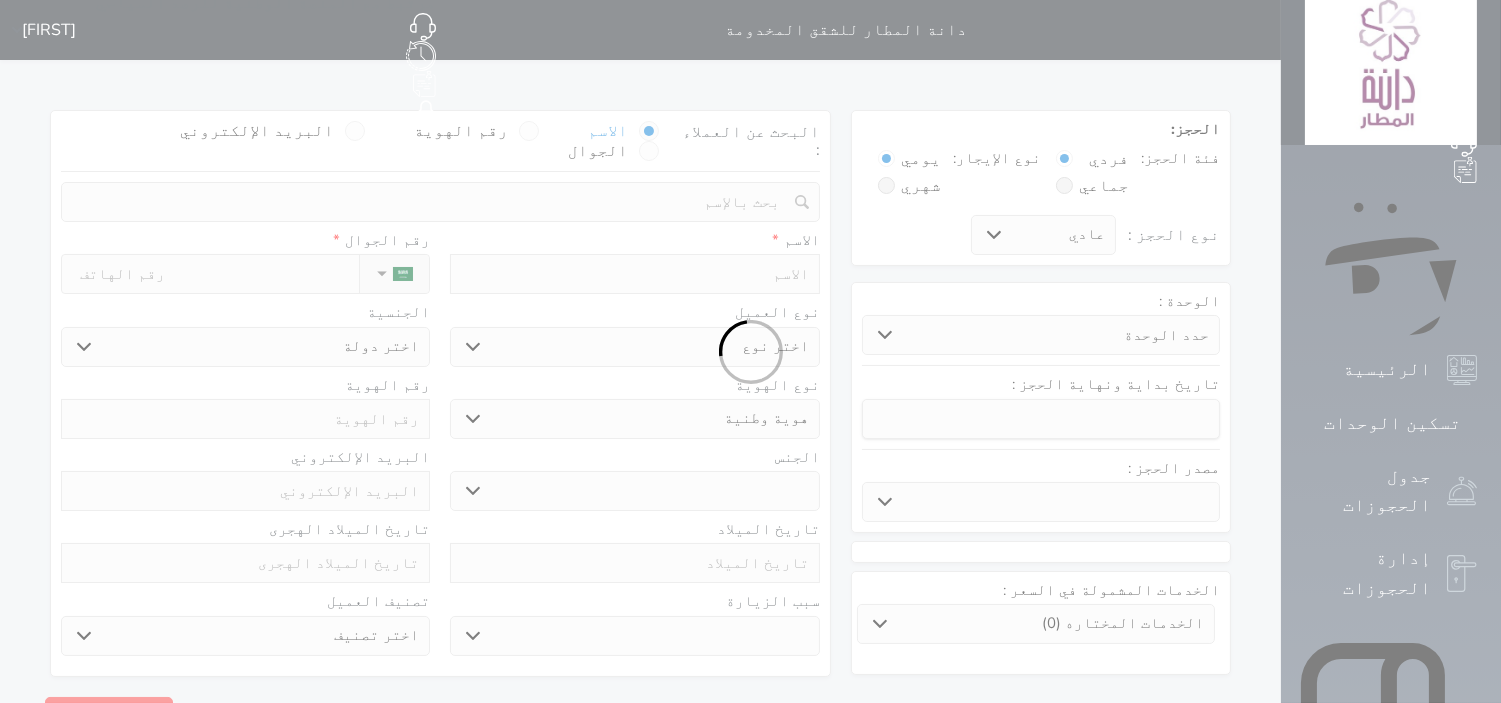 select 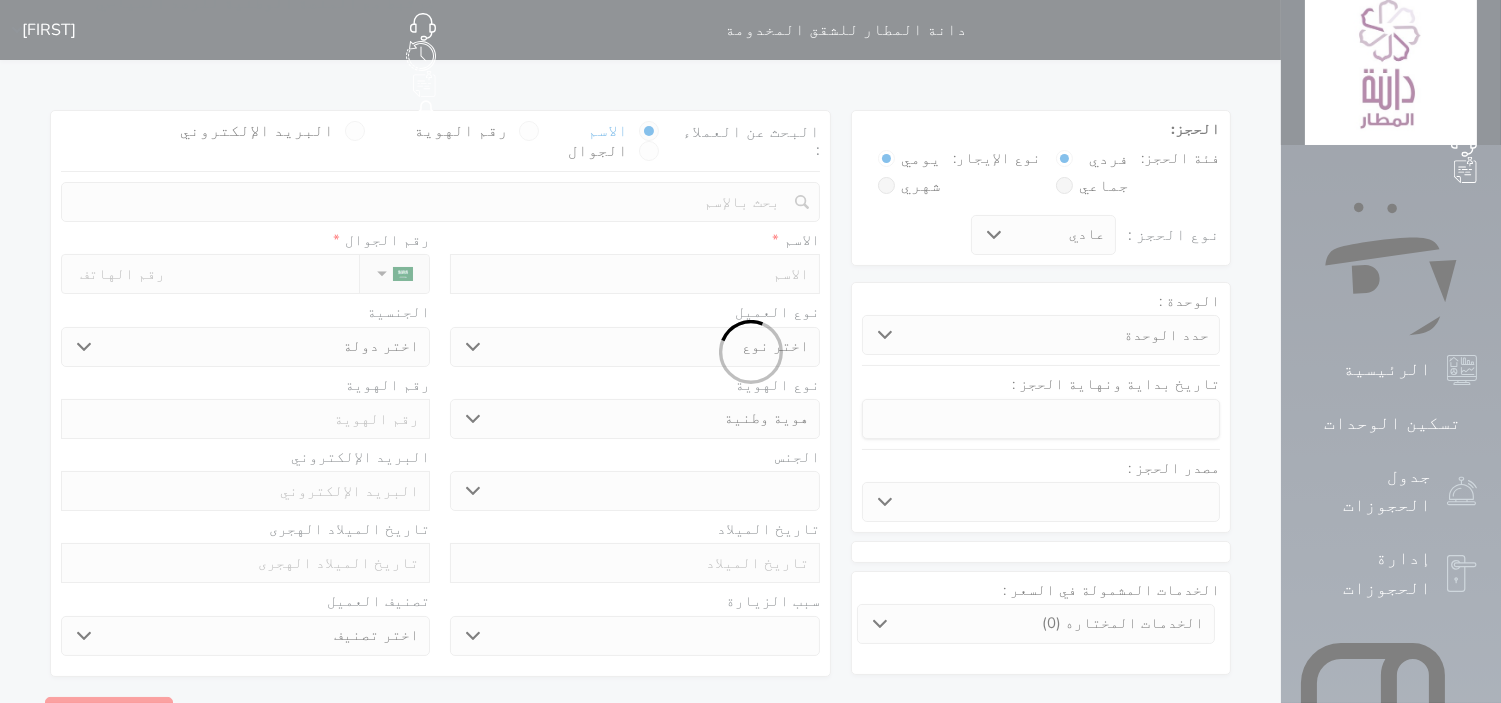 select 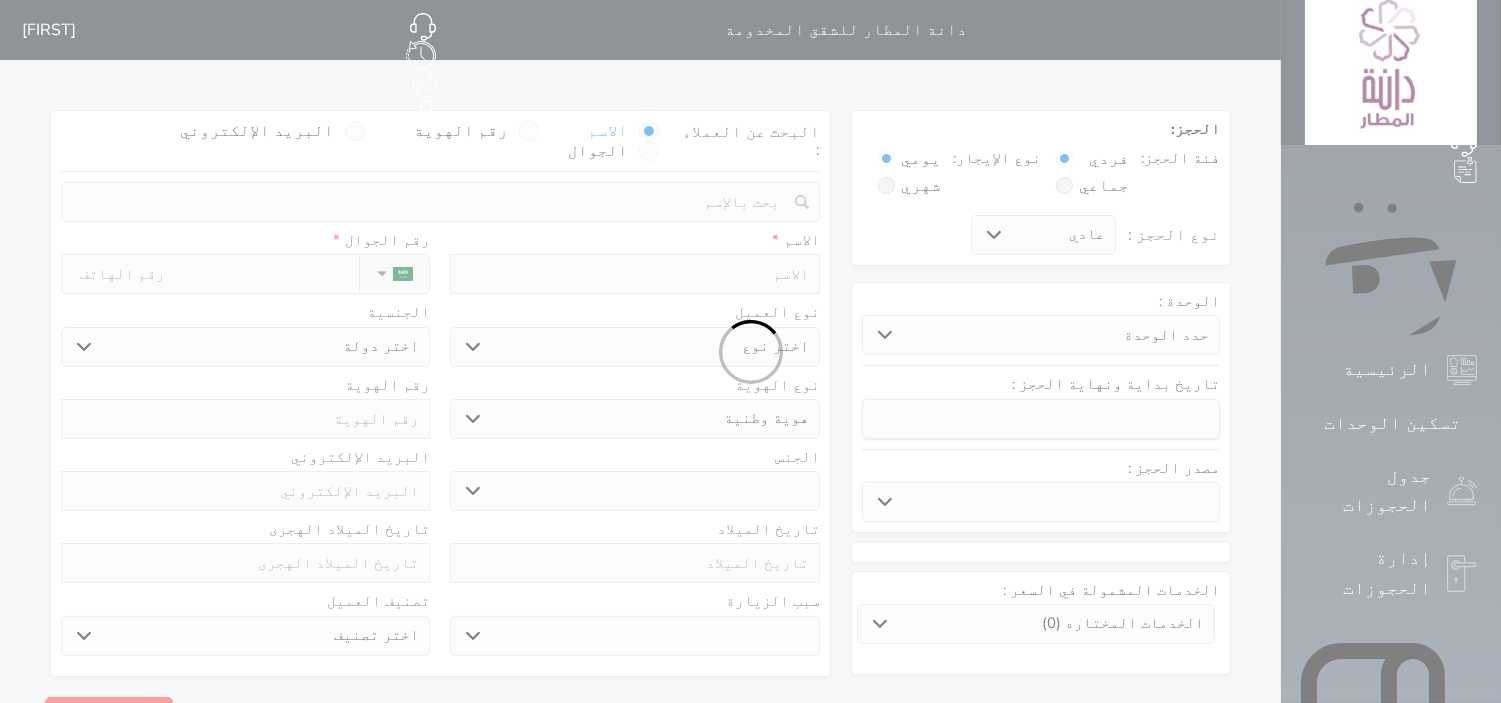 select 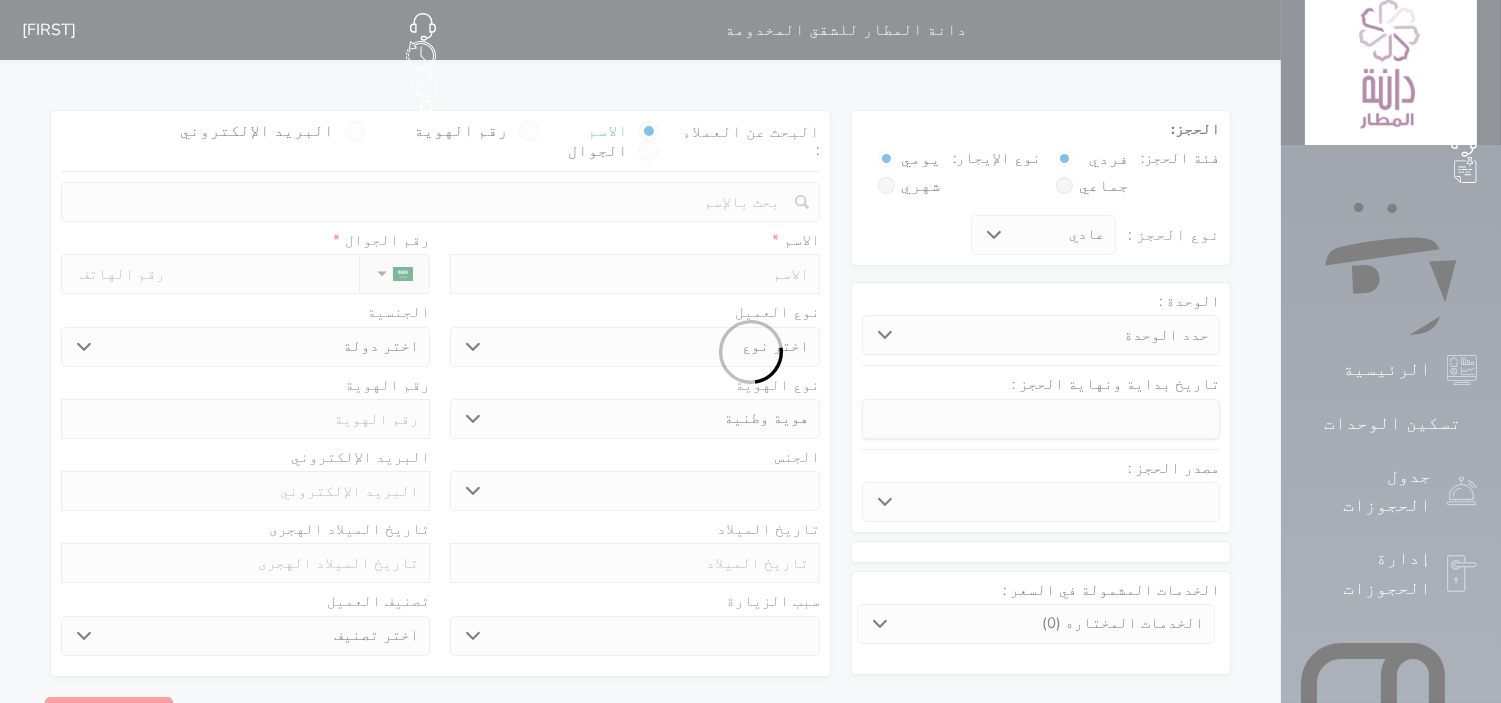 select on "6836" 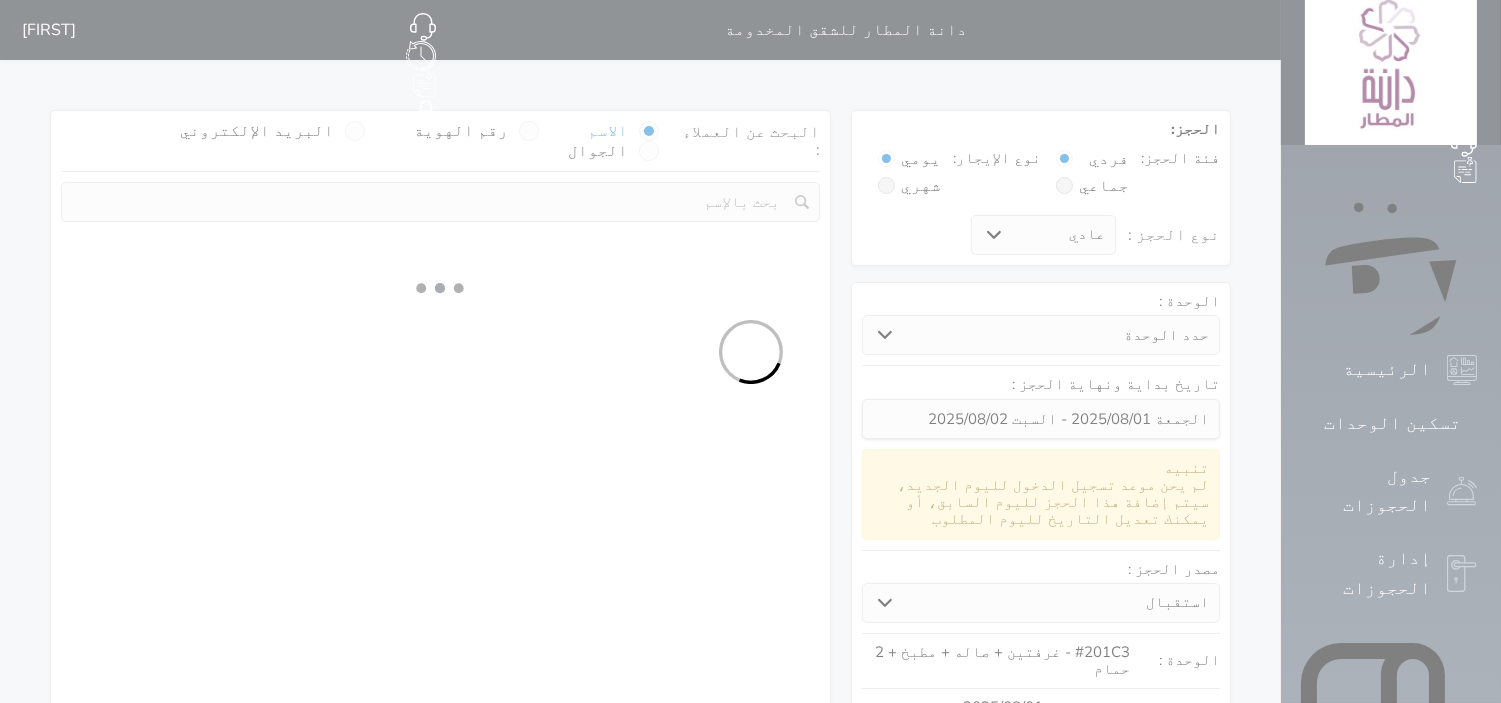 select 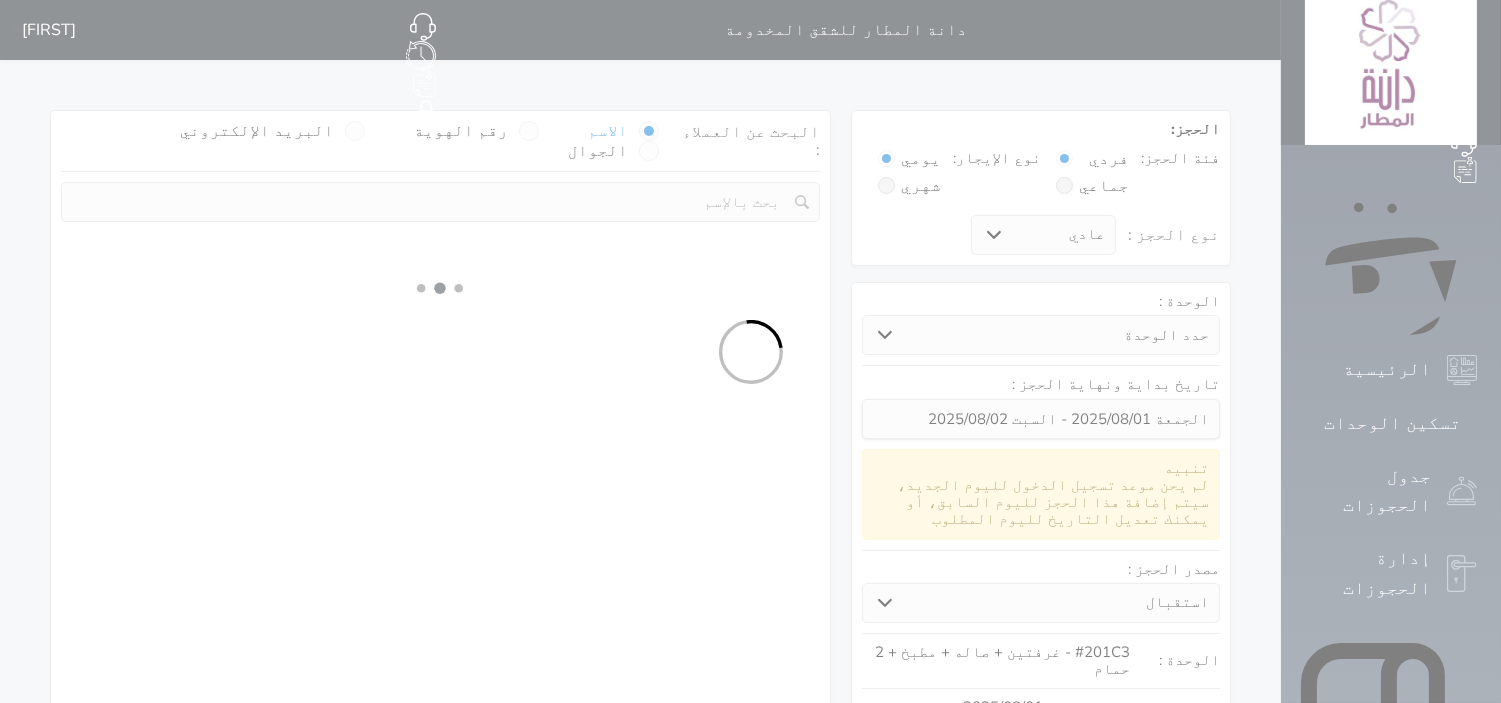 select on "113" 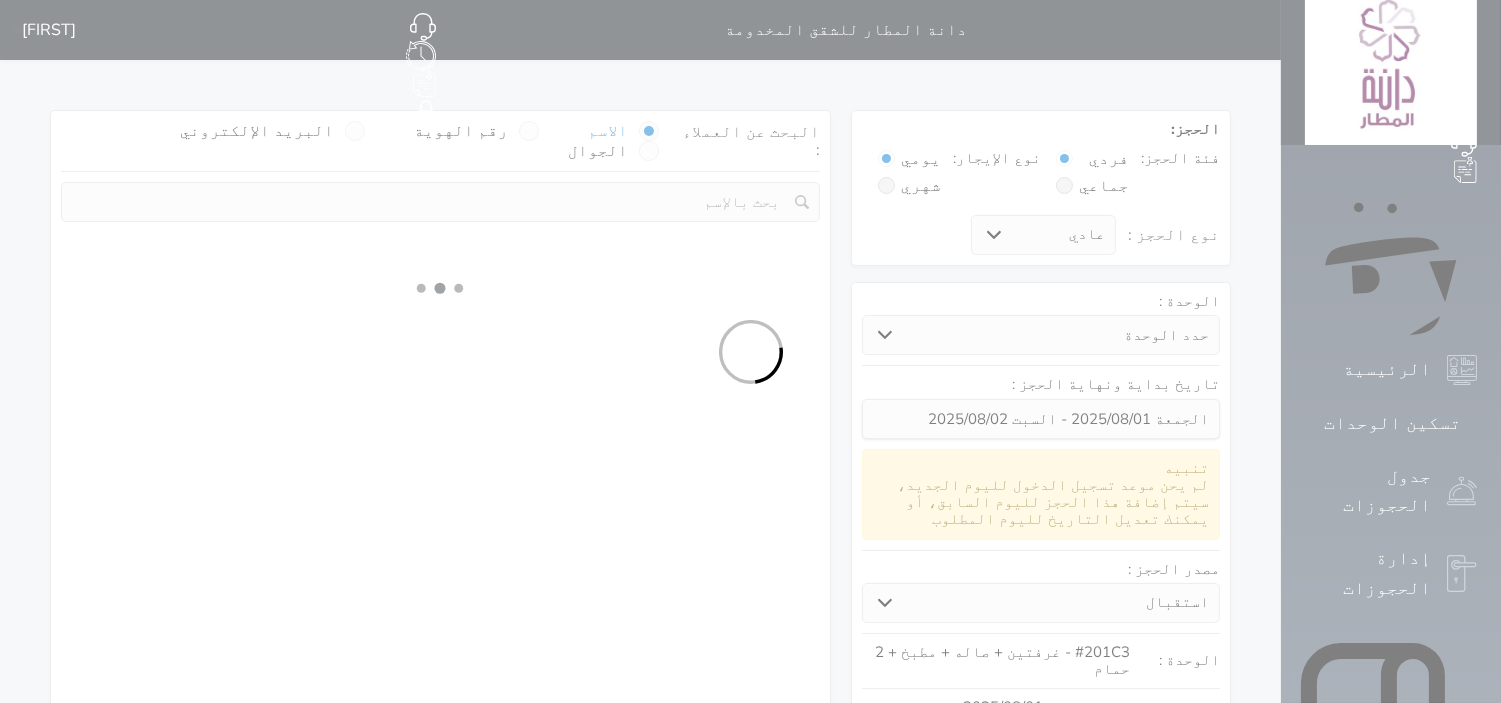 select on "1" 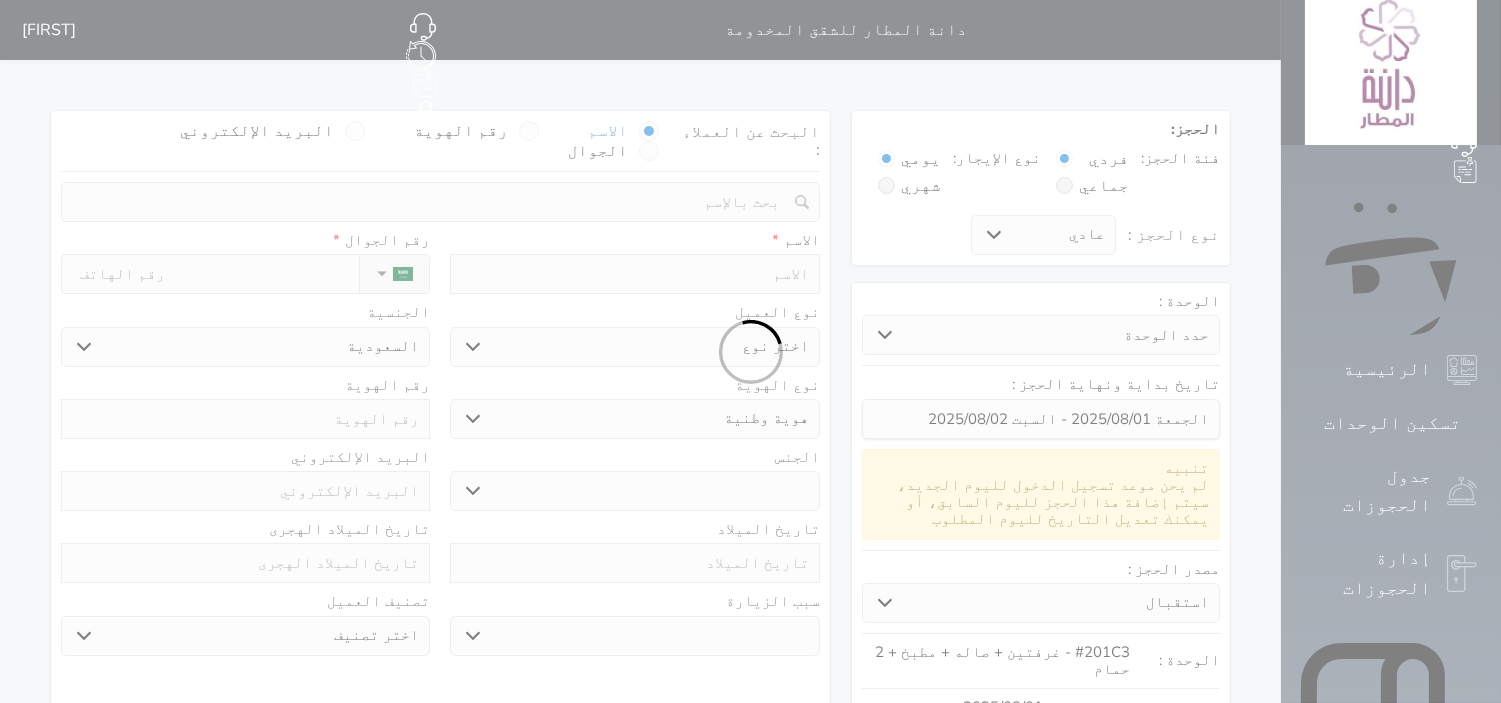 select 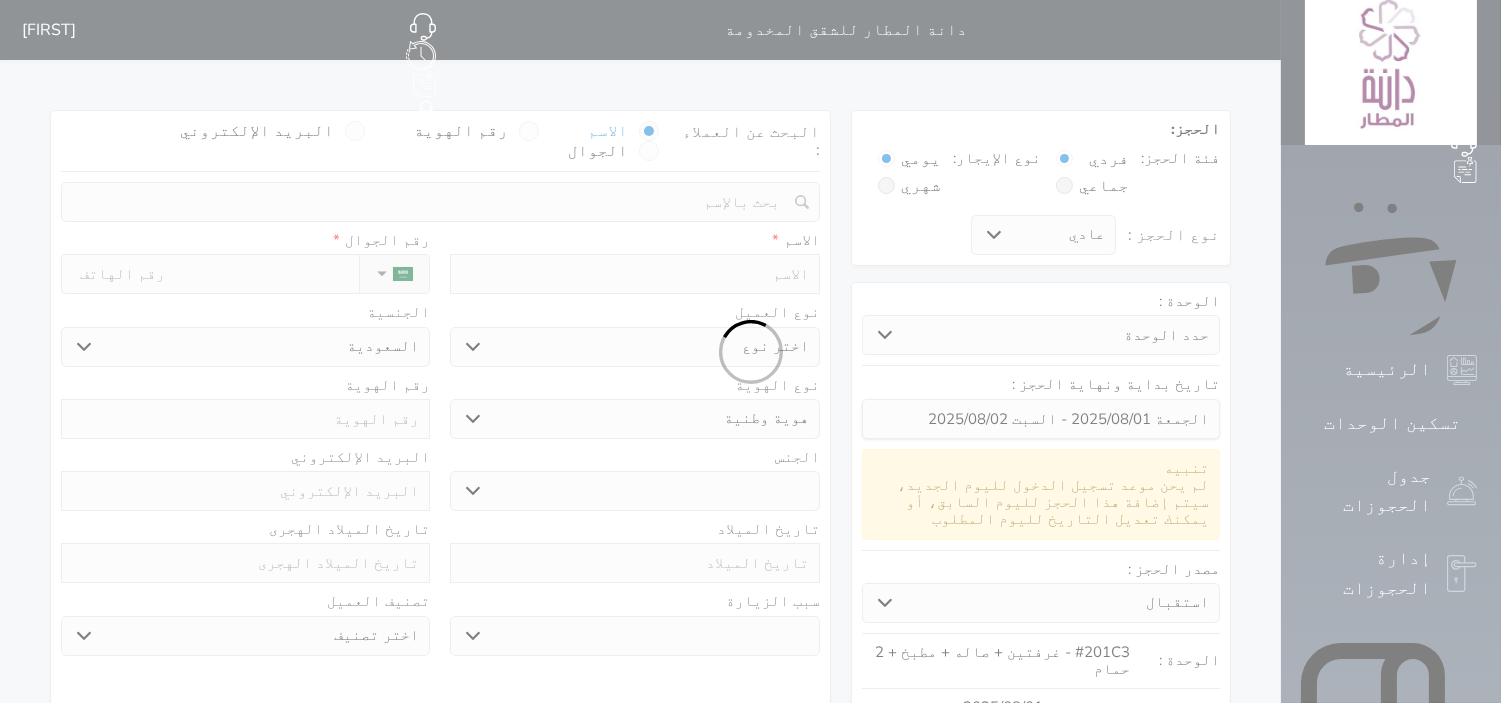 select on "1" 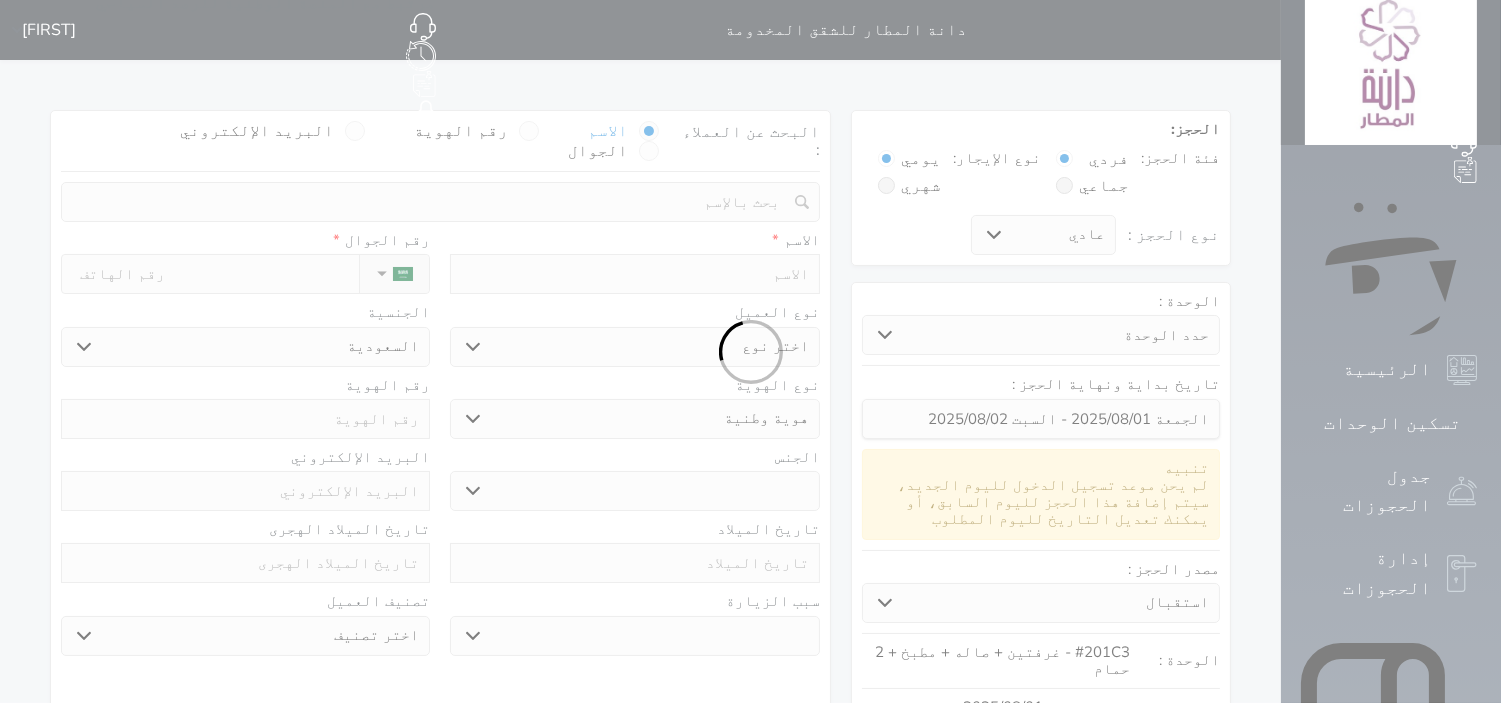 select on "7" 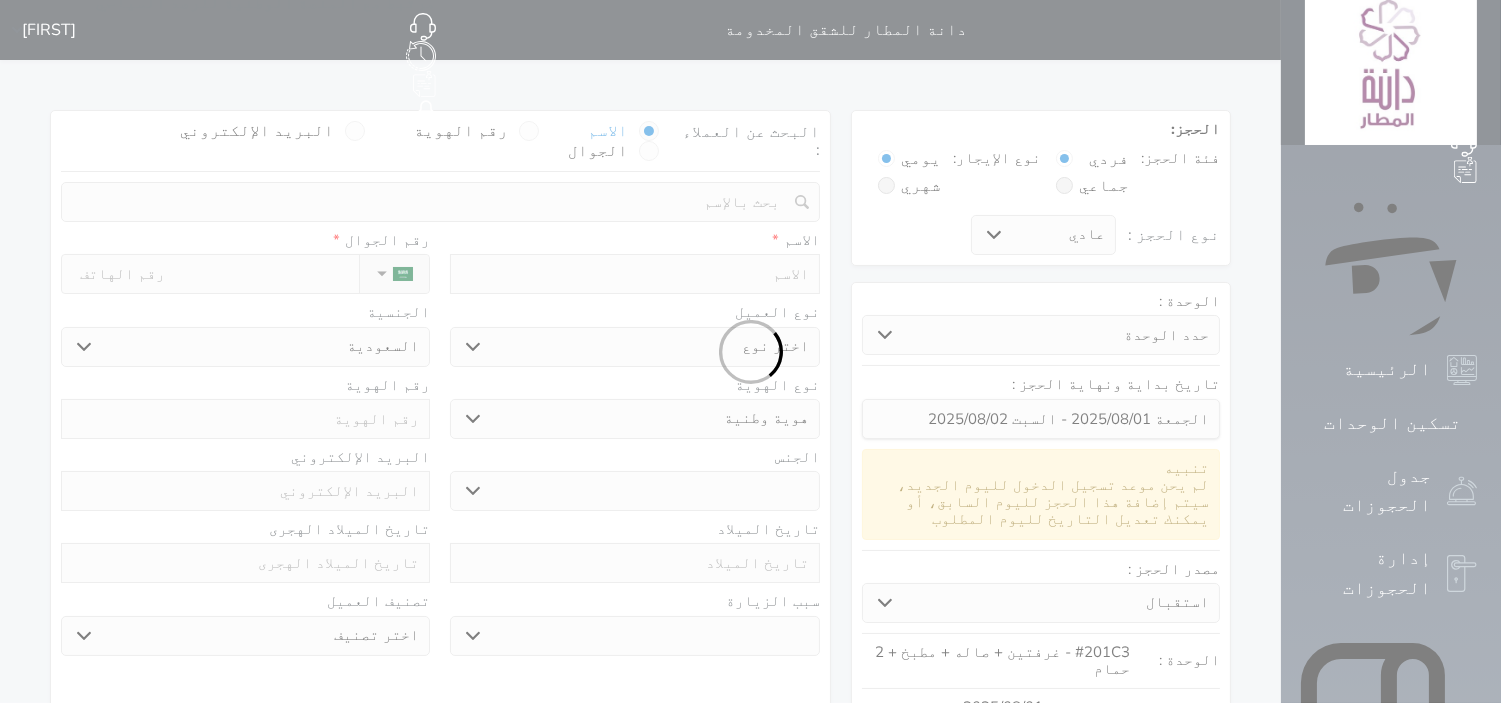 select 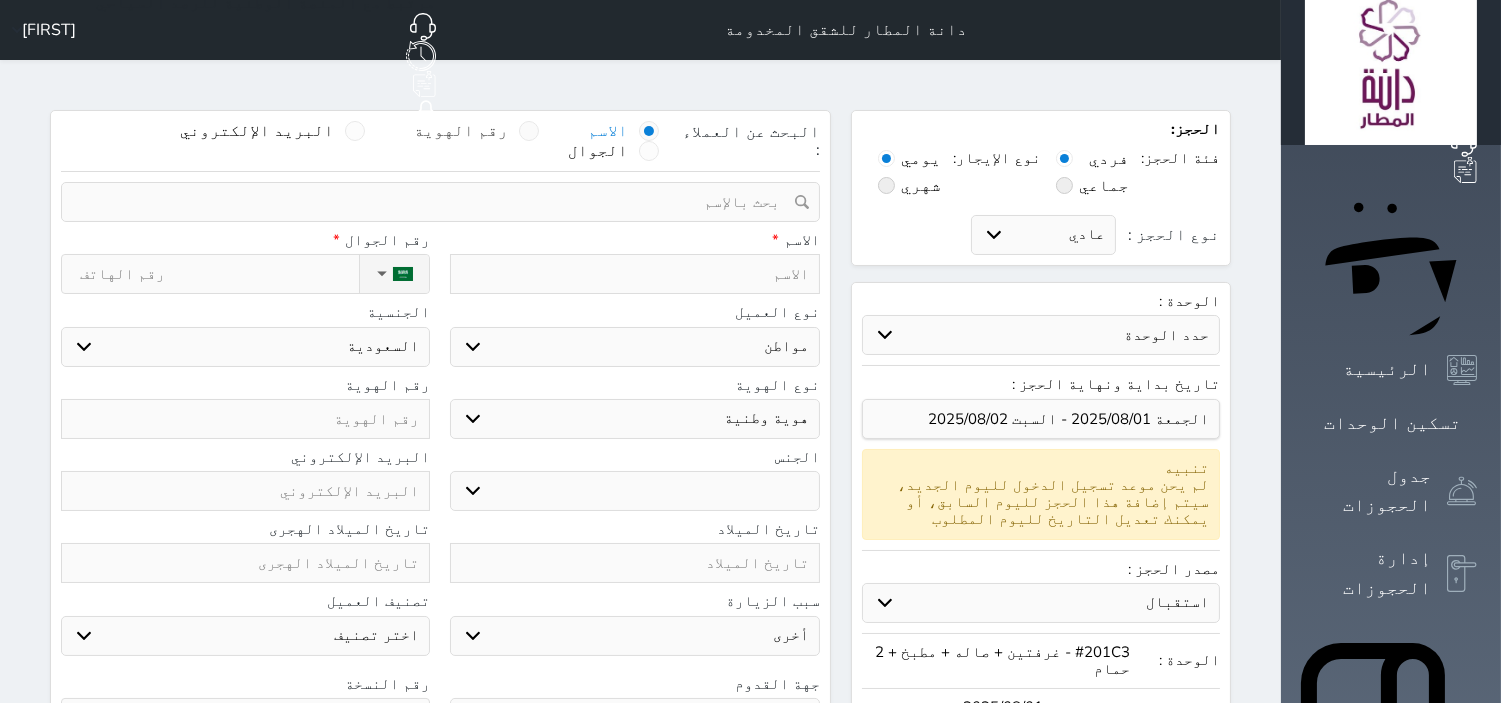 select 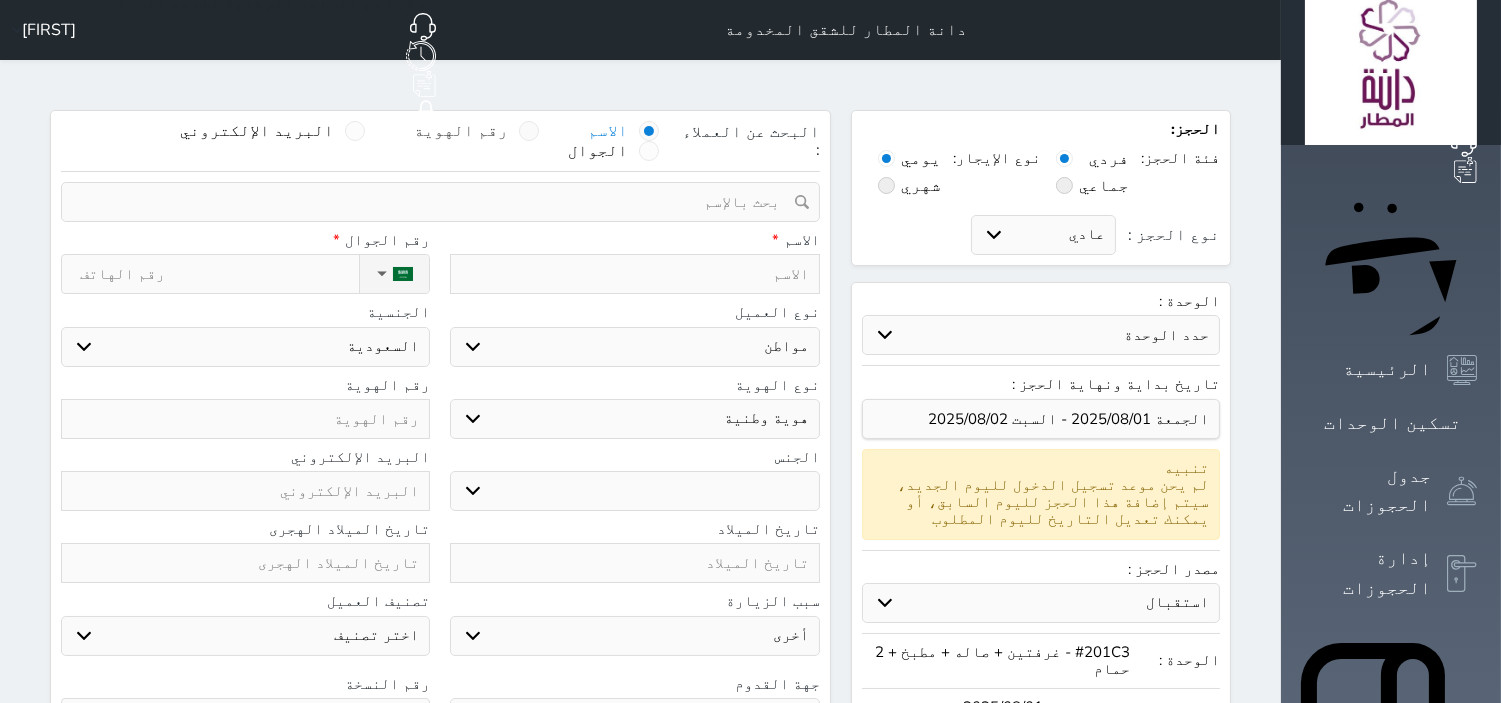select 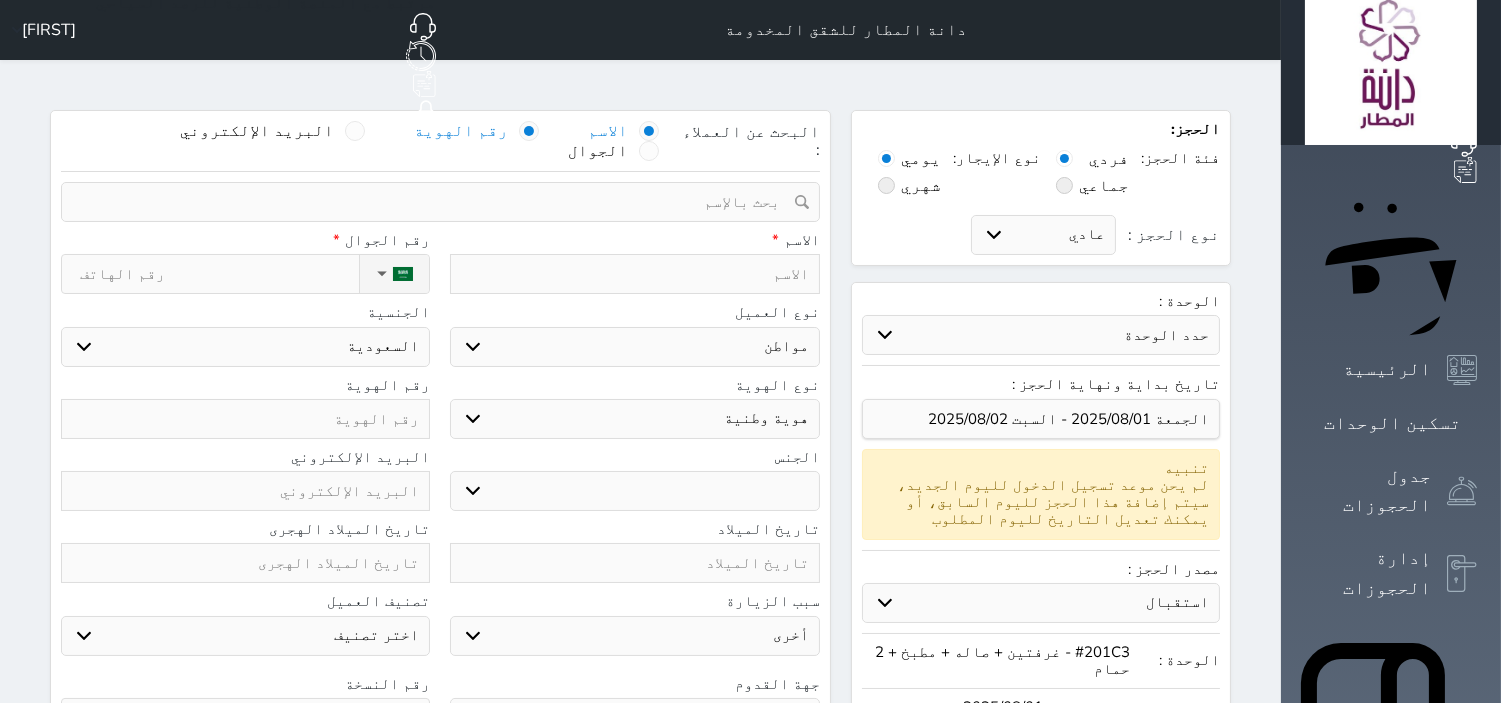 select 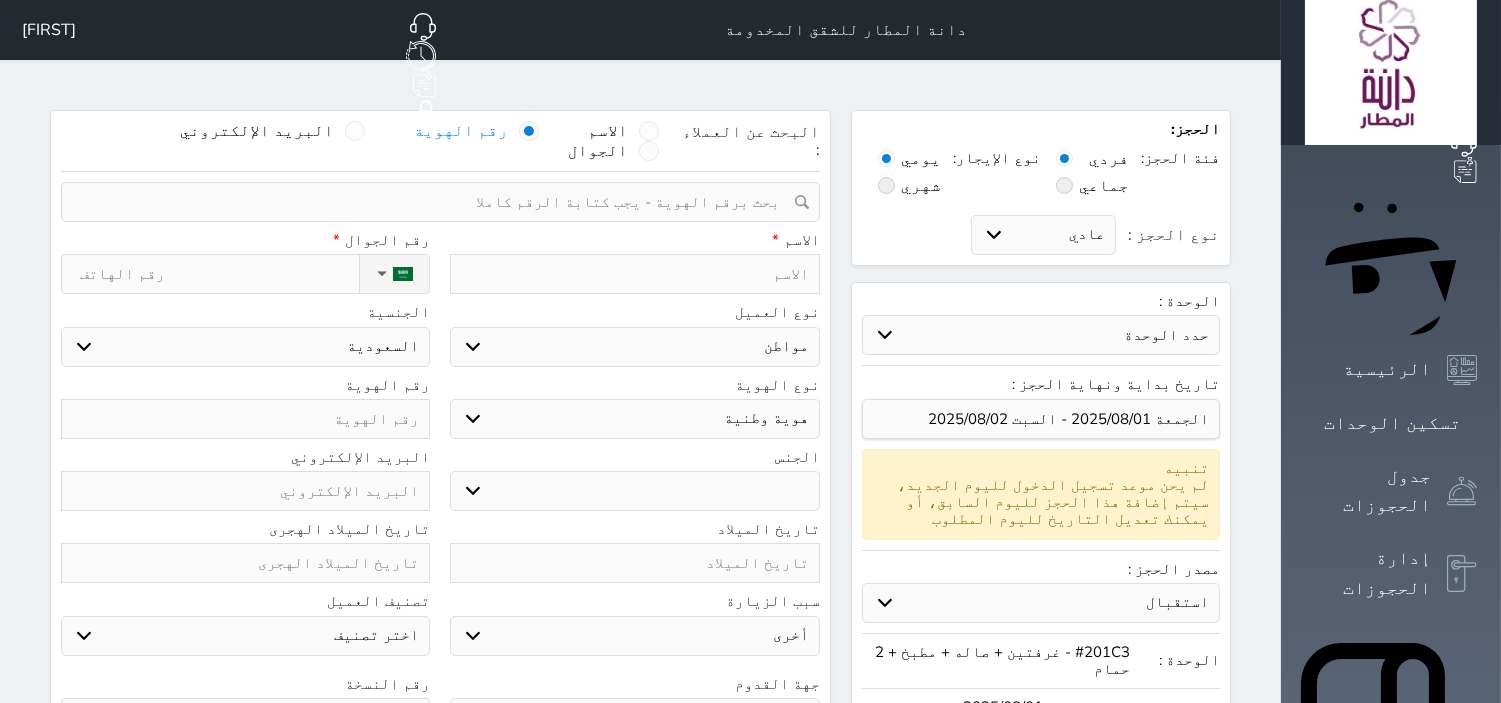 click at bounding box center (433, 202) 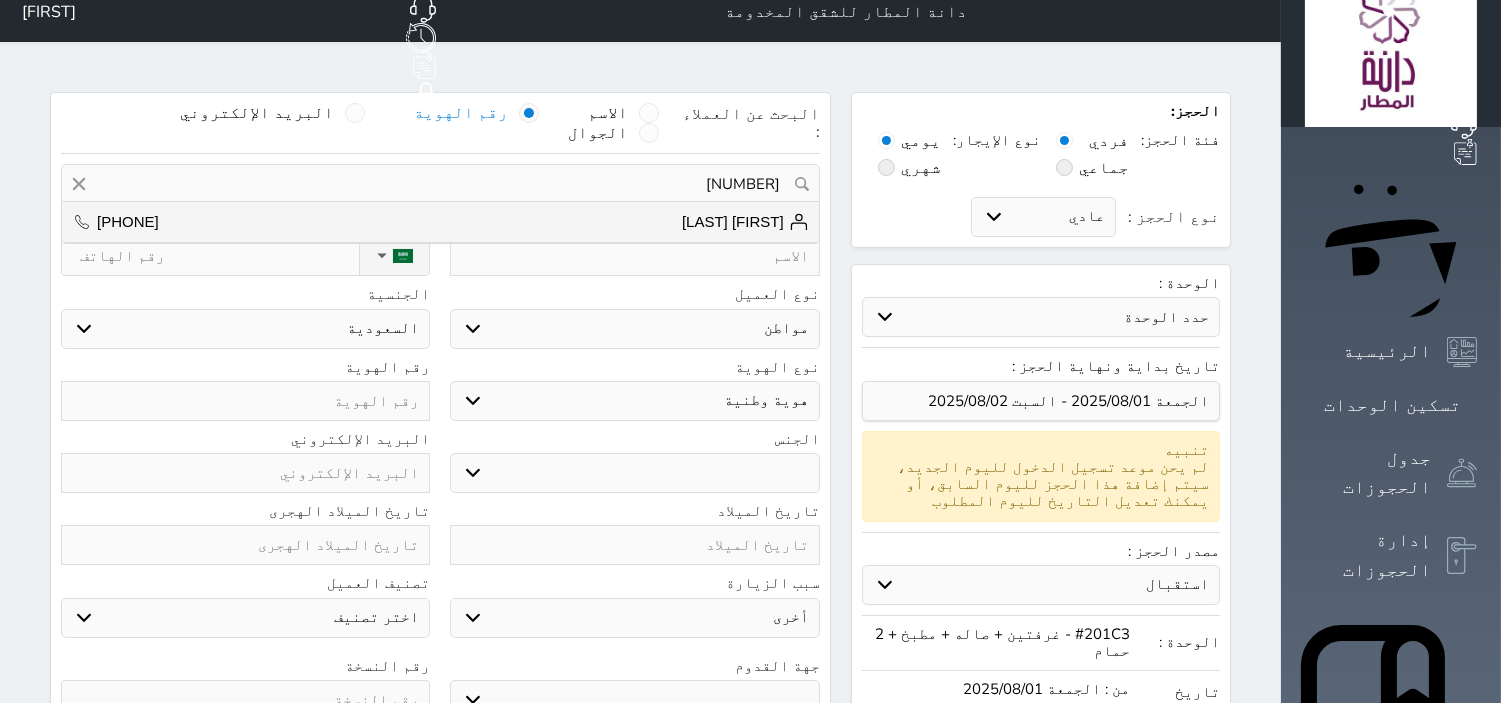 scroll, scrollTop: 0, scrollLeft: 0, axis: both 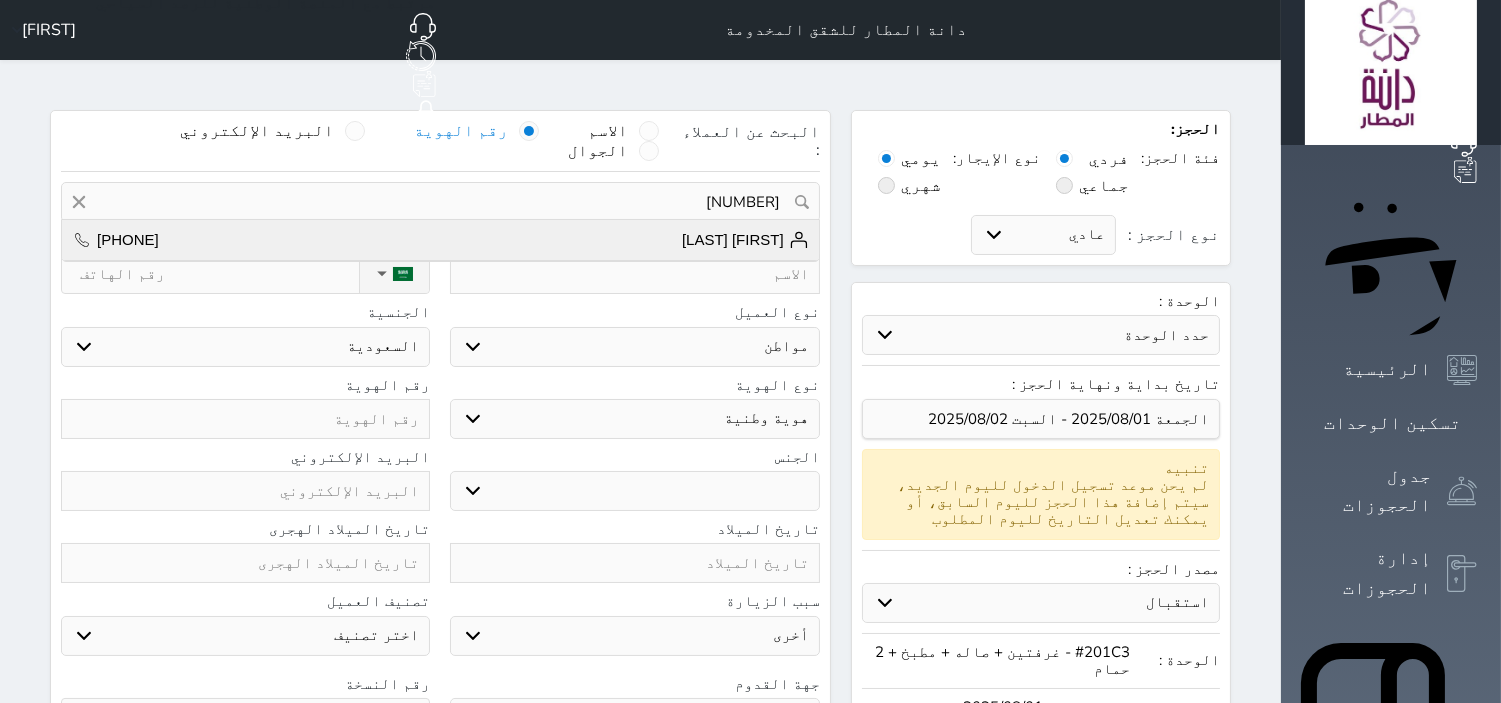 click on "[FIRST] [LAST] [PHONE]" at bounding box center (440, 240) 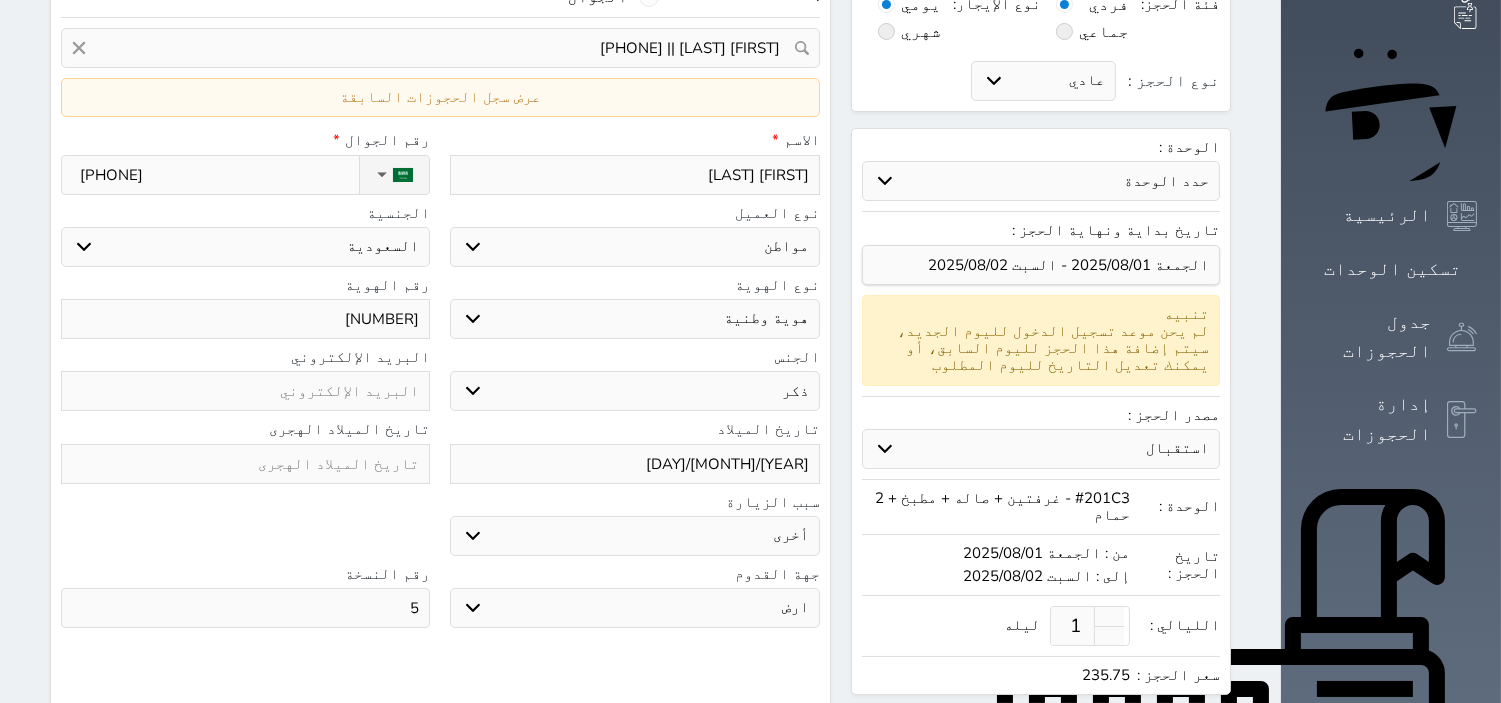 scroll, scrollTop: 333, scrollLeft: 0, axis: vertical 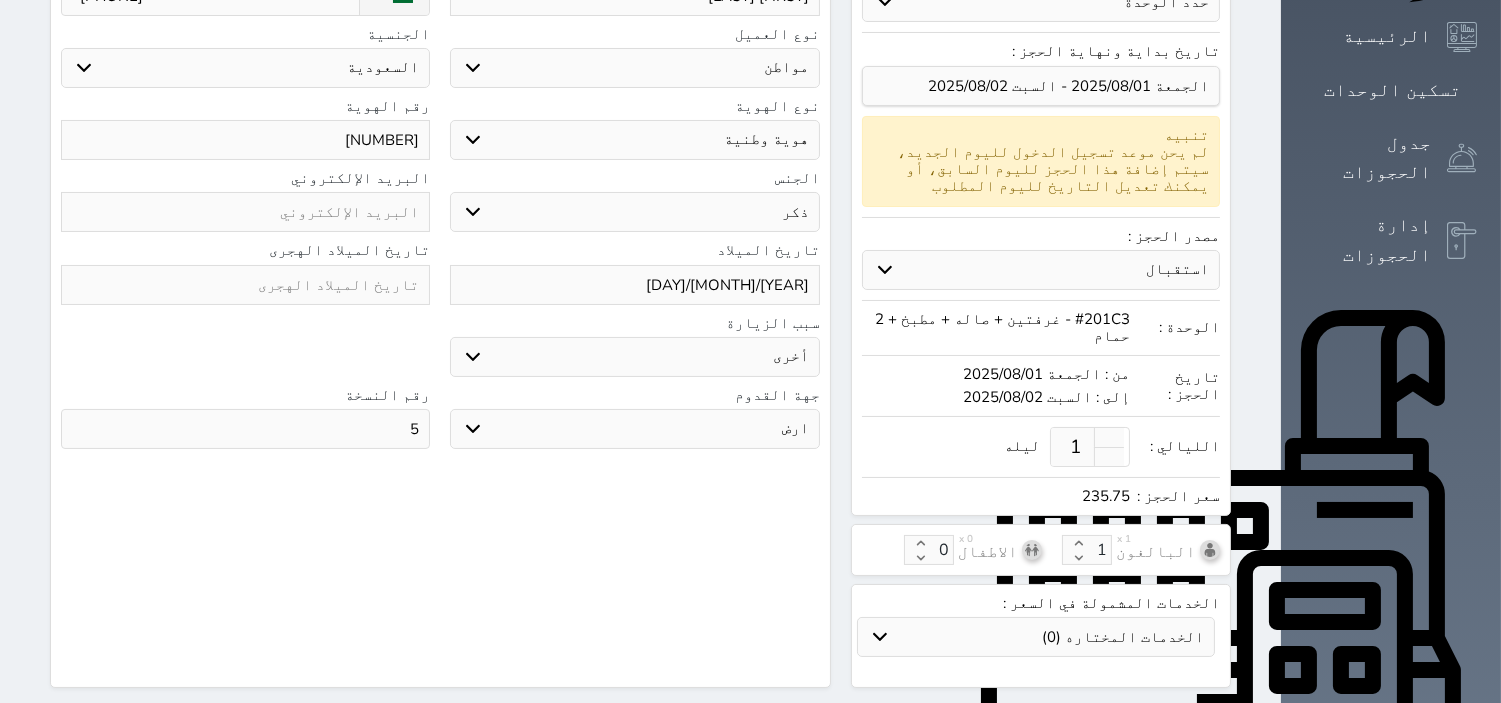 click on "5" at bounding box center (245, 429) 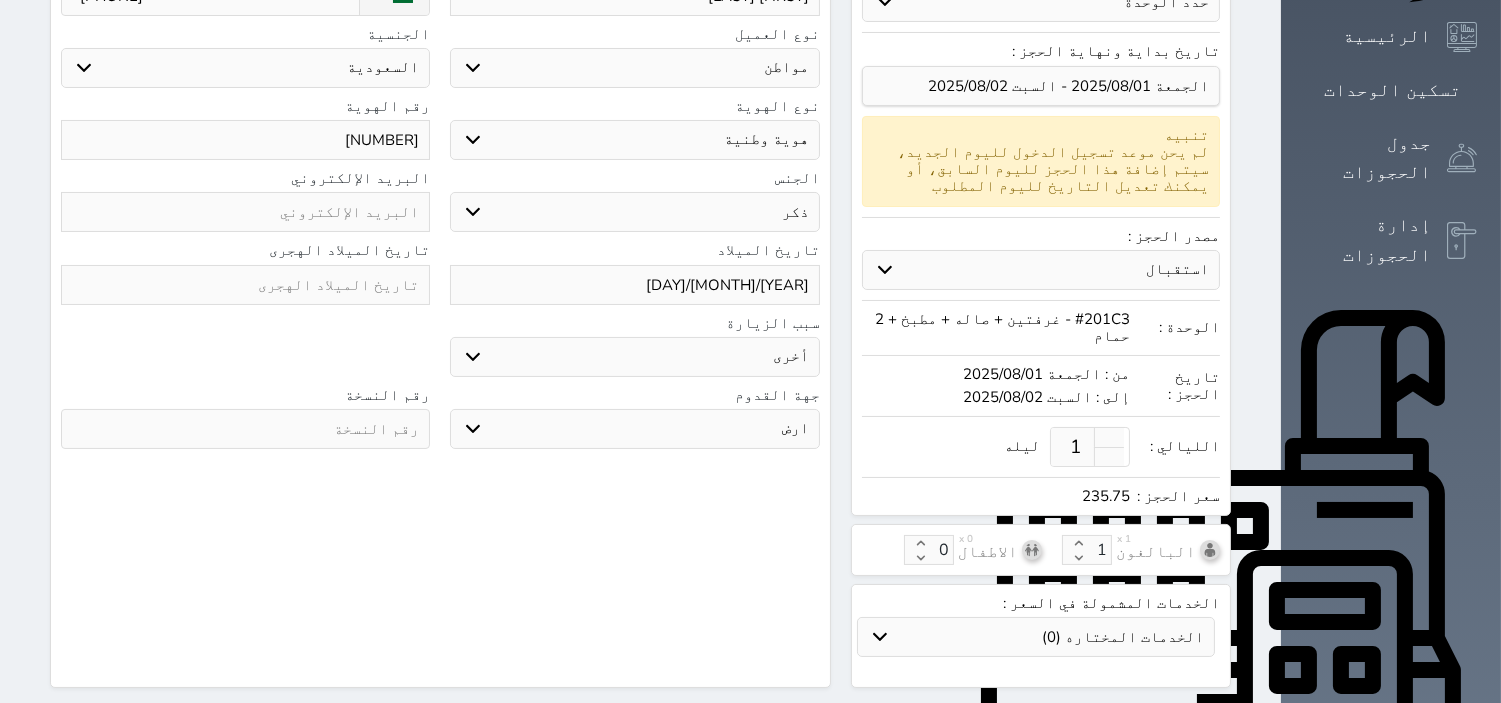 type on "5" 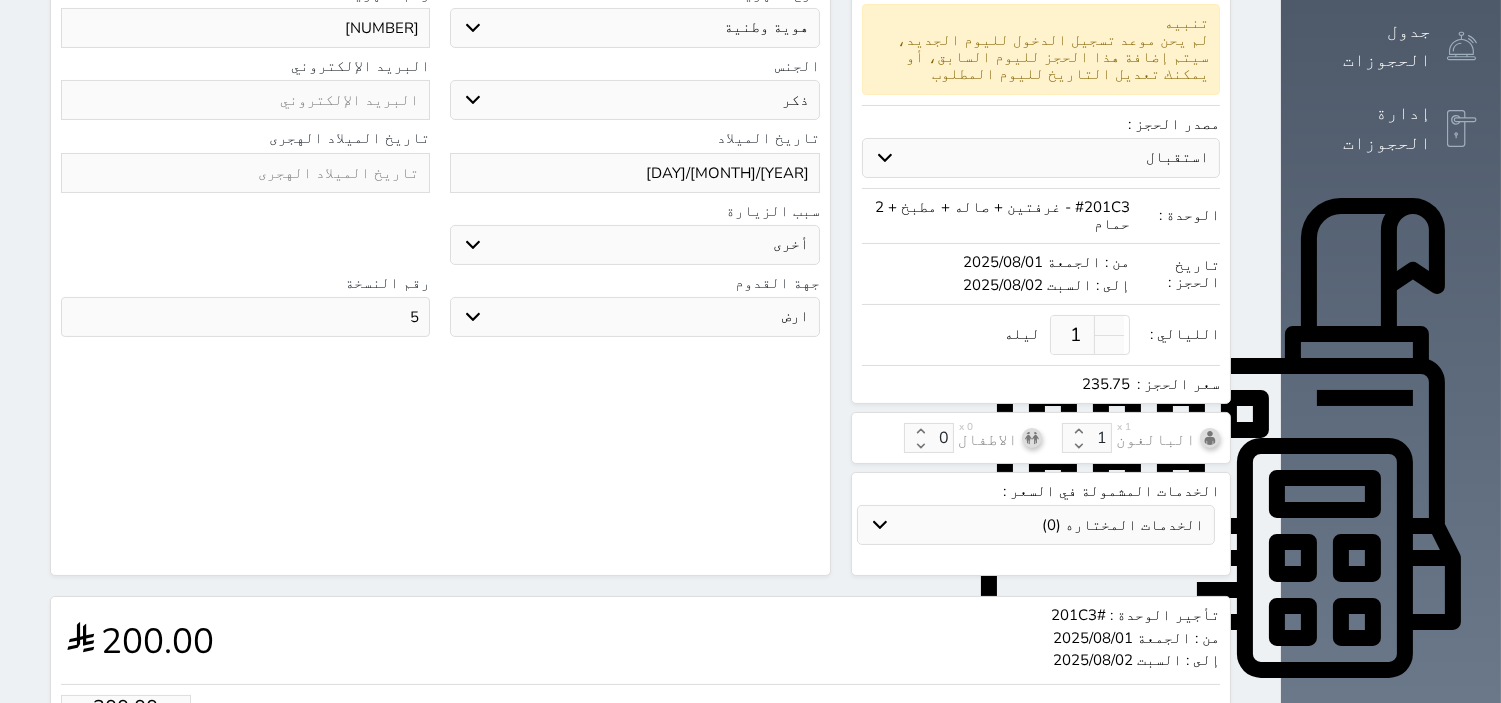 scroll, scrollTop: 615, scrollLeft: 0, axis: vertical 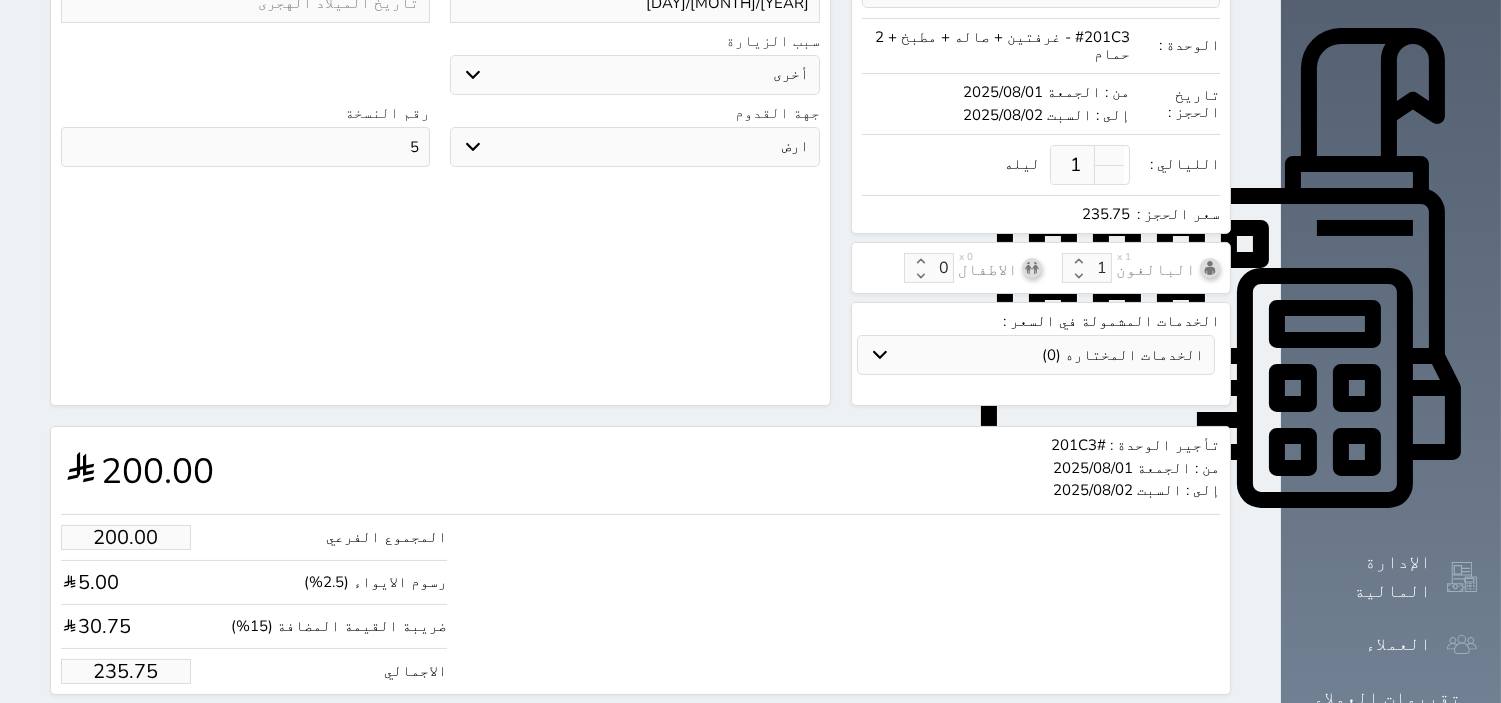 click on "235.75" at bounding box center (126, 671) 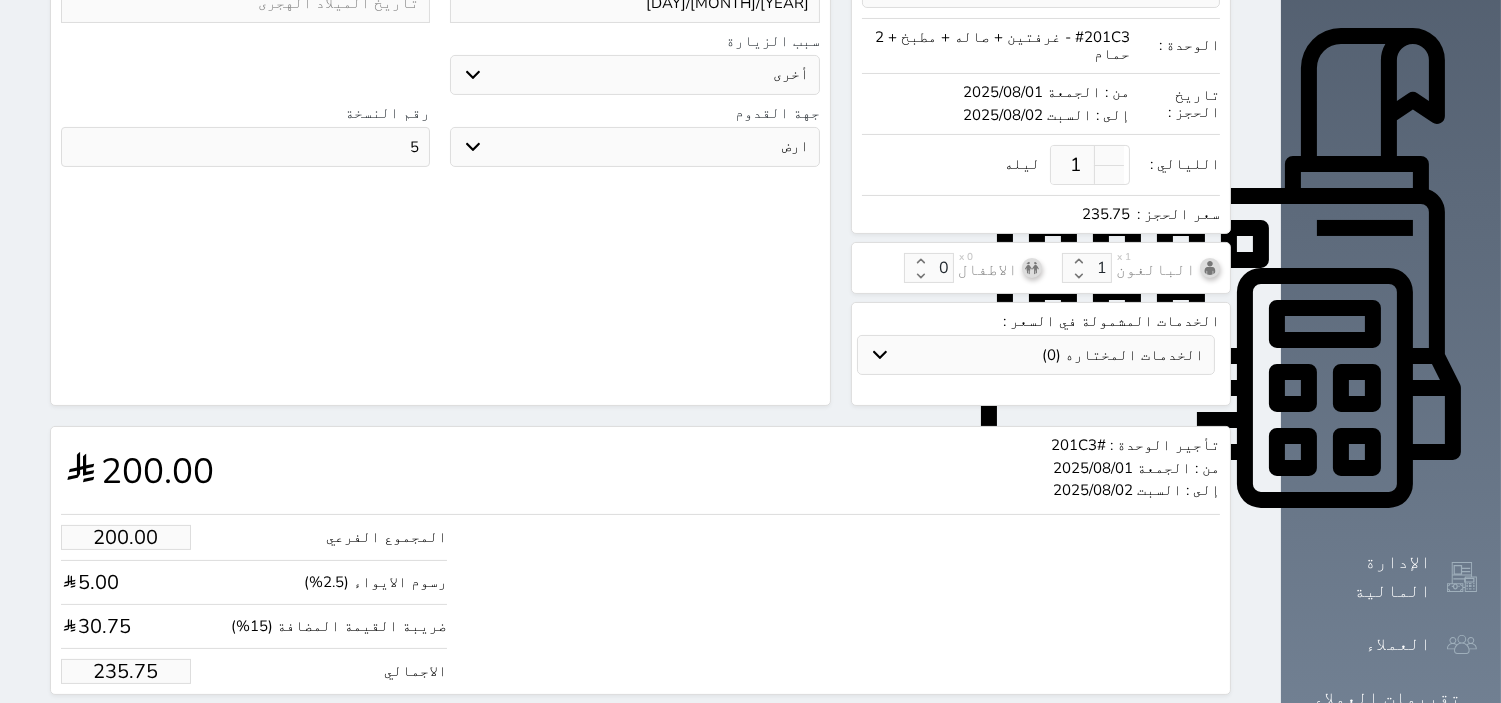 type on "2.55" 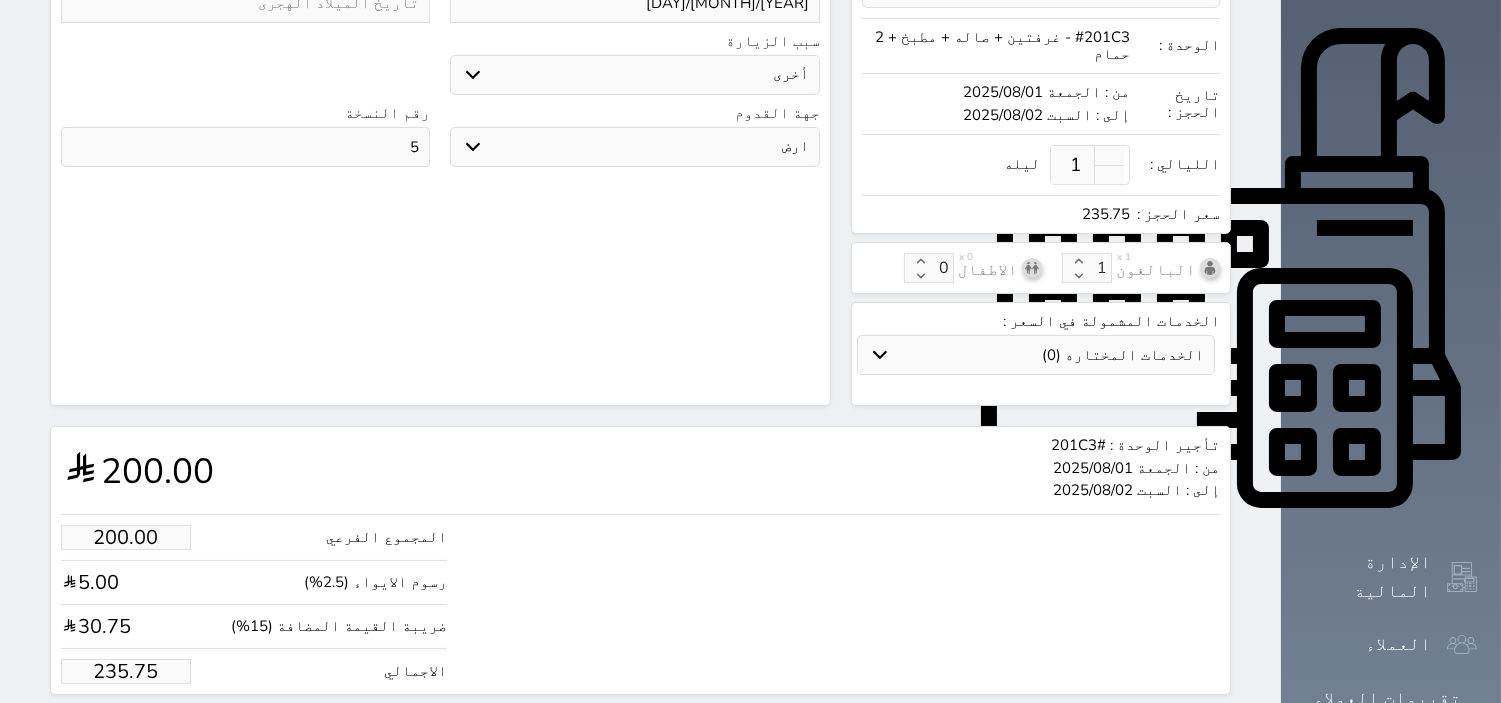 type on "3" 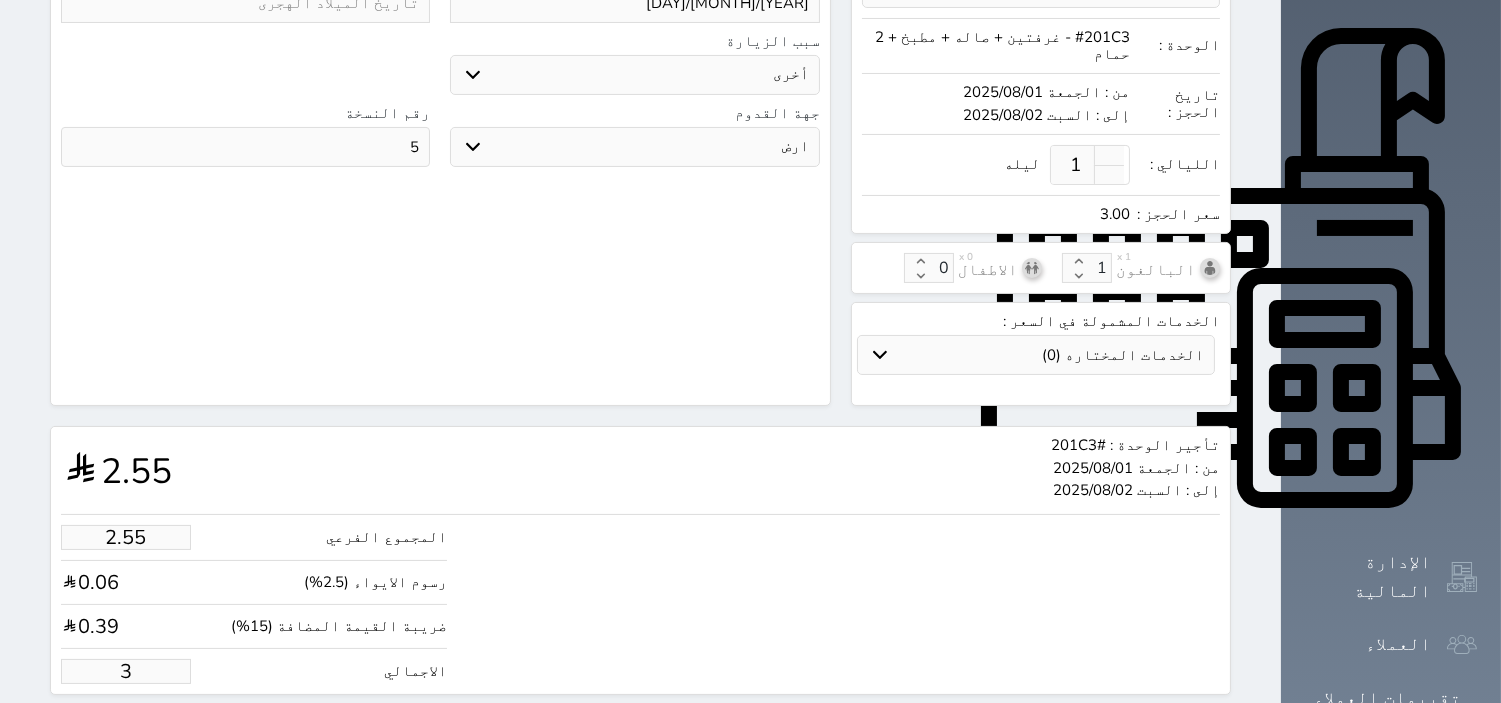 type on "29.69" 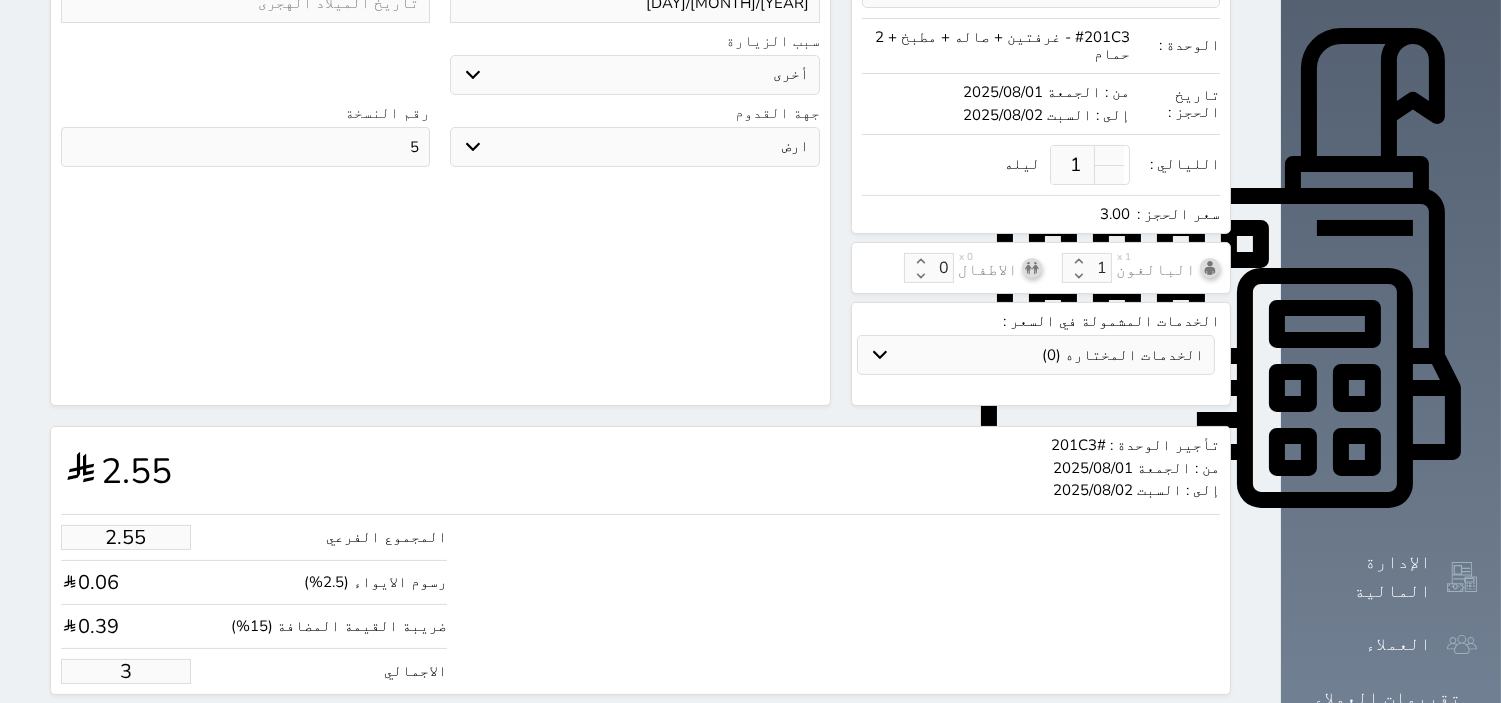 type on "35" 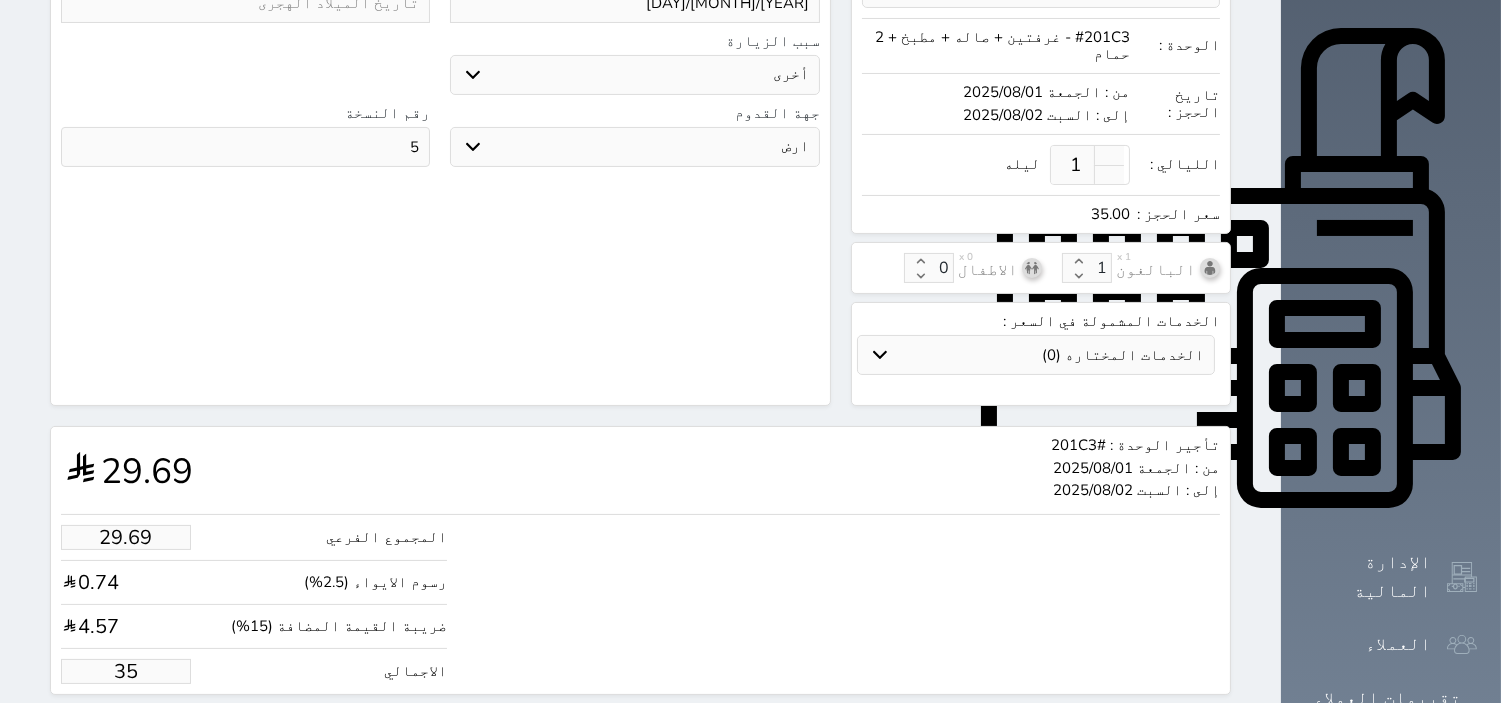 type on "296.92" 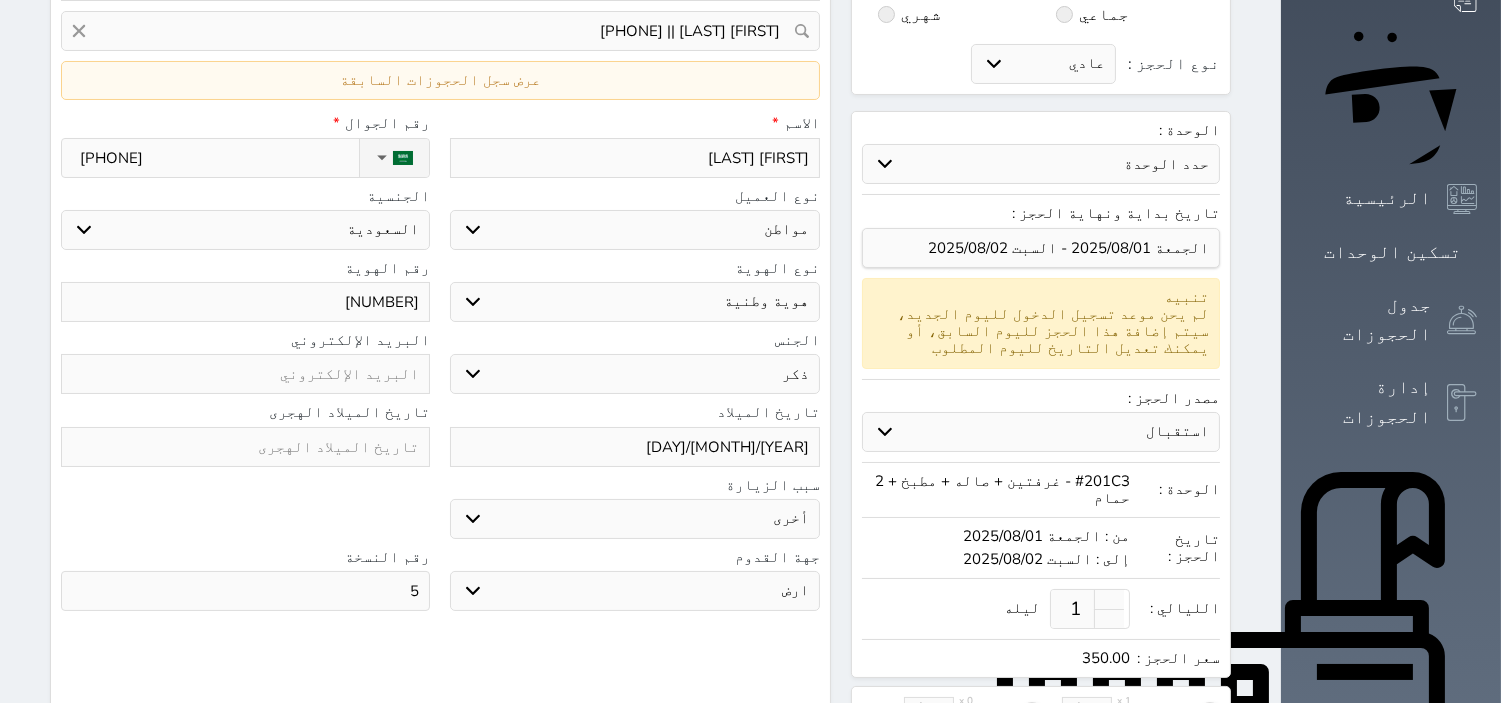 scroll, scrollTop: 615, scrollLeft: 0, axis: vertical 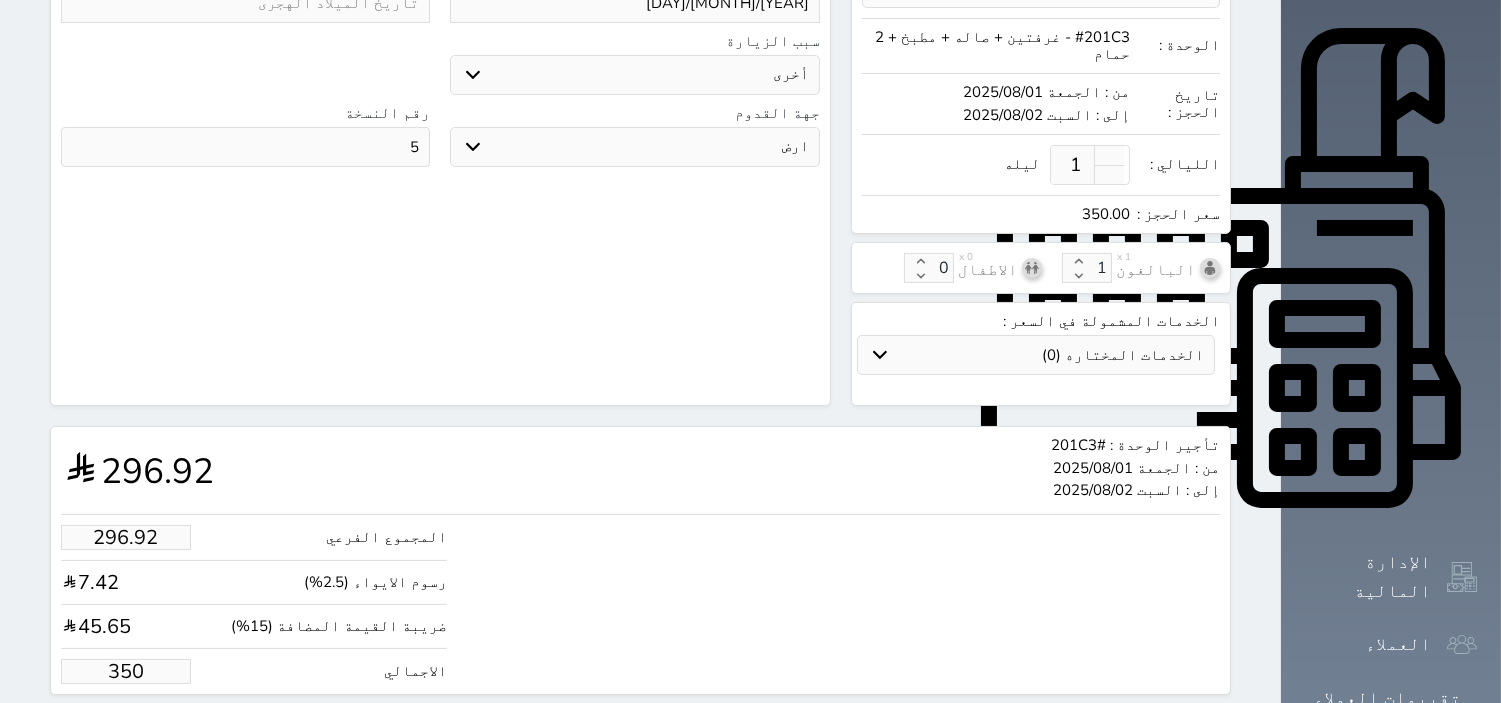 type on "350.00" 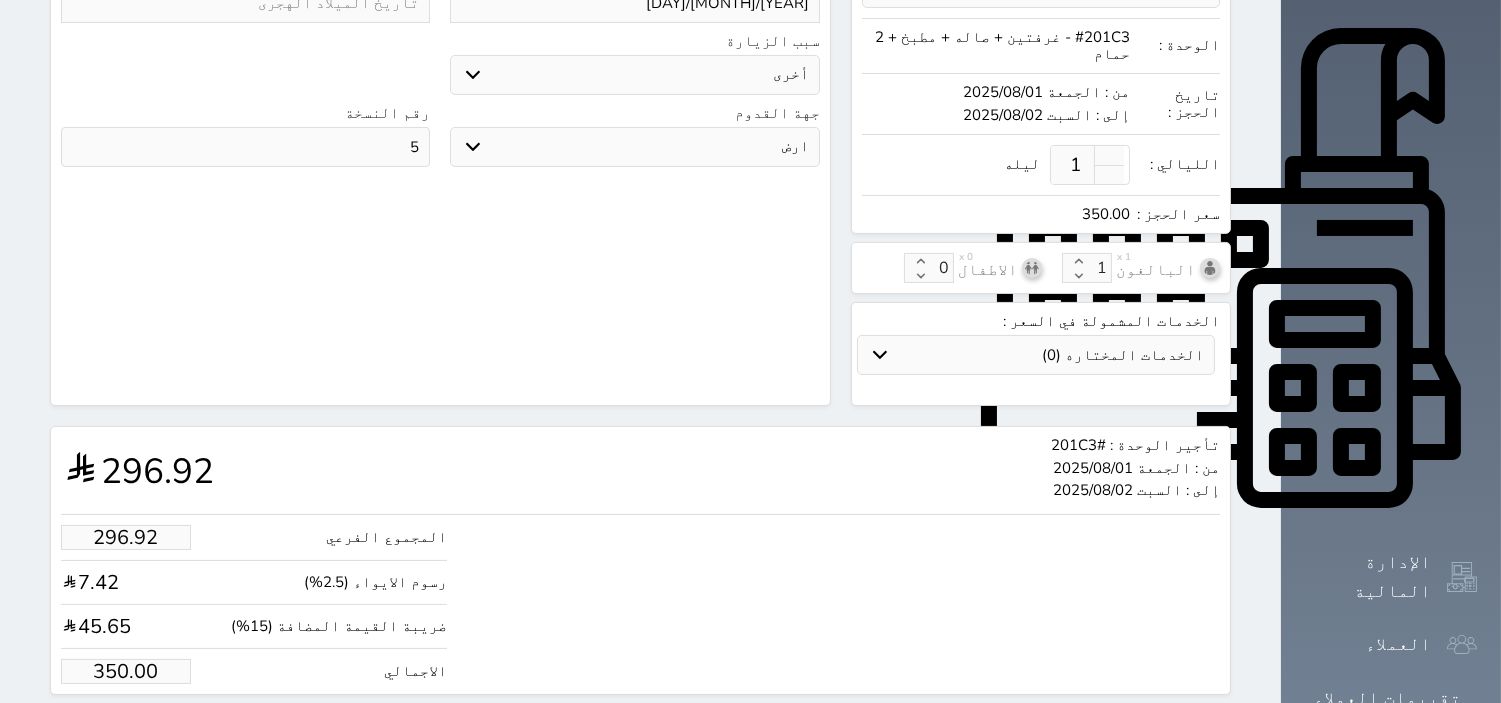 click on "حجز" at bounding box center (163, 732) 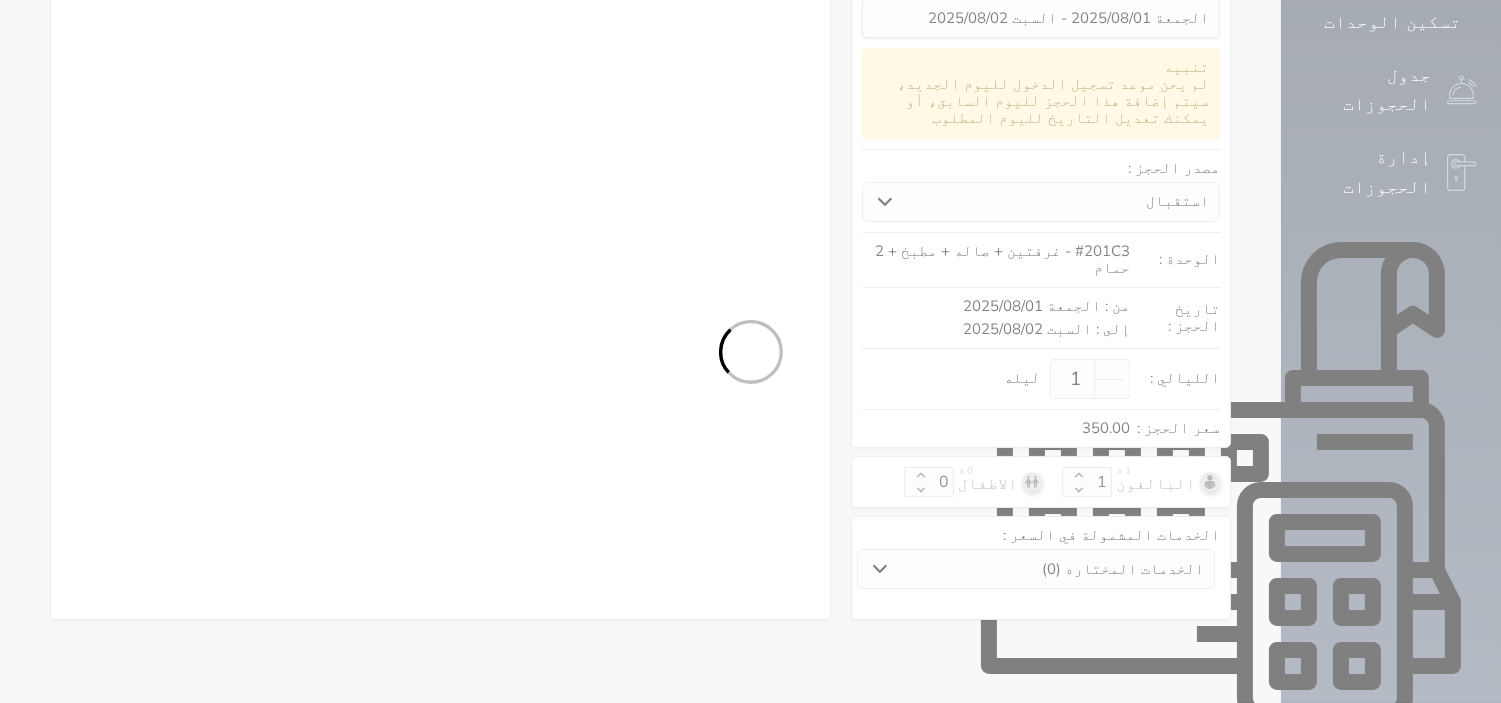 select on "1" 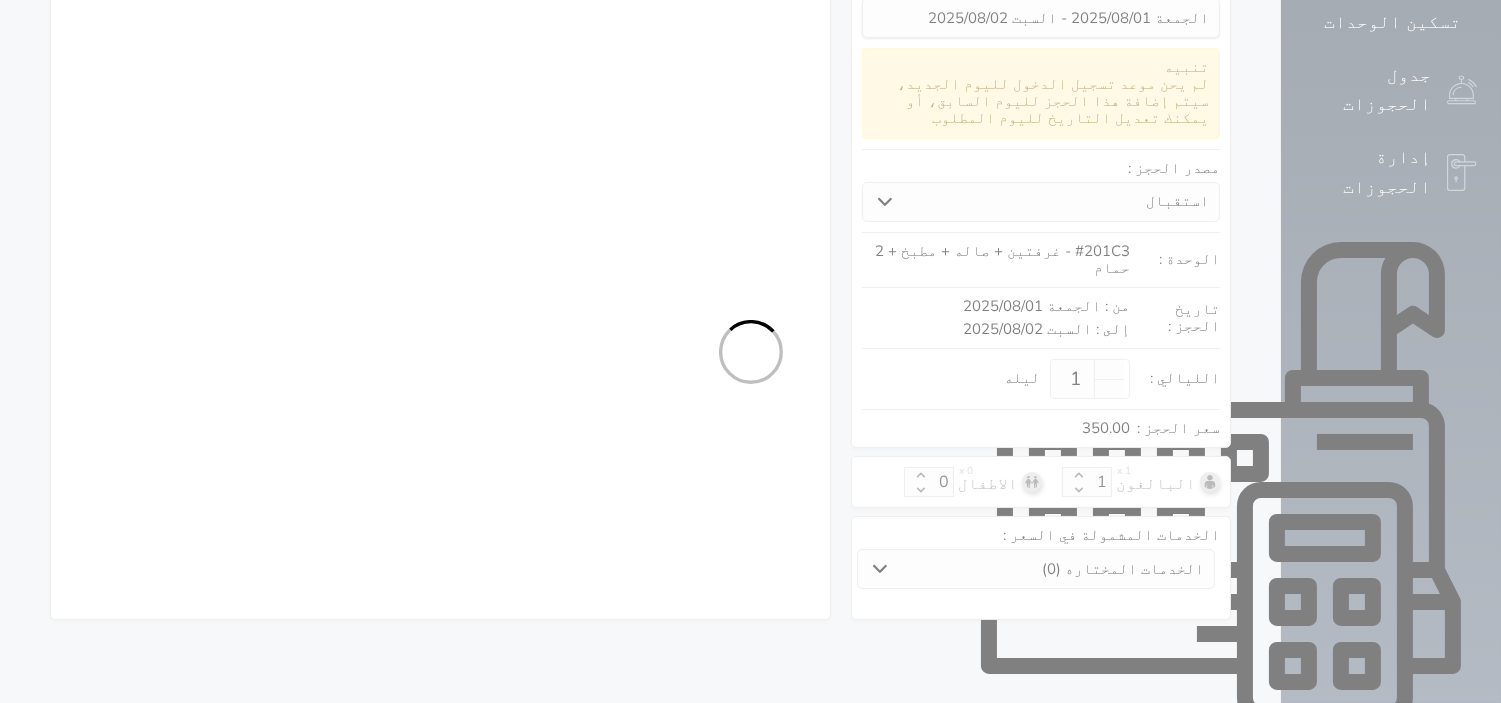 select on "113" 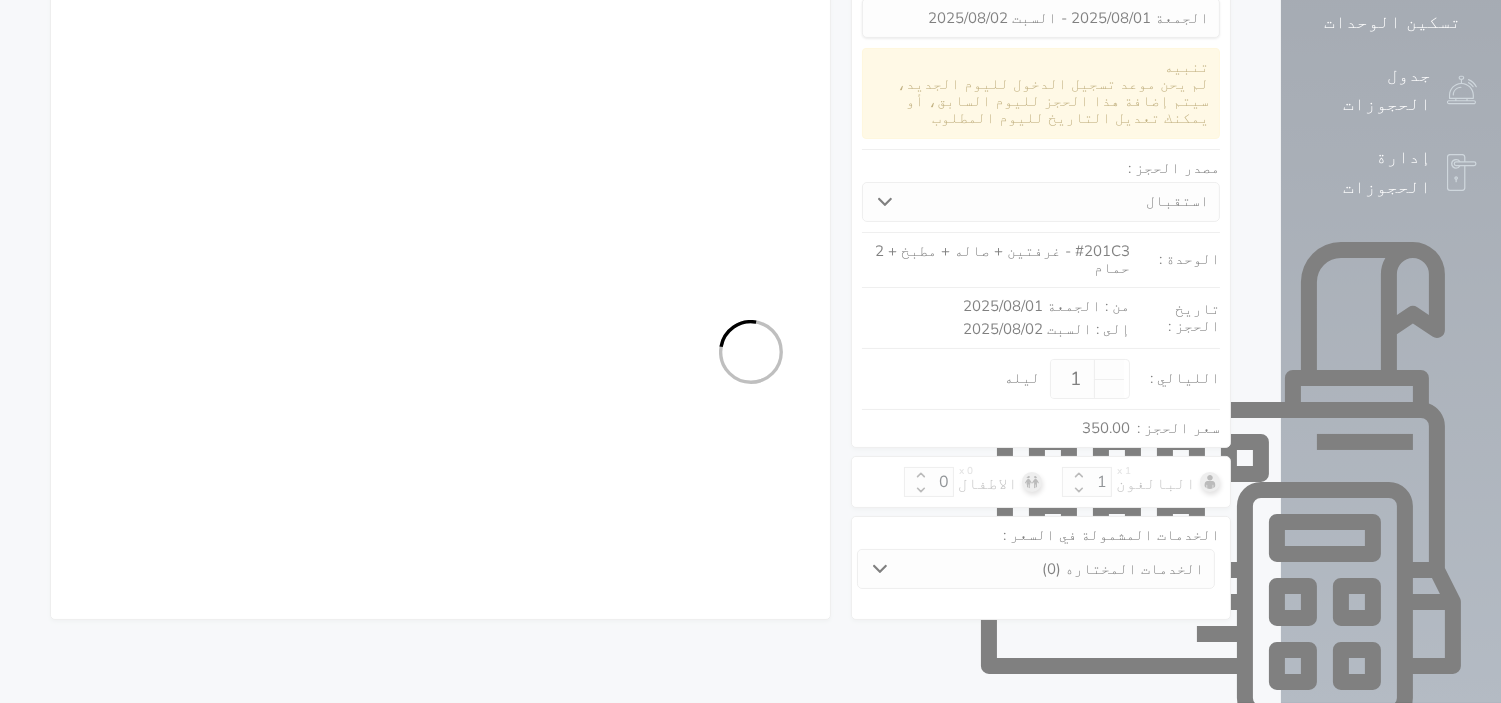 select on "1" 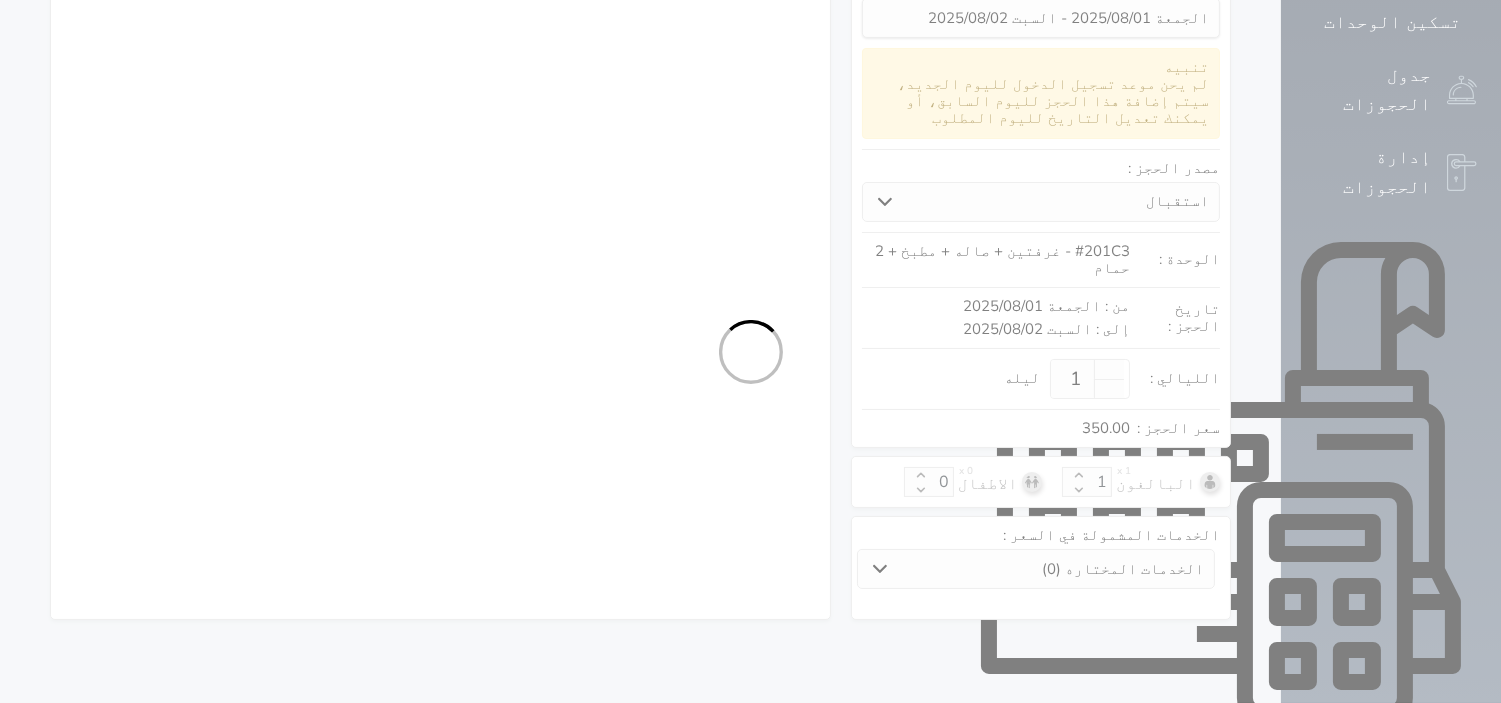 select on "7" 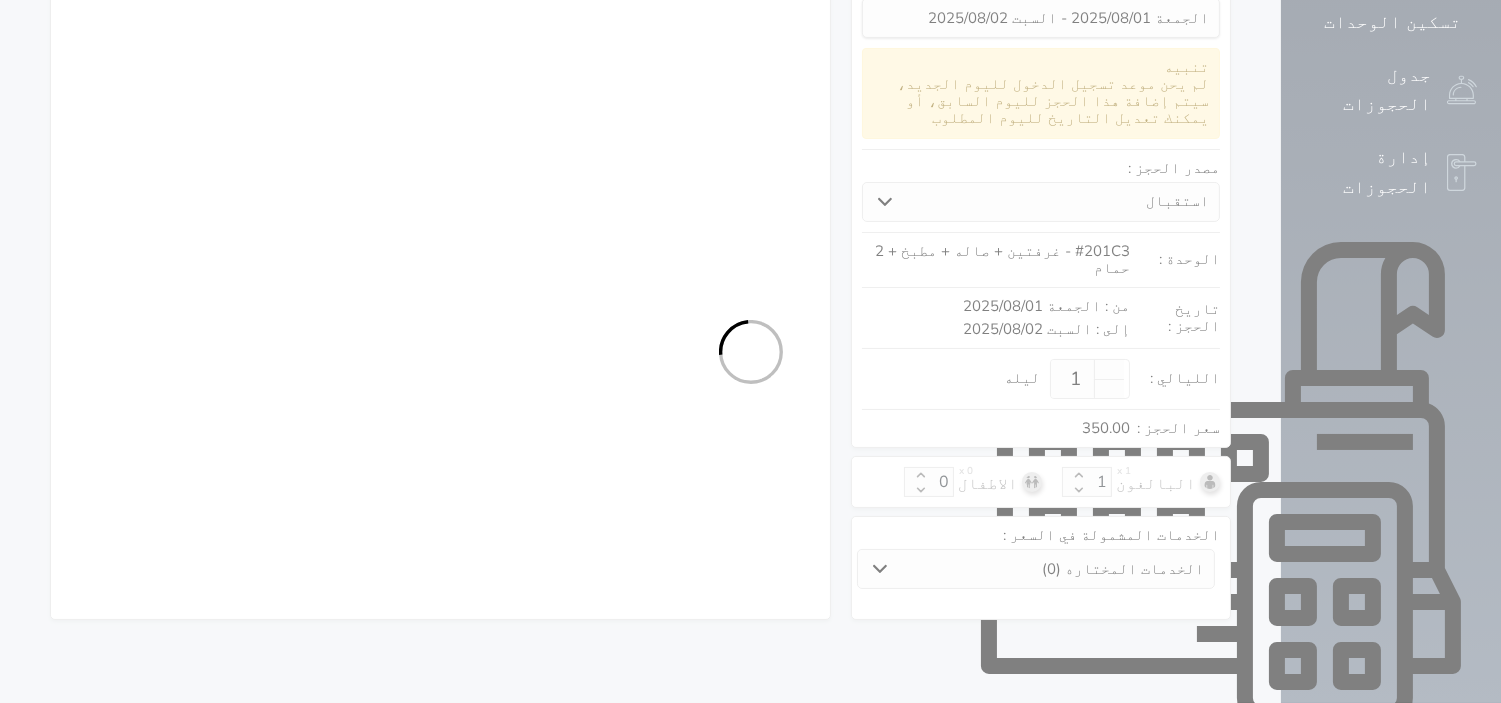 select on "9" 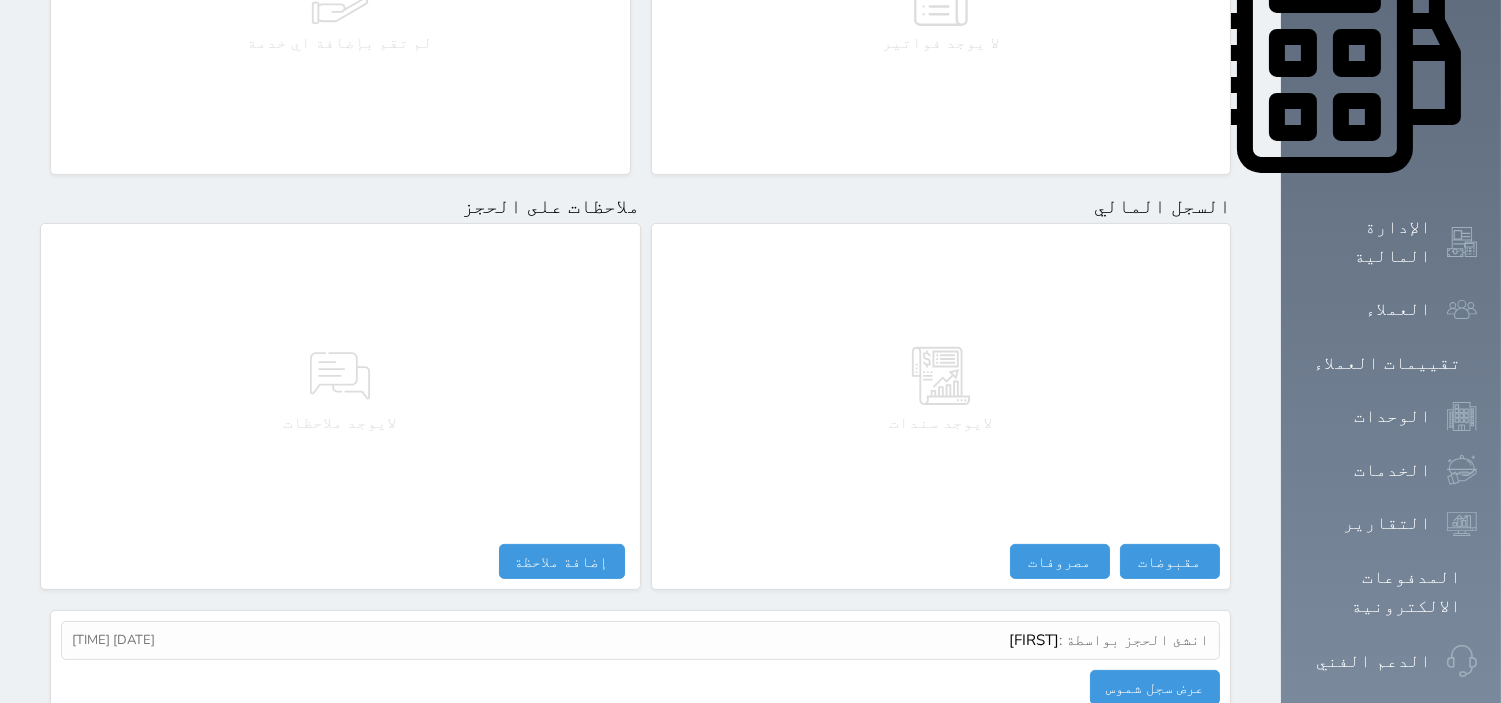 scroll, scrollTop: 964, scrollLeft: 0, axis: vertical 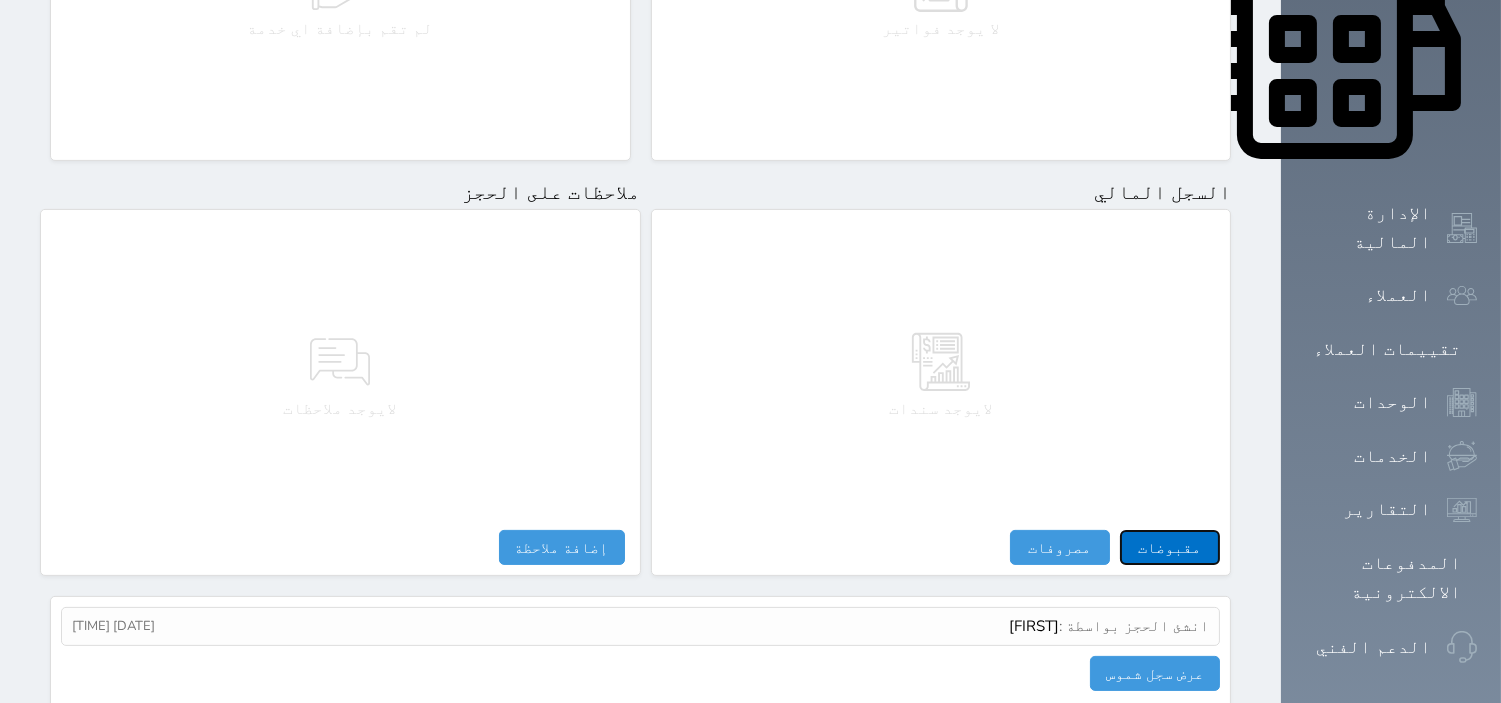 click on "مقبوضات" at bounding box center (1170, 547) 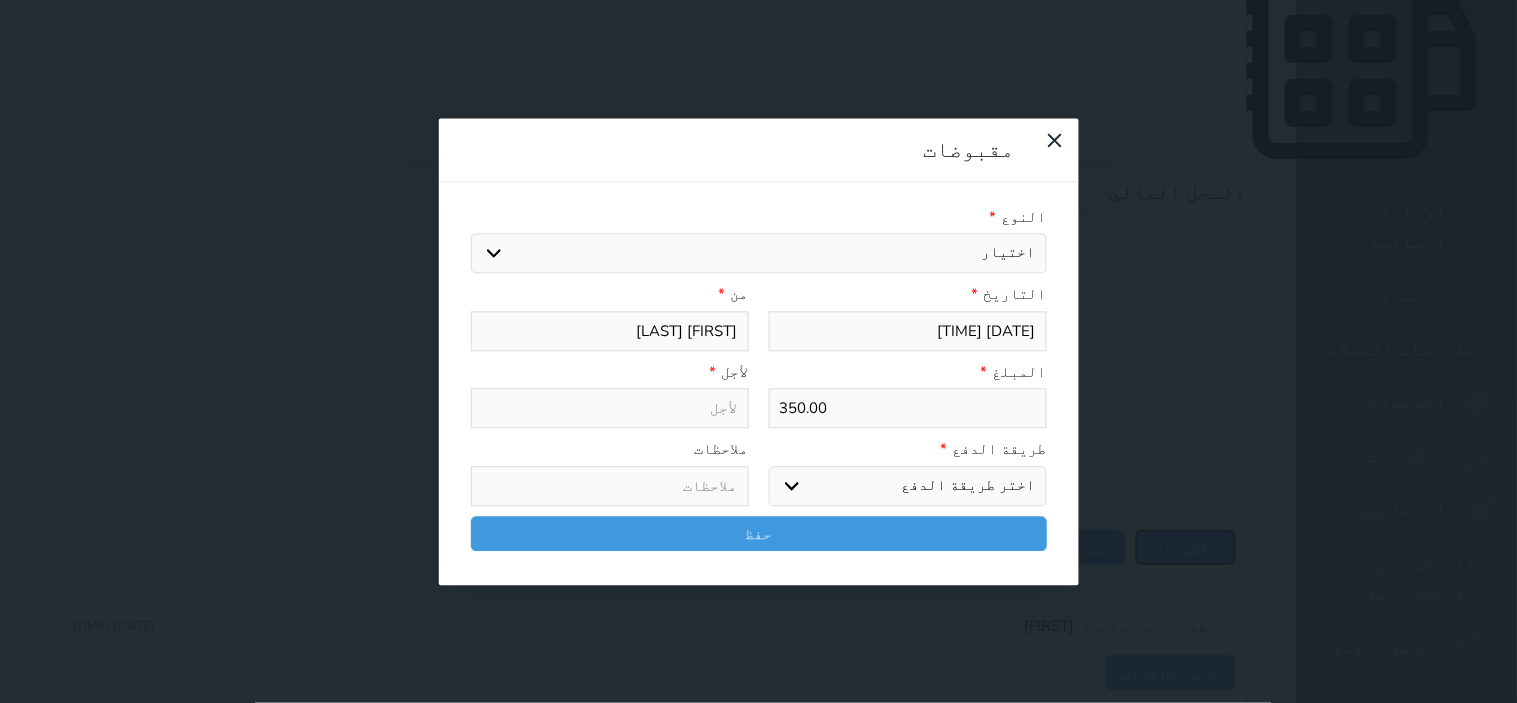 select 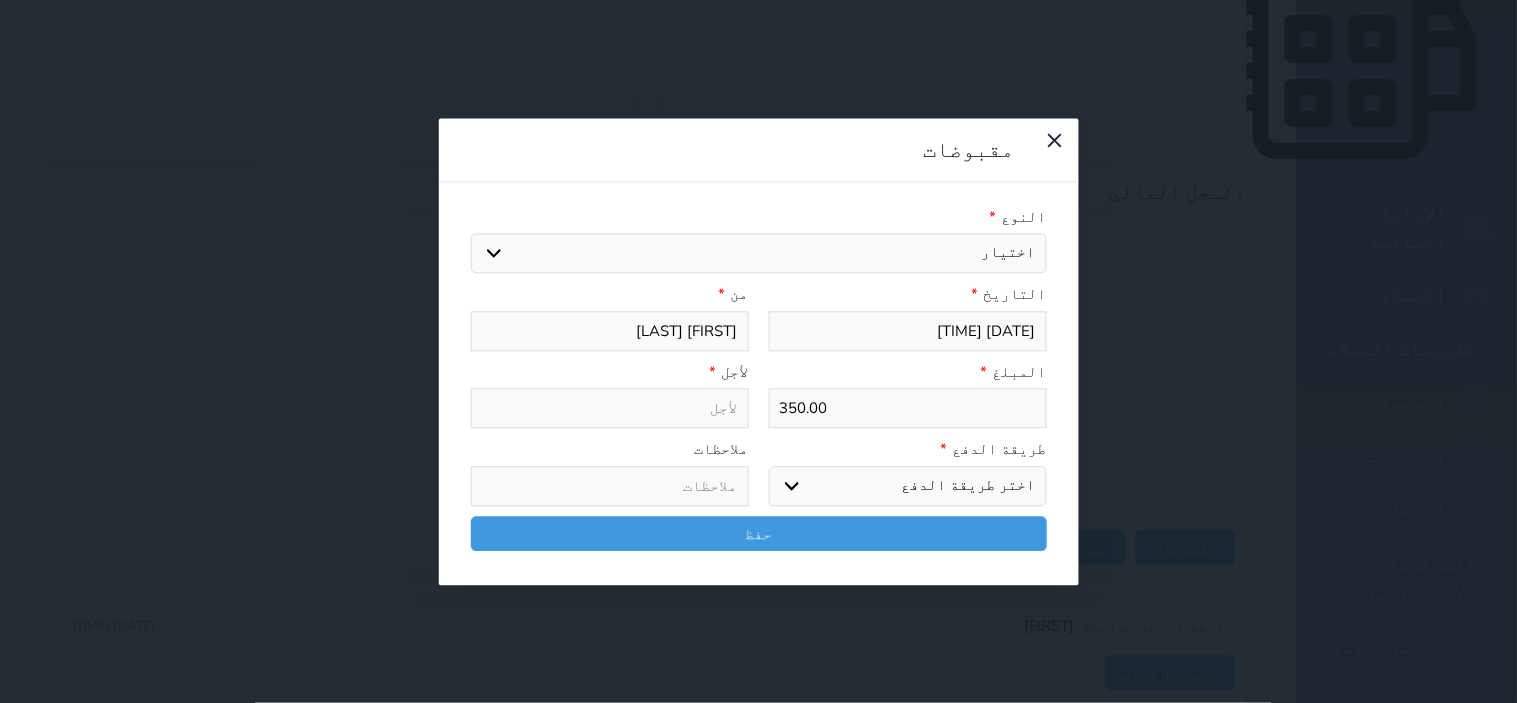click on "اختيار   مقبوضات عامة قيمة إيجار فواتير تامين عربون لا ينطبق آخر مغسلة واي فاي - الإنترنت مواقف السيارات طعام الأغذية والمشروبات مشروبات المشروبات الباردة المشروبات الساخنة الإفطار غداء عشاء مخبز و كعك حمام سباحة الصالة الرياضية سبا و خدمات الجمال اختيار وإسقاط (خدمات النقل) ميني بار كابل - تلفزيون سرير إضافي تصفيف الشعر التسوق خدمات الجولات السياحية المنظمة خدمات الدليل السياحي" at bounding box center (759, 254) 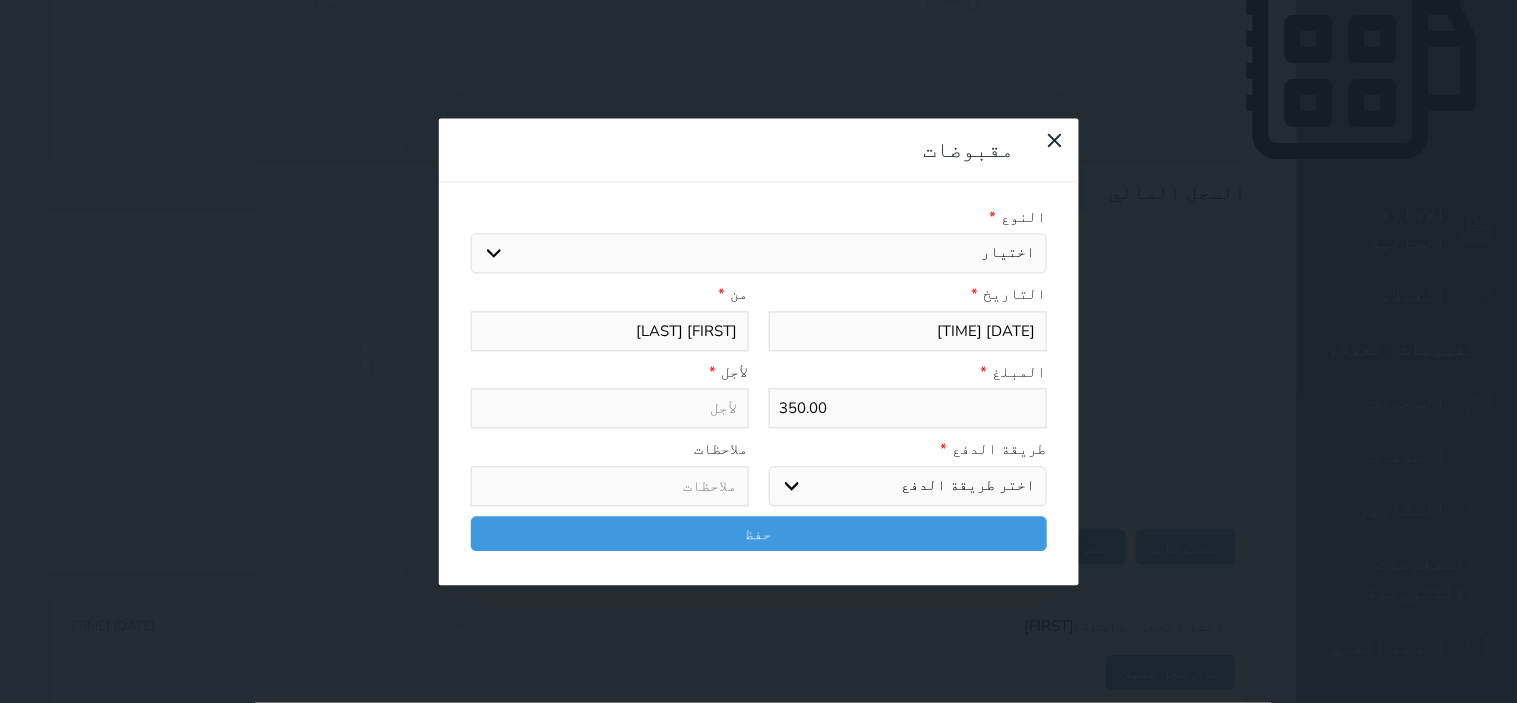 select on "30688" 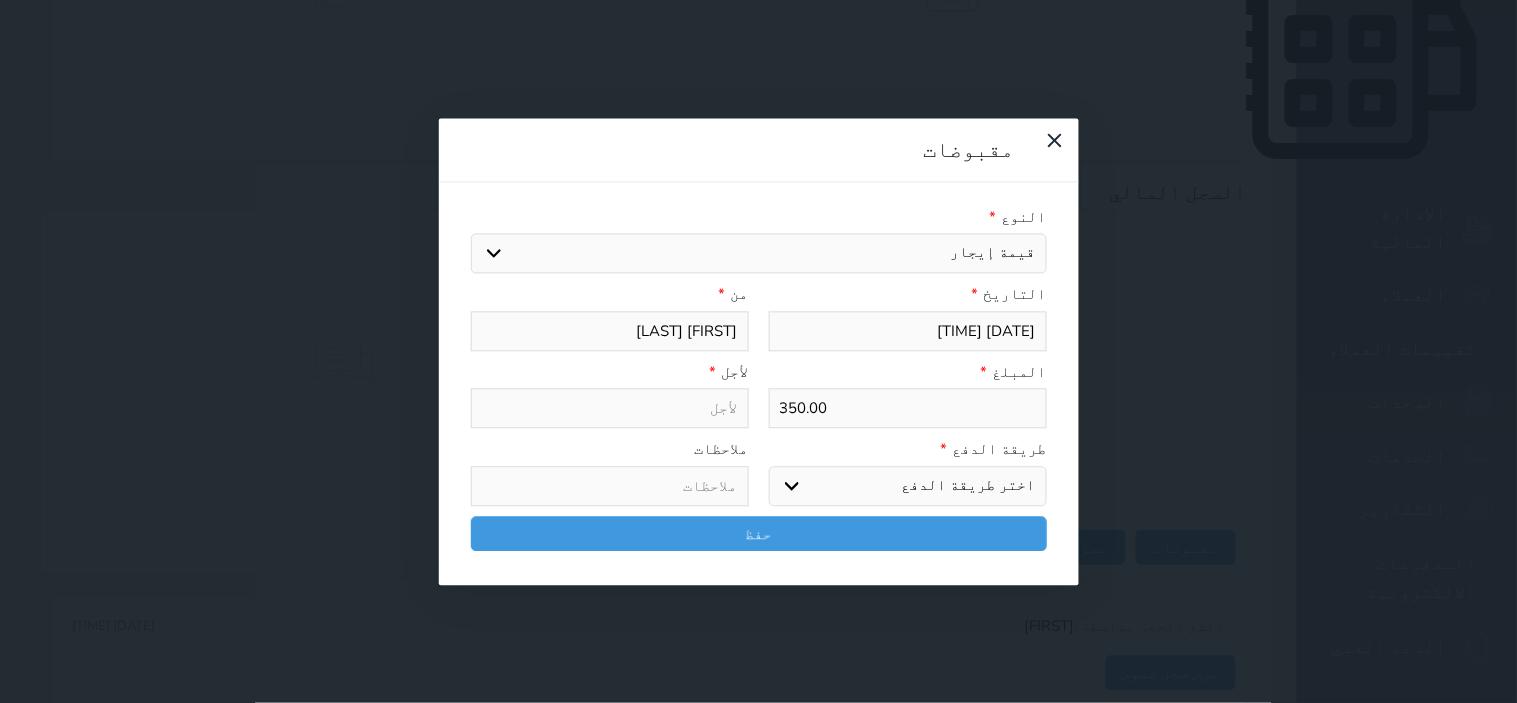 click on "اختيار   مقبوضات عامة قيمة إيجار فواتير تامين عربون لا ينطبق آخر مغسلة واي فاي - الإنترنت مواقف السيارات طعام الأغذية والمشروبات مشروبات المشروبات الباردة المشروبات الساخنة الإفطار غداء عشاء مخبز و كعك حمام سباحة الصالة الرياضية سبا و خدمات الجمال اختيار وإسقاط (خدمات النقل) ميني بار كابل - تلفزيون سرير إضافي تصفيف الشعر التسوق خدمات الجولات السياحية المنظمة خدمات الدليل السياحي" at bounding box center [759, 254] 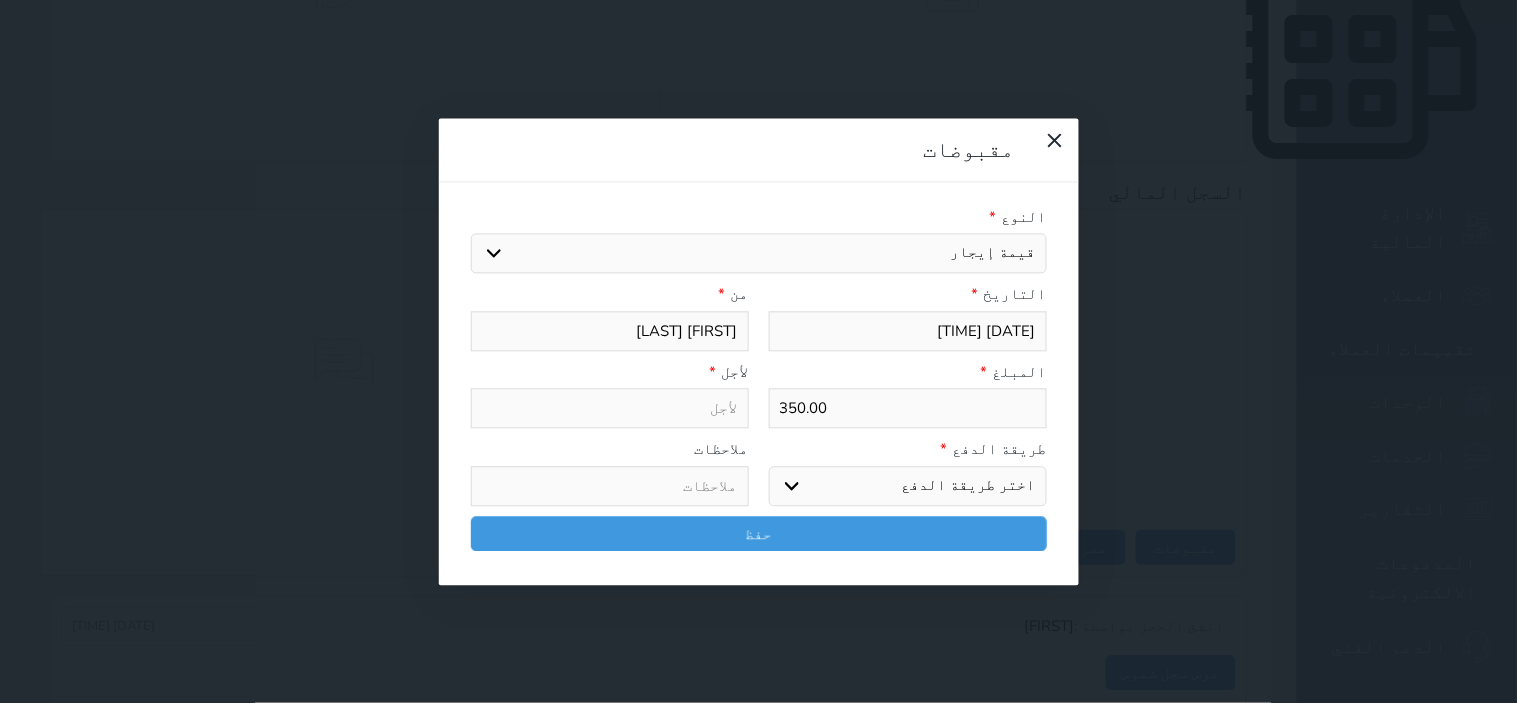 select 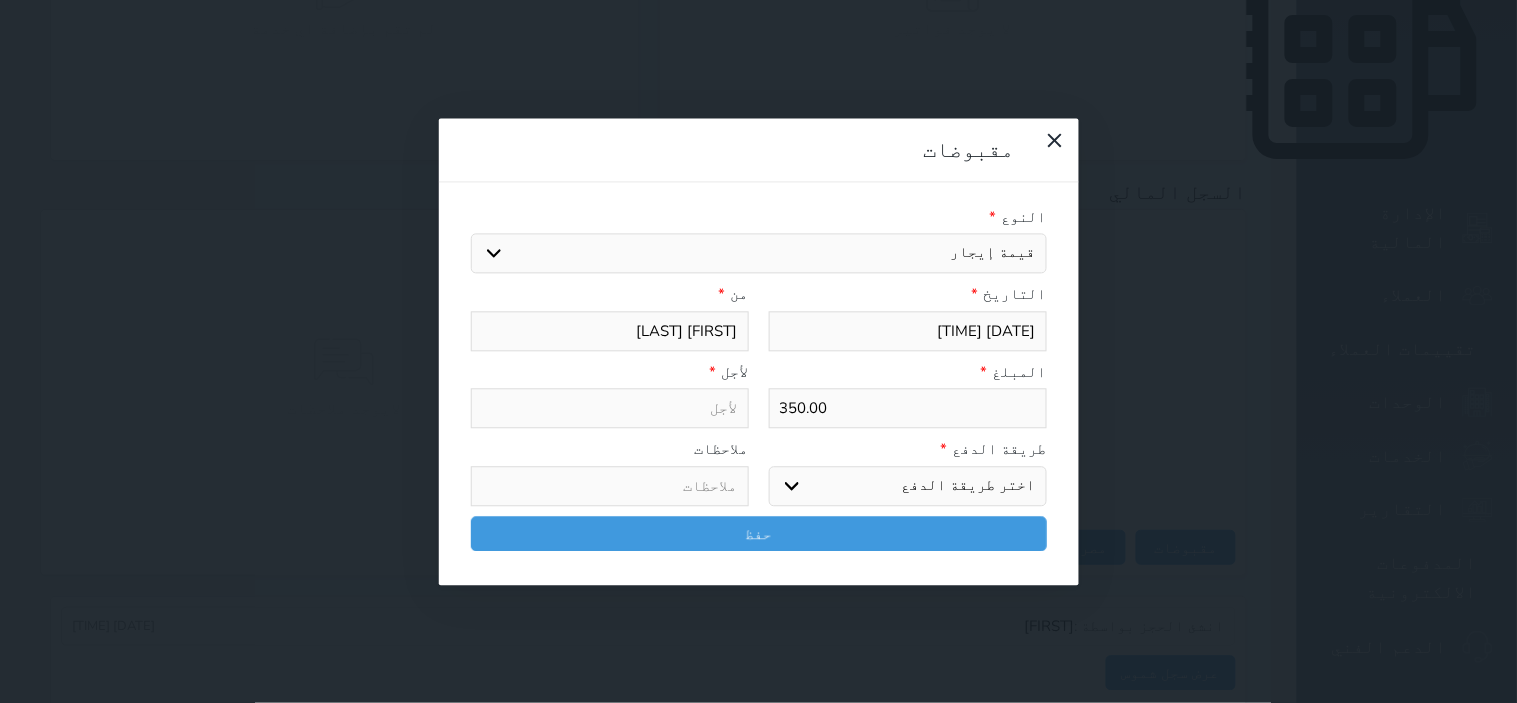 type on "قيمة إيجار - الوحدة - 201C3" 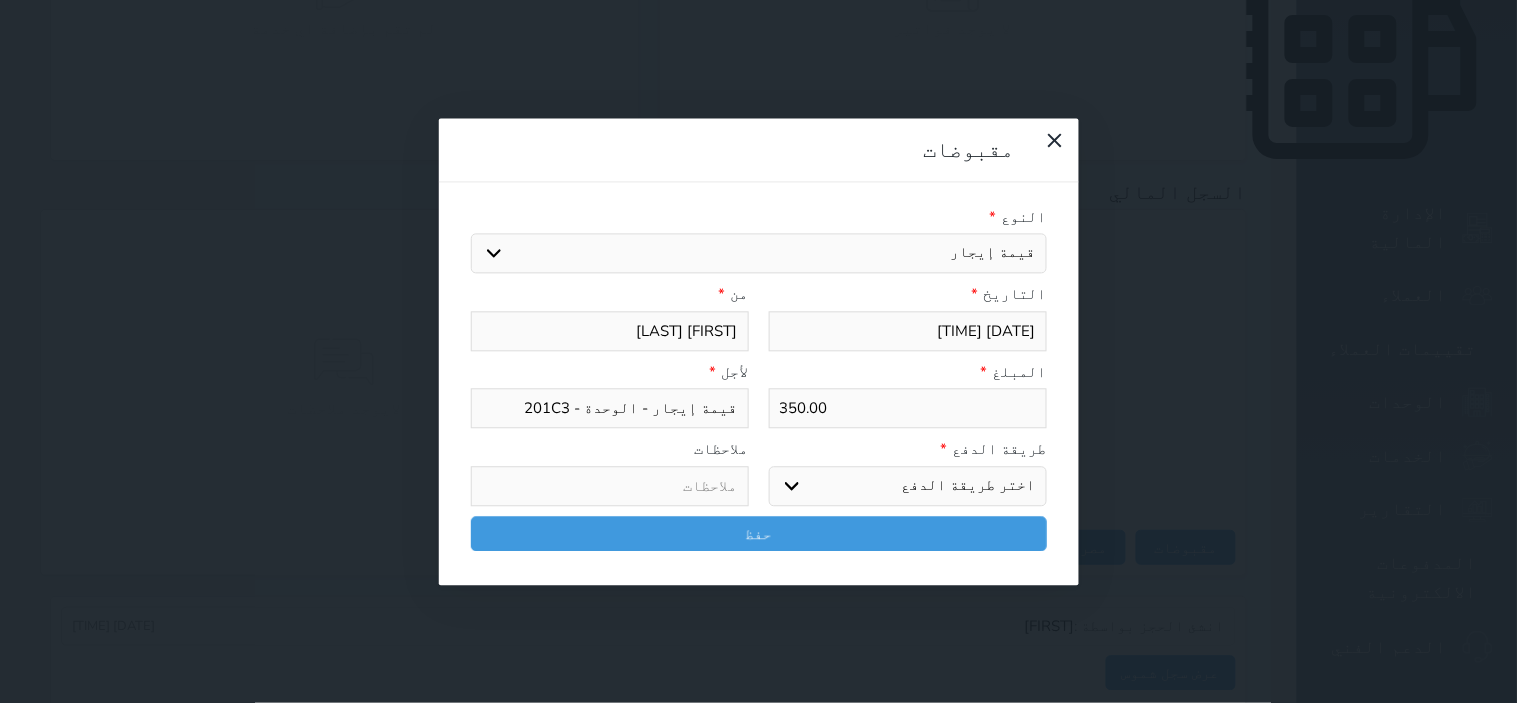 click on "اختر طريقة الدفع   دفع نقدى   تحويل بنكى   مدى   بطاقة ائتمان   آجل" at bounding box center (908, 486) 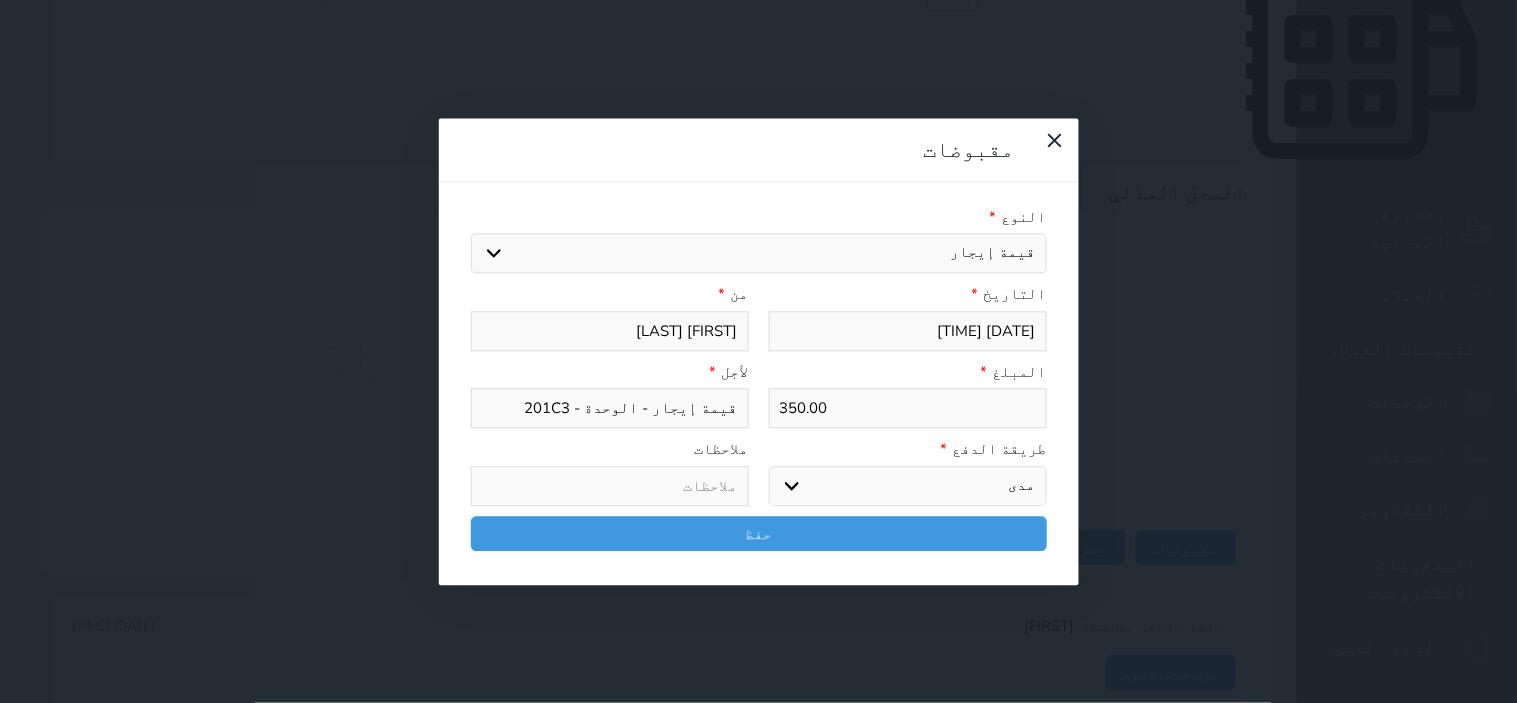 click on "اختر طريقة الدفع   دفع نقدى   تحويل بنكى   مدى   بطاقة ائتمان   آجل" at bounding box center (908, 486) 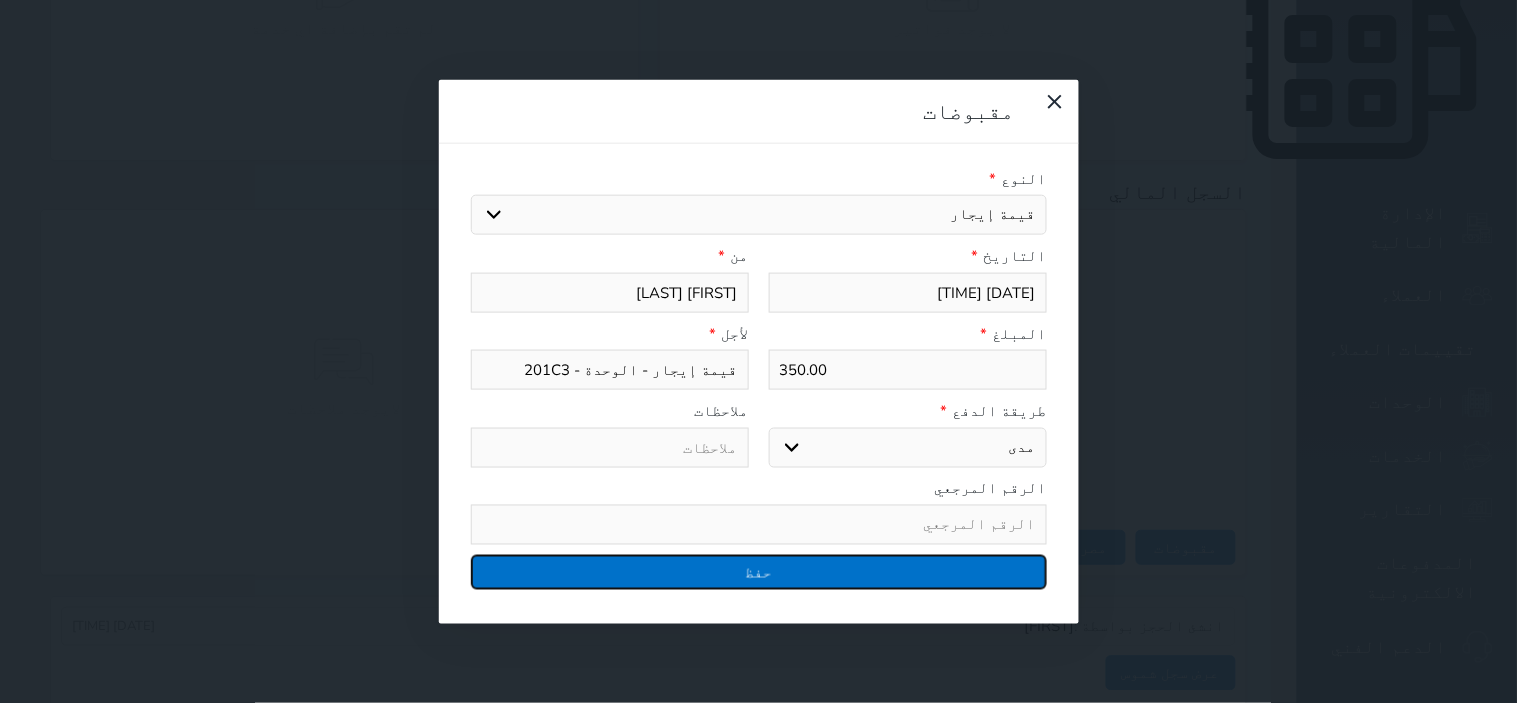 click on "حفظ" at bounding box center (759, 572) 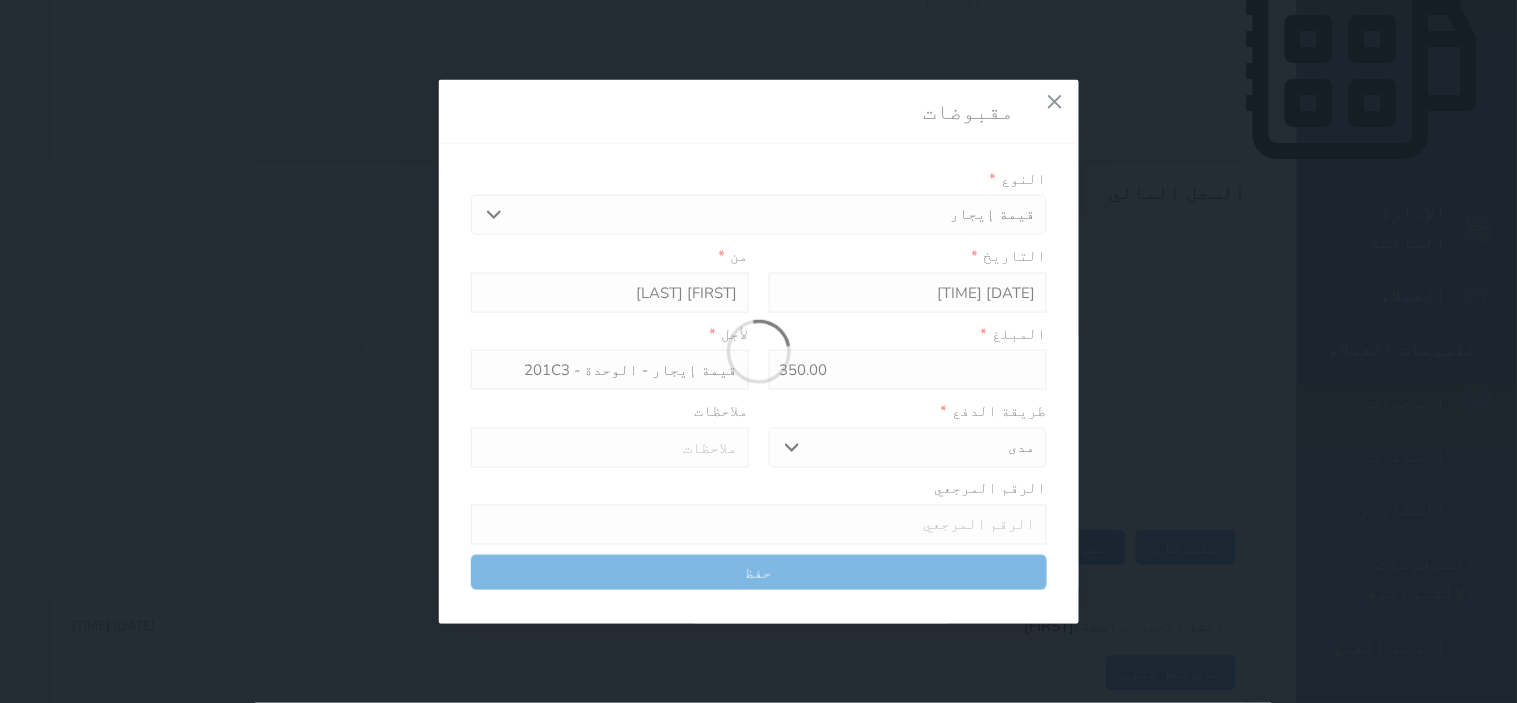 select 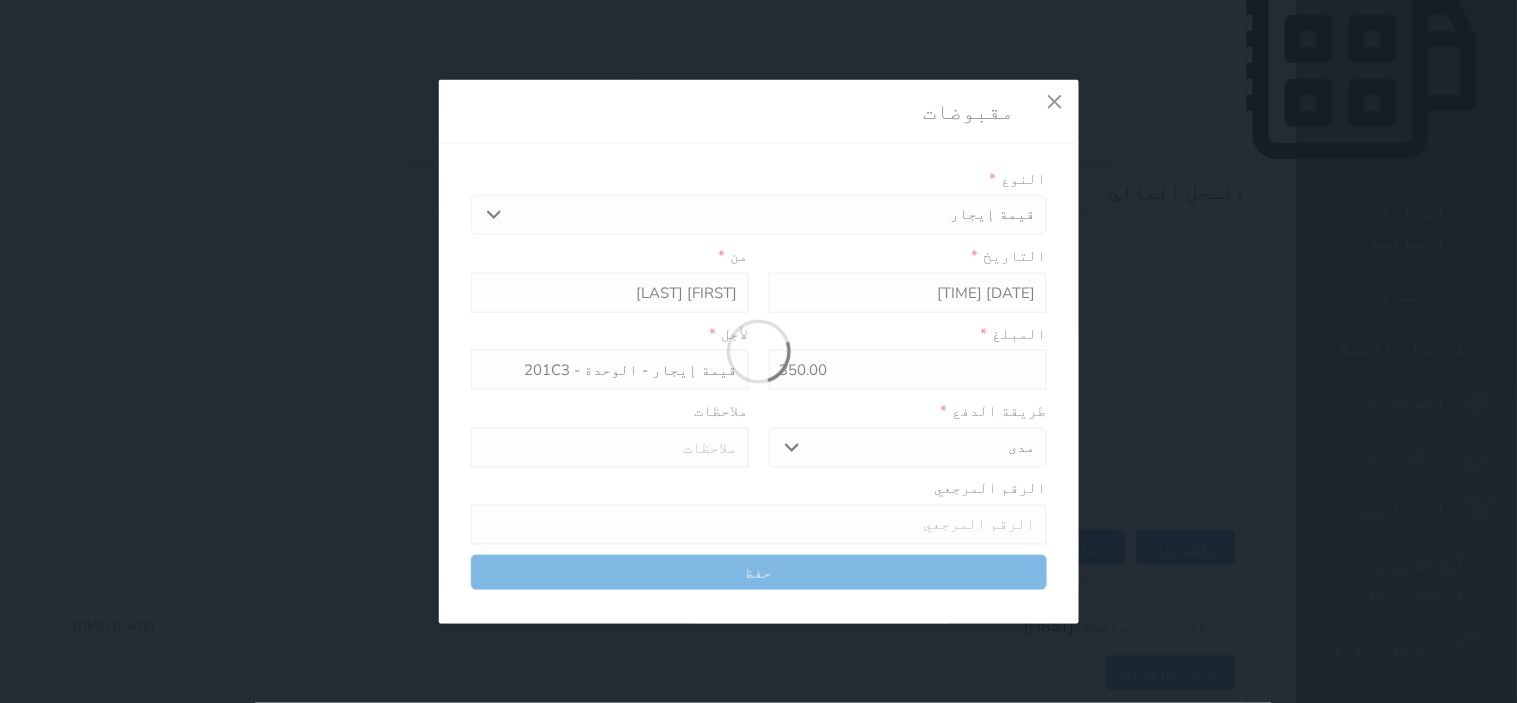 type 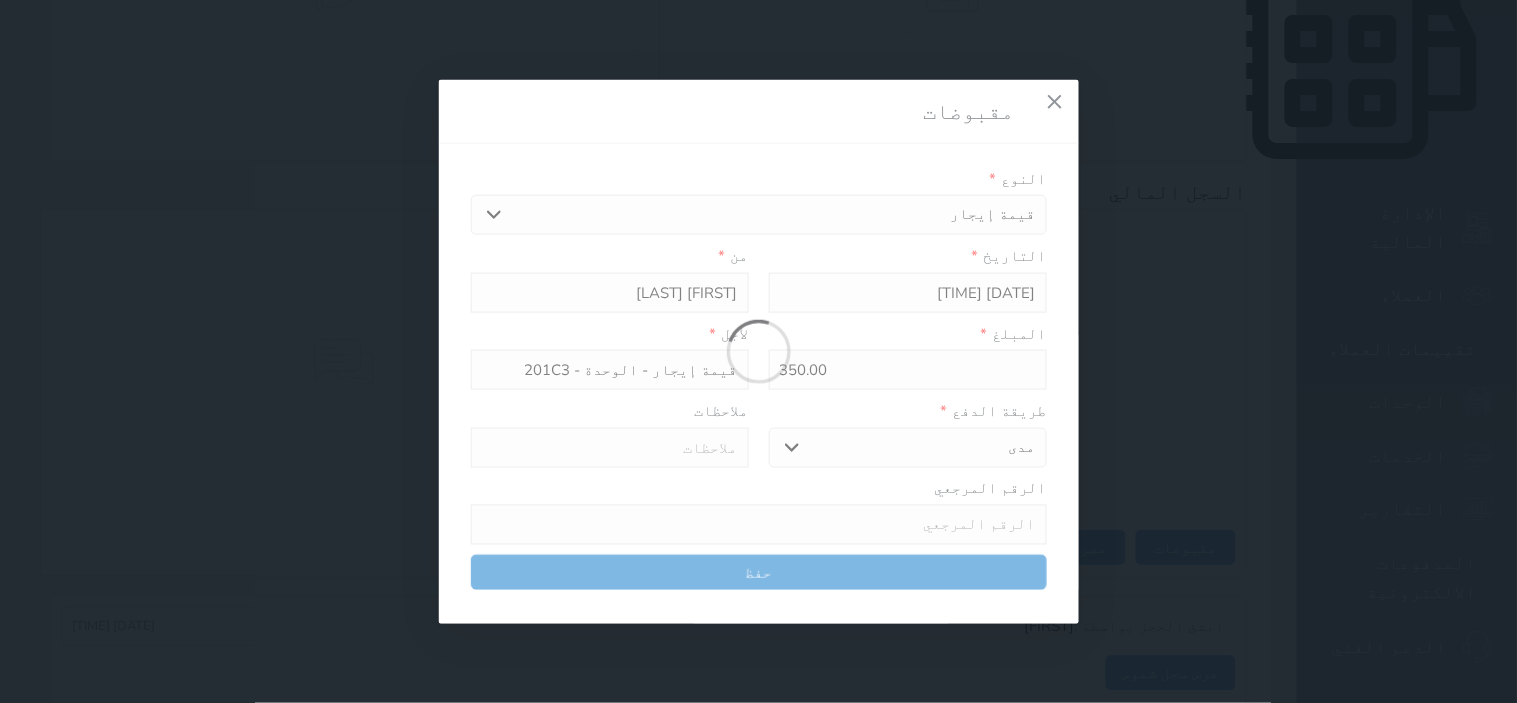 type on "0" 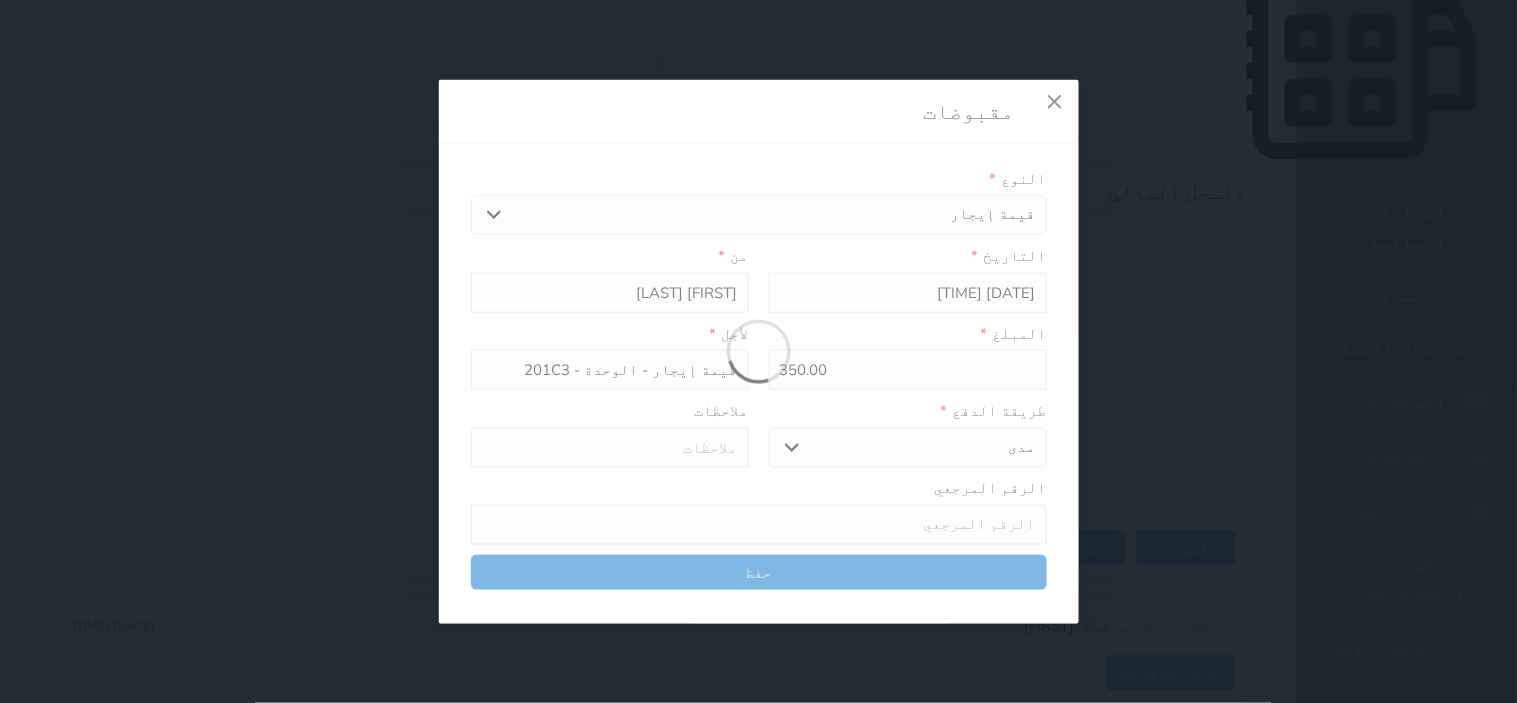 select 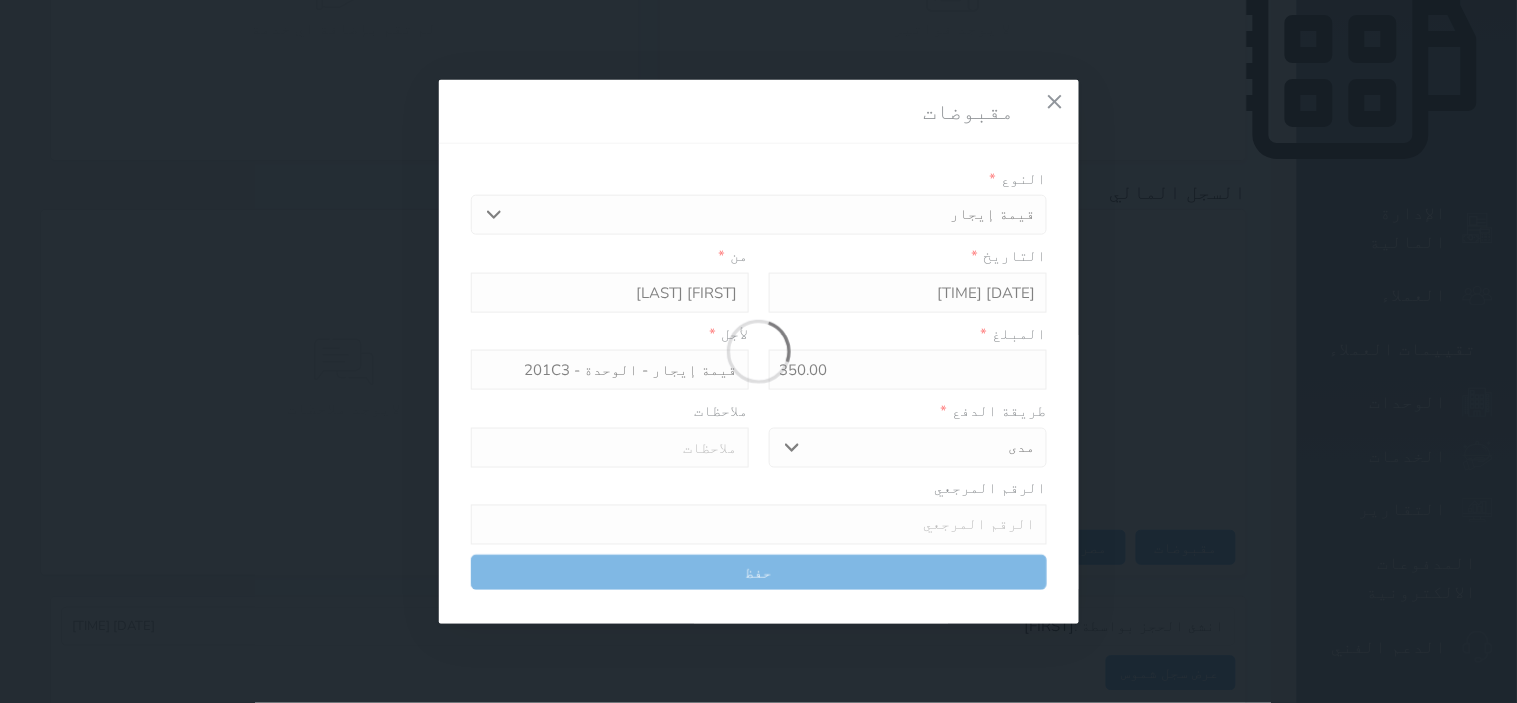 type on "0" 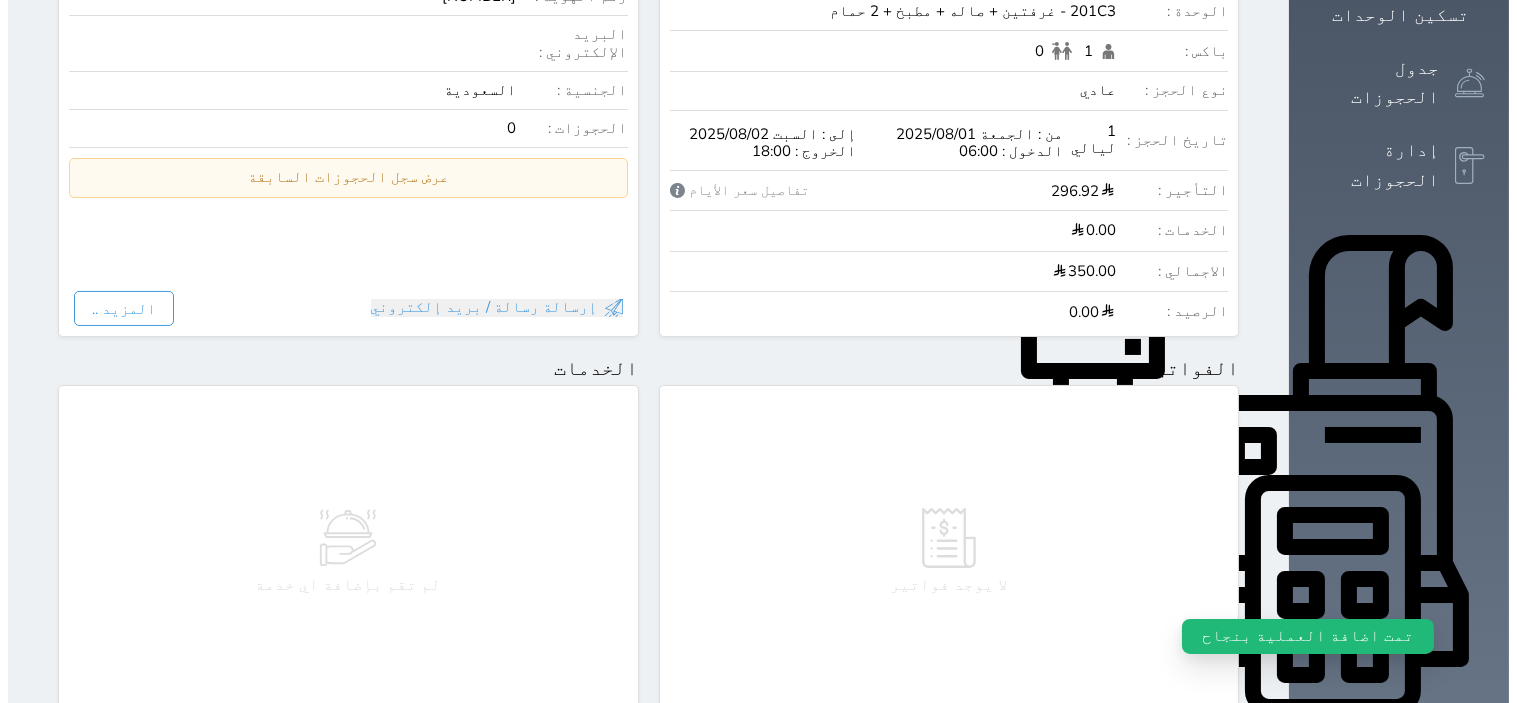 scroll, scrollTop: 0, scrollLeft: 0, axis: both 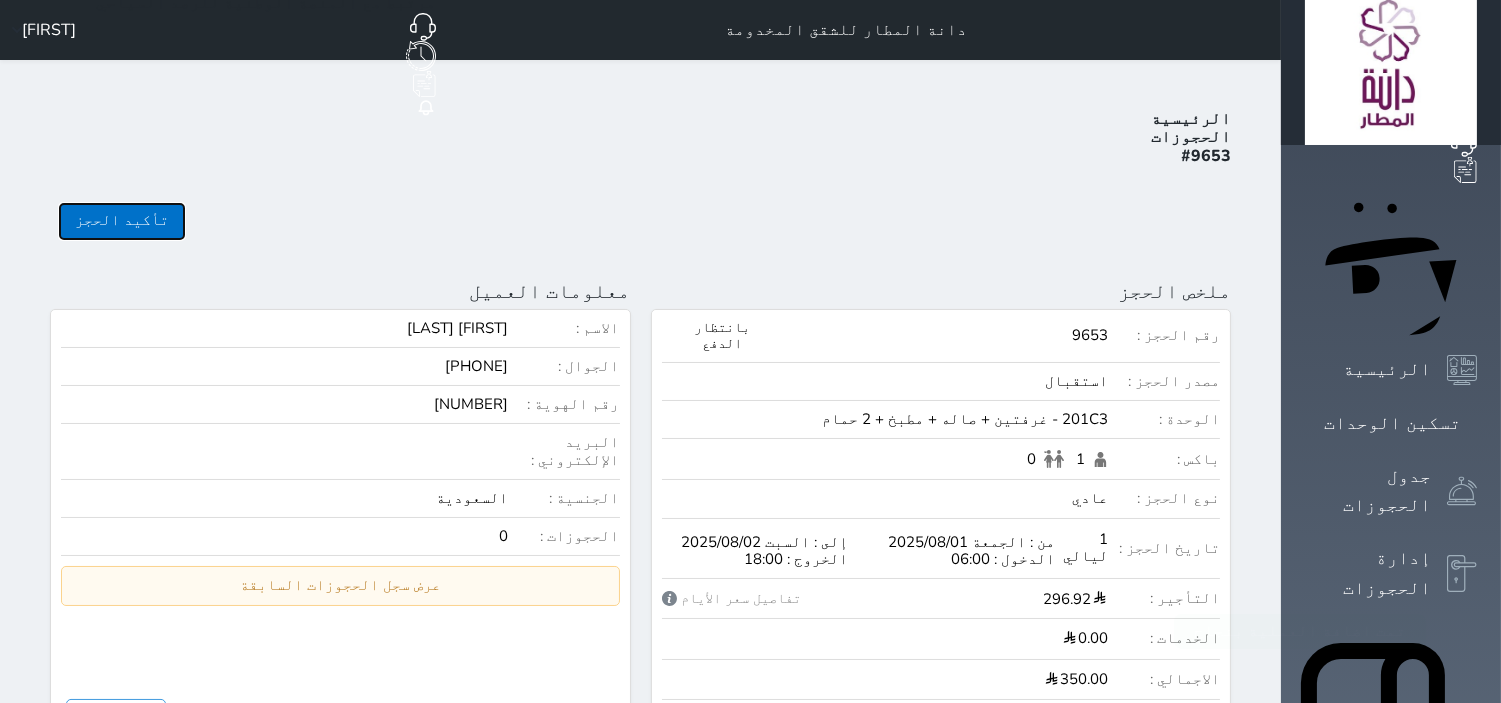 click on "تأكيد الحجز" at bounding box center (122, 221) 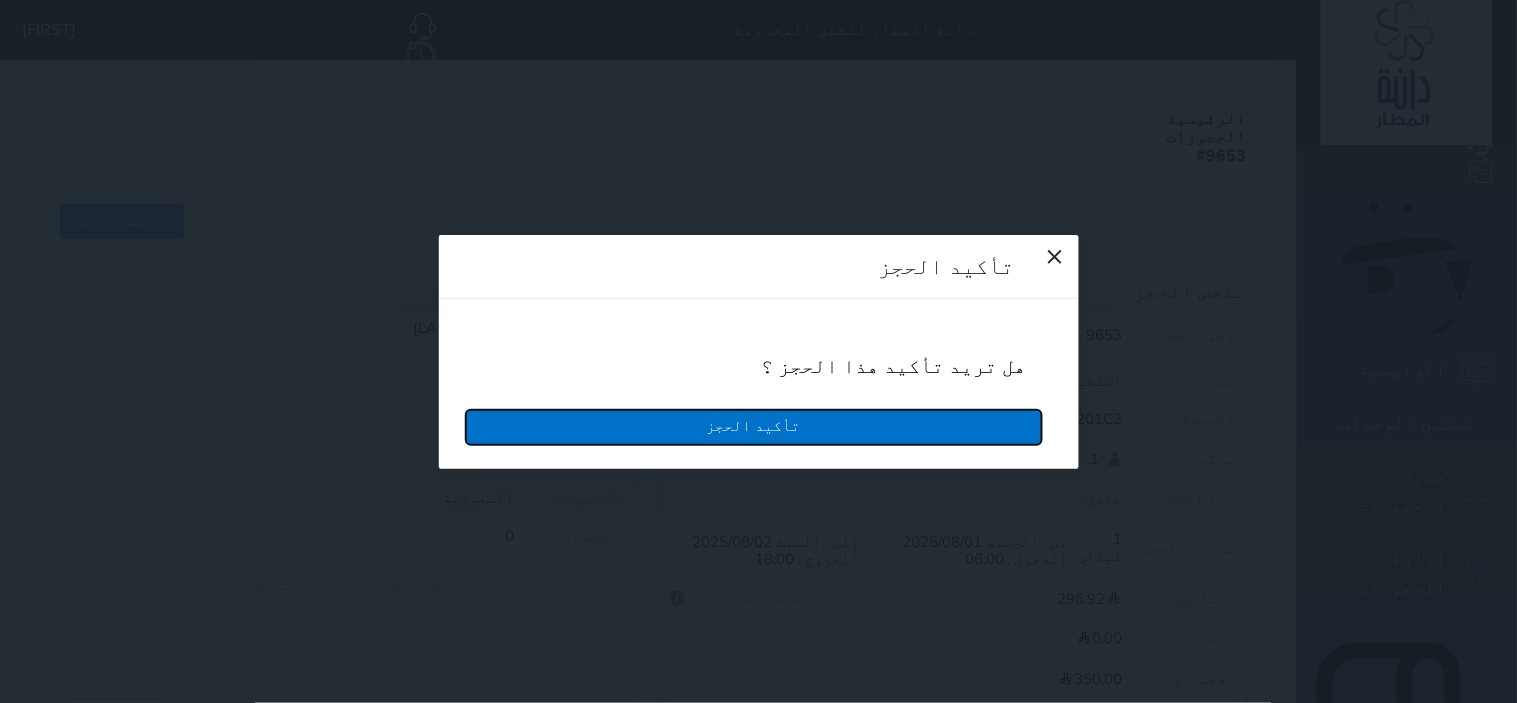 click on "تأكيد الحجز" at bounding box center (754, 427) 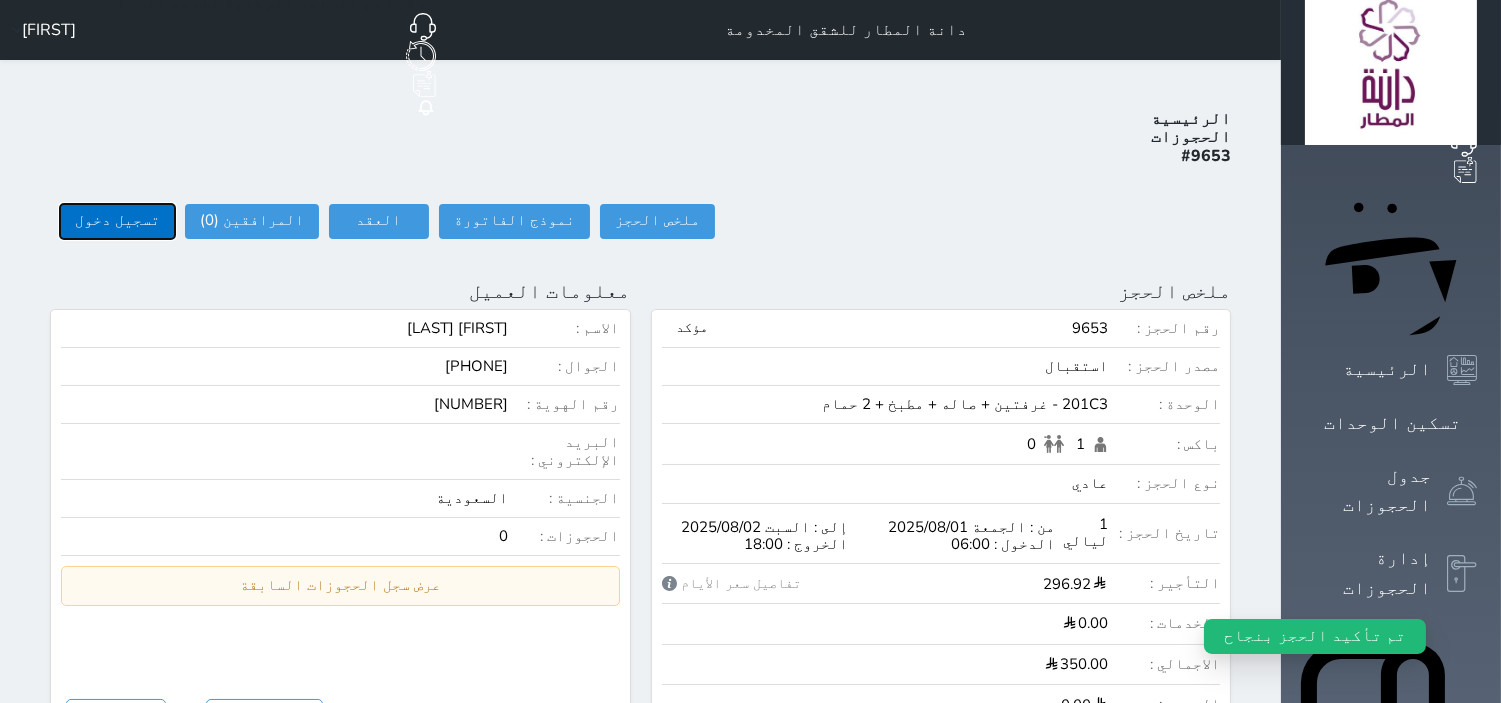 click on "تسجيل دخول" at bounding box center (117, 221) 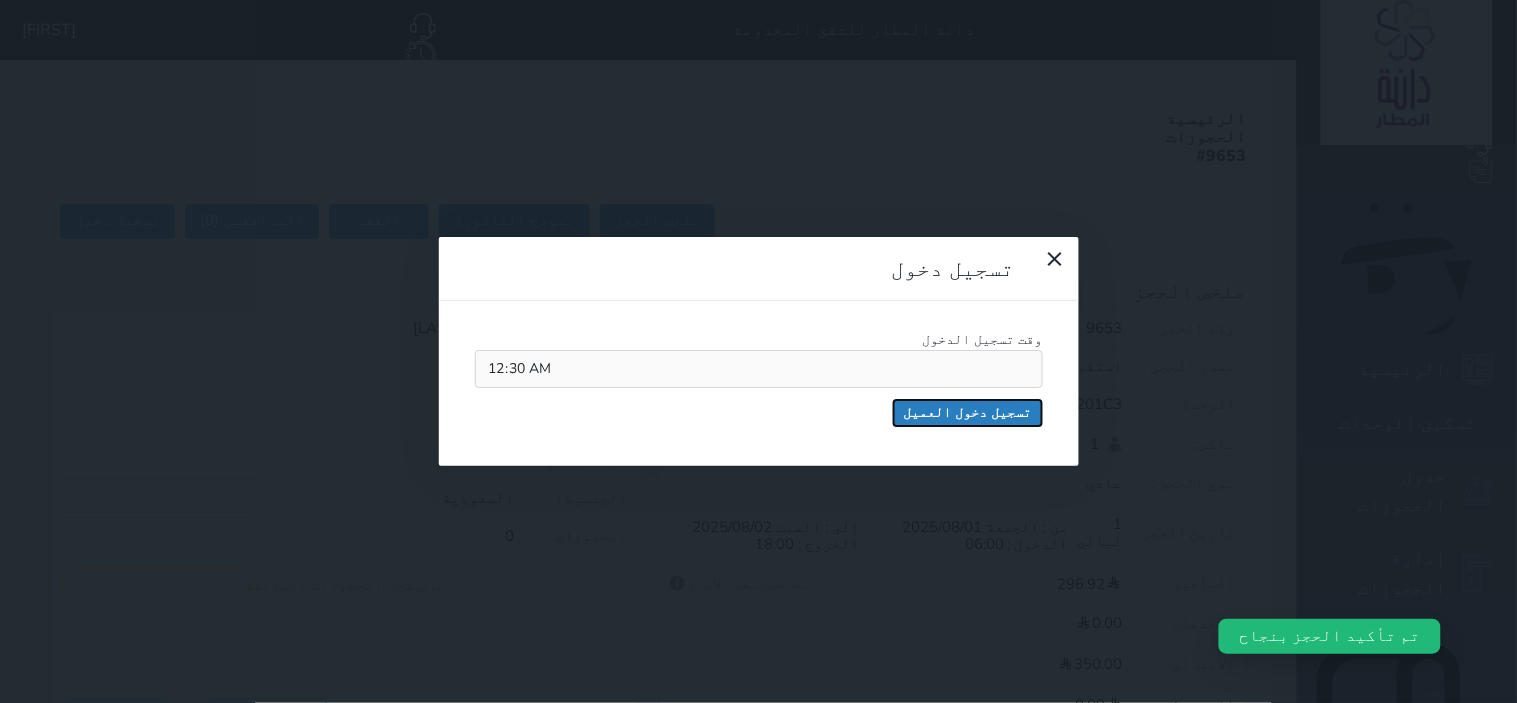click on "تسجيل دخول العميل" at bounding box center [968, 413] 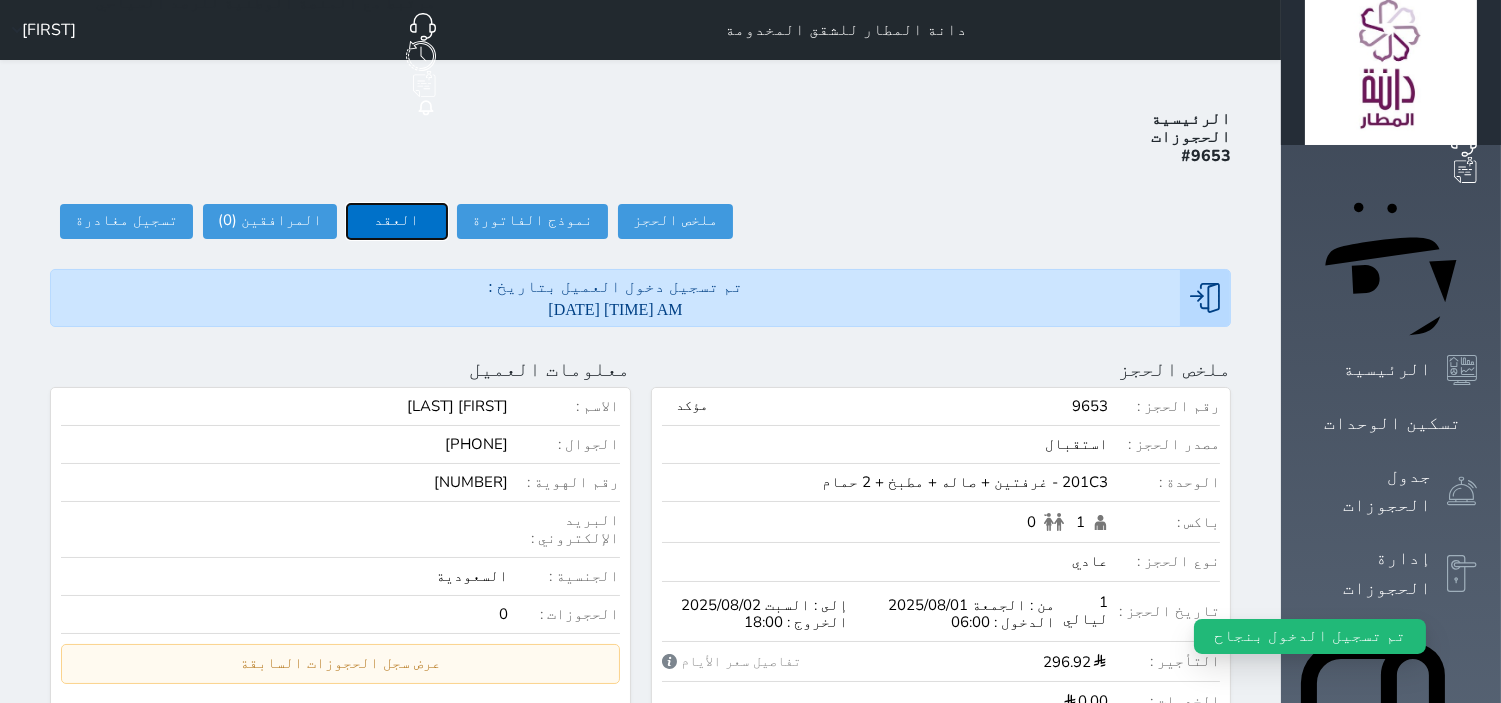 click on "العقد" at bounding box center [397, 221] 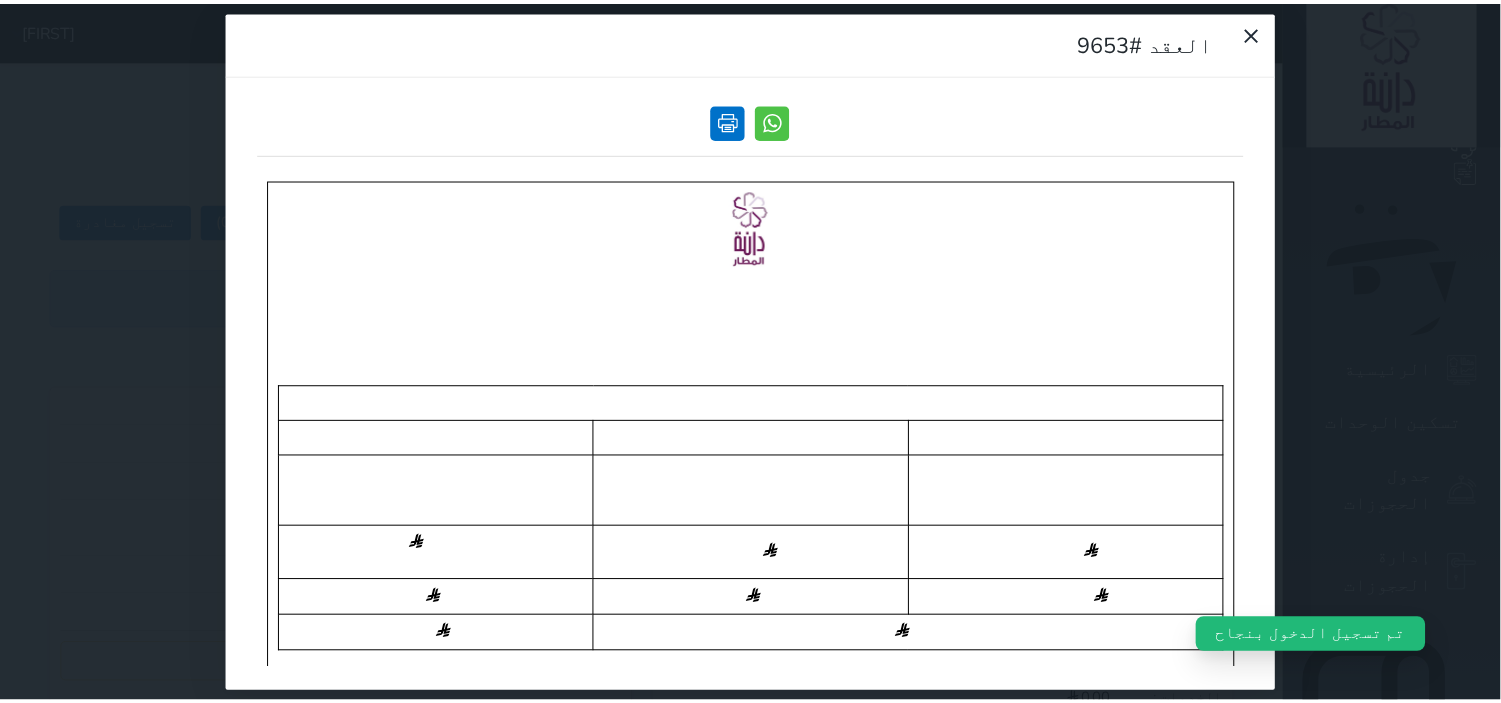 scroll, scrollTop: 0, scrollLeft: 0, axis: both 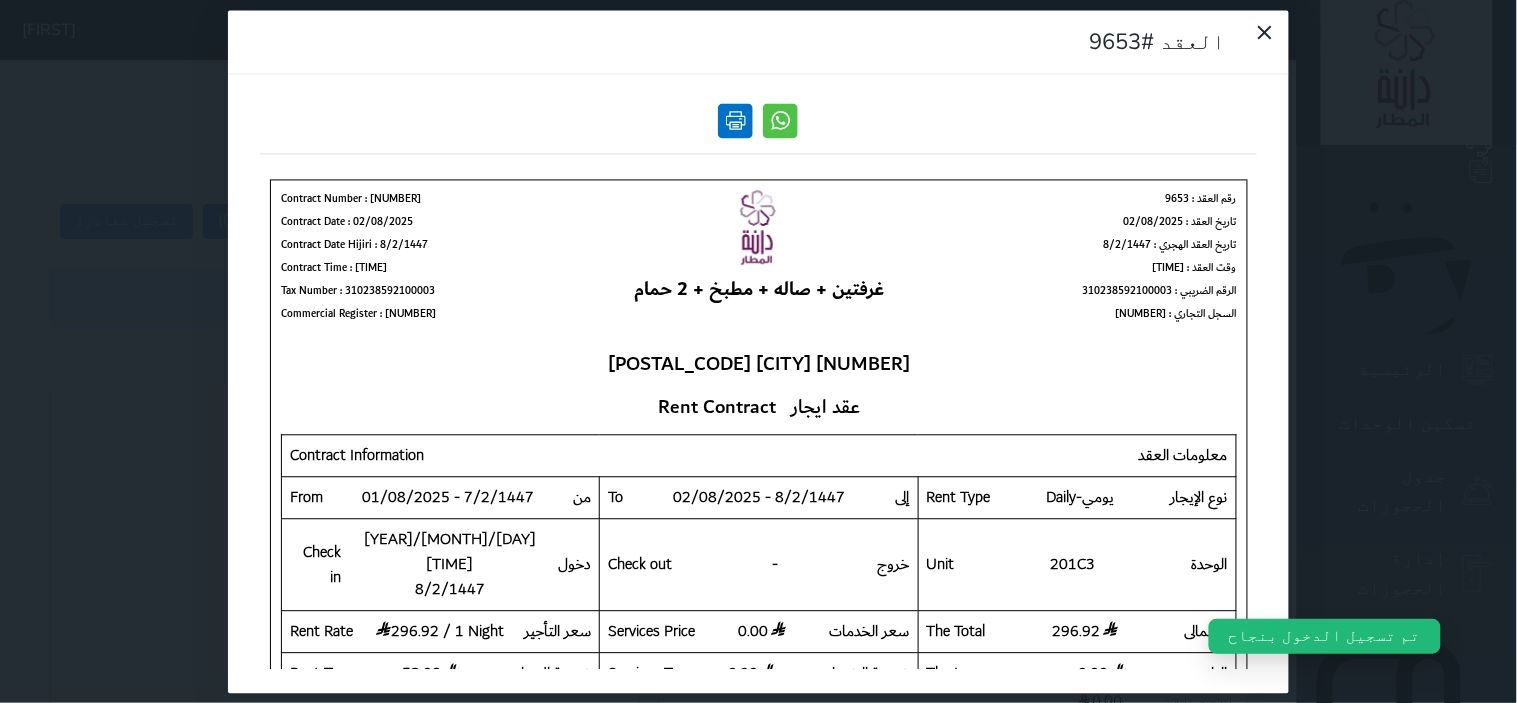 click at bounding box center [736, 120] 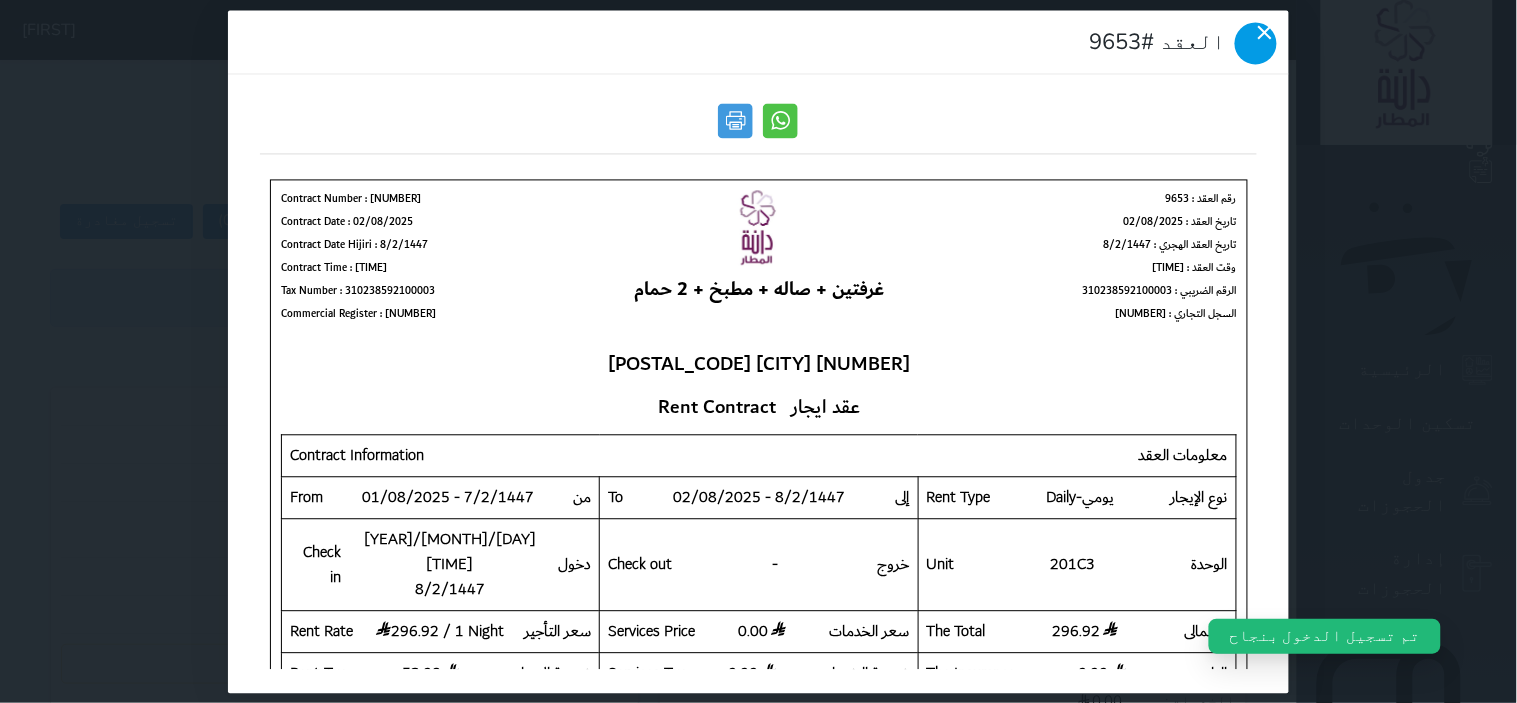 click 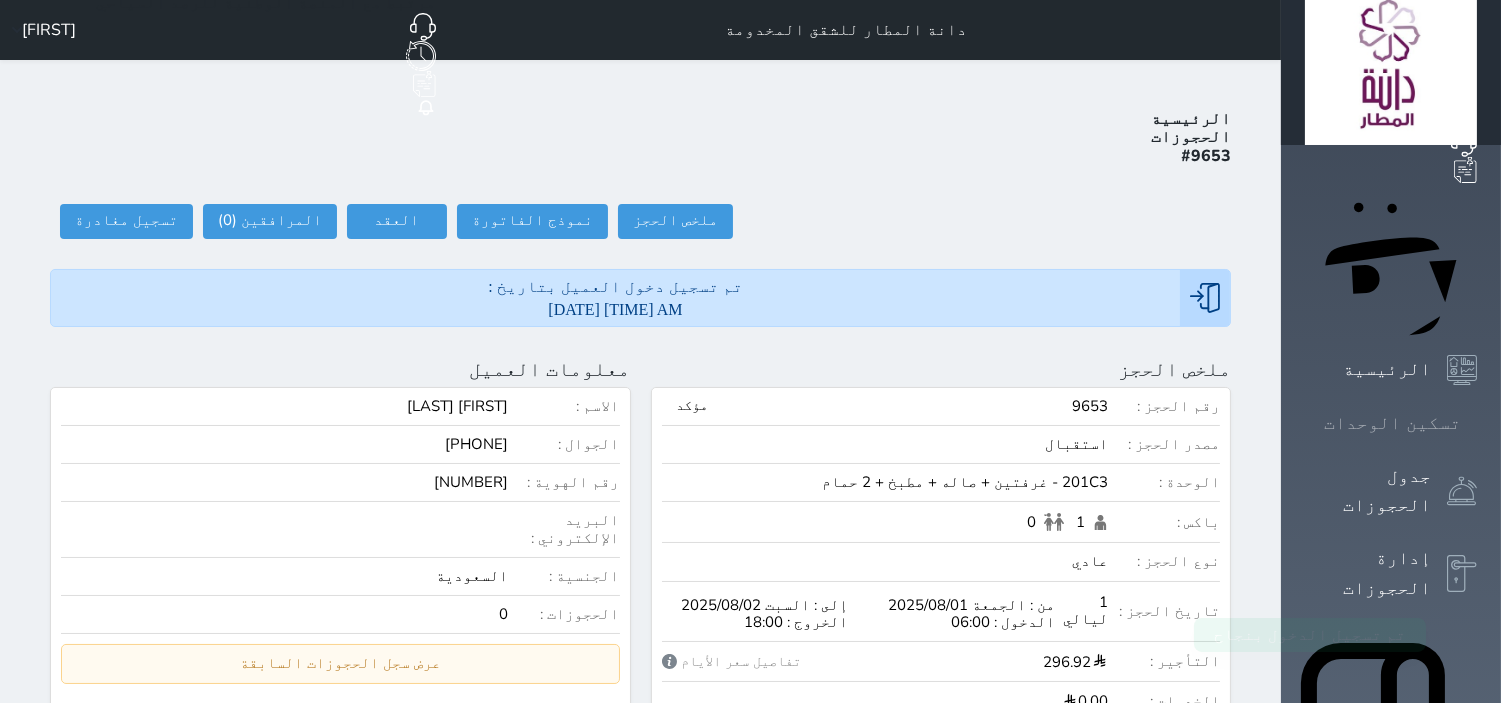 click 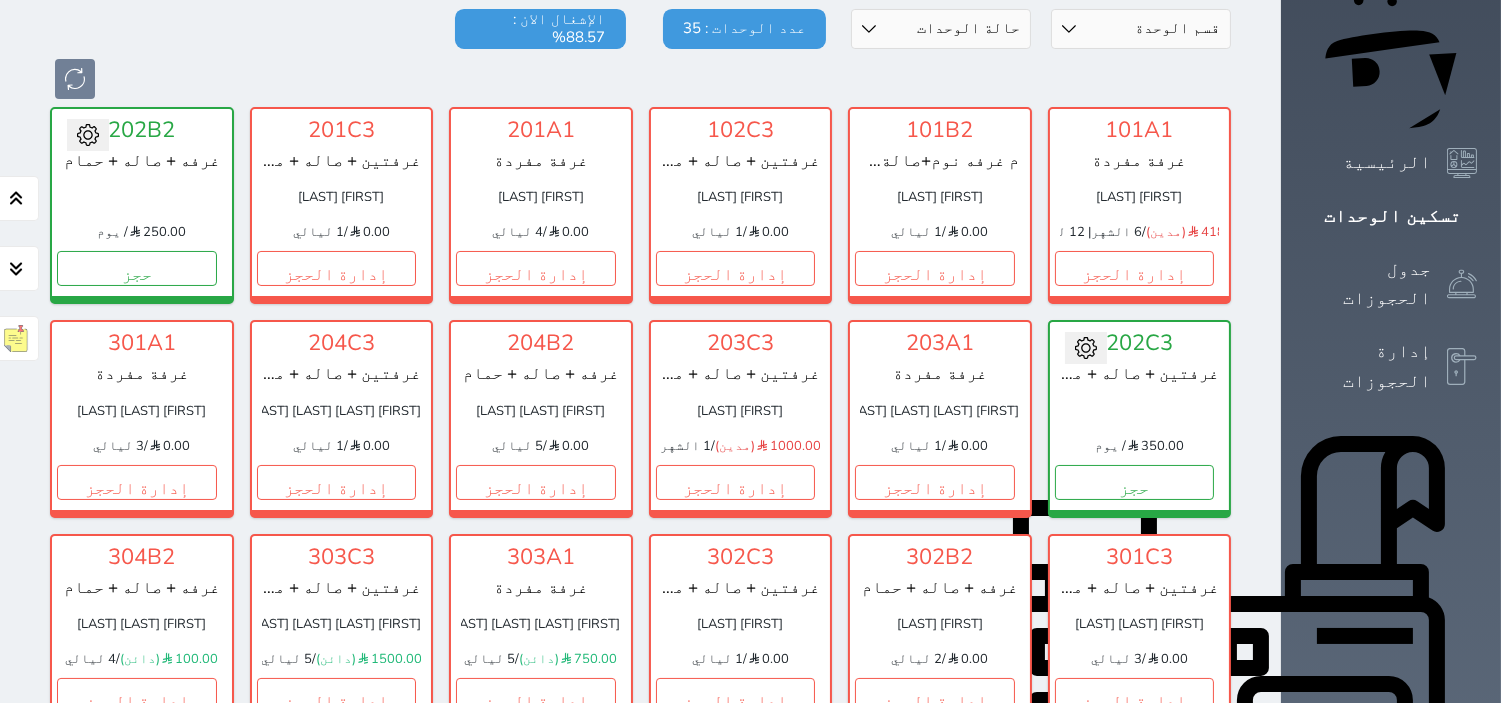 scroll, scrollTop: 168, scrollLeft: 0, axis: vertical 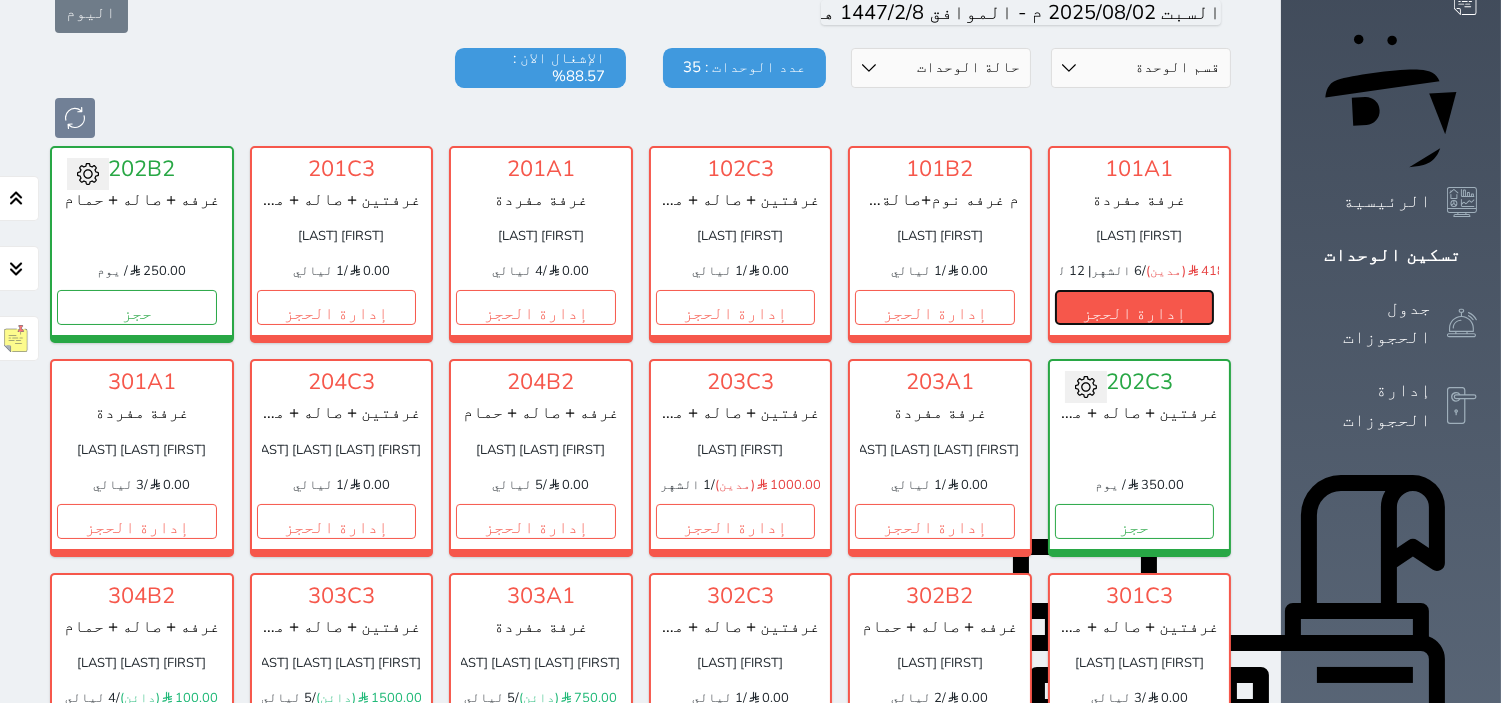 click on "إدارة الحجز" at bounding box center [1135, 307] 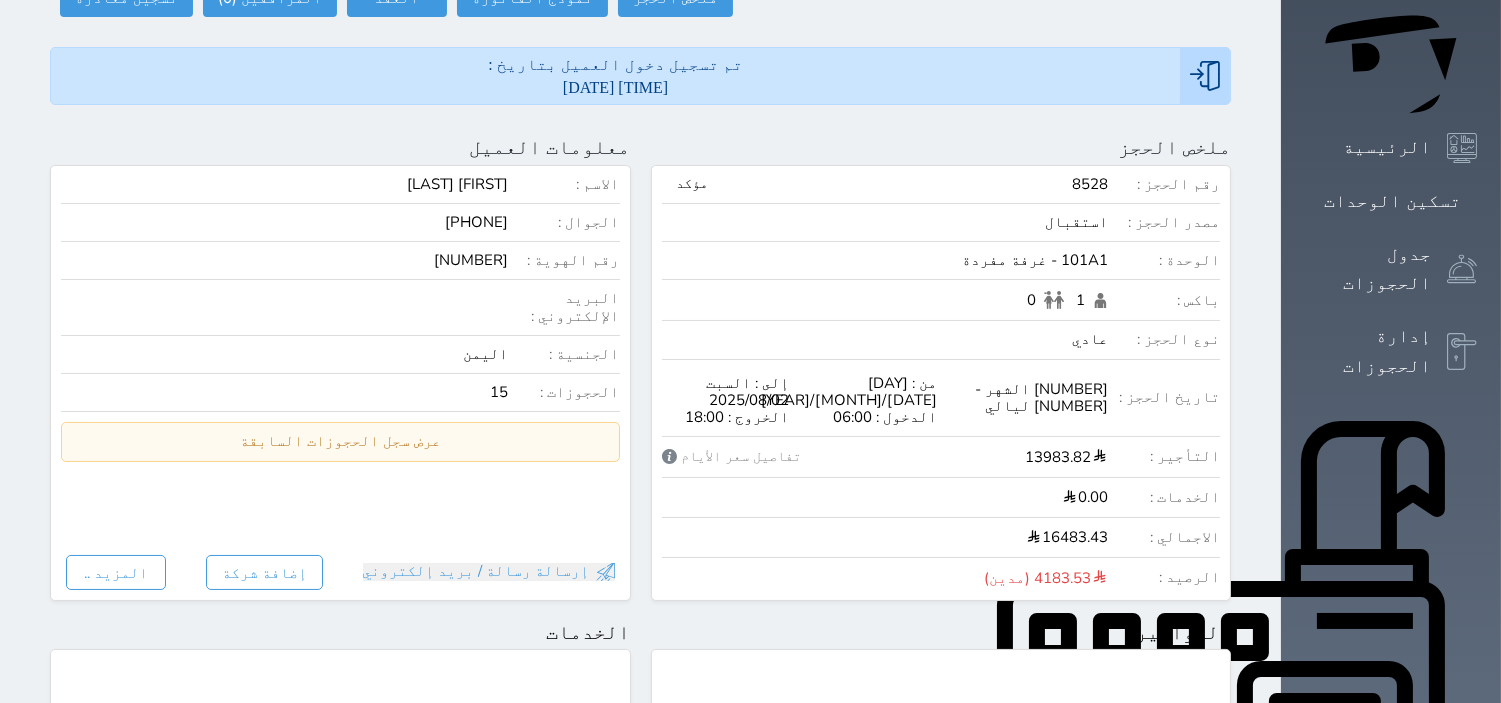scroll, scrollTop: 0, scrollLeft: 0, axis: both 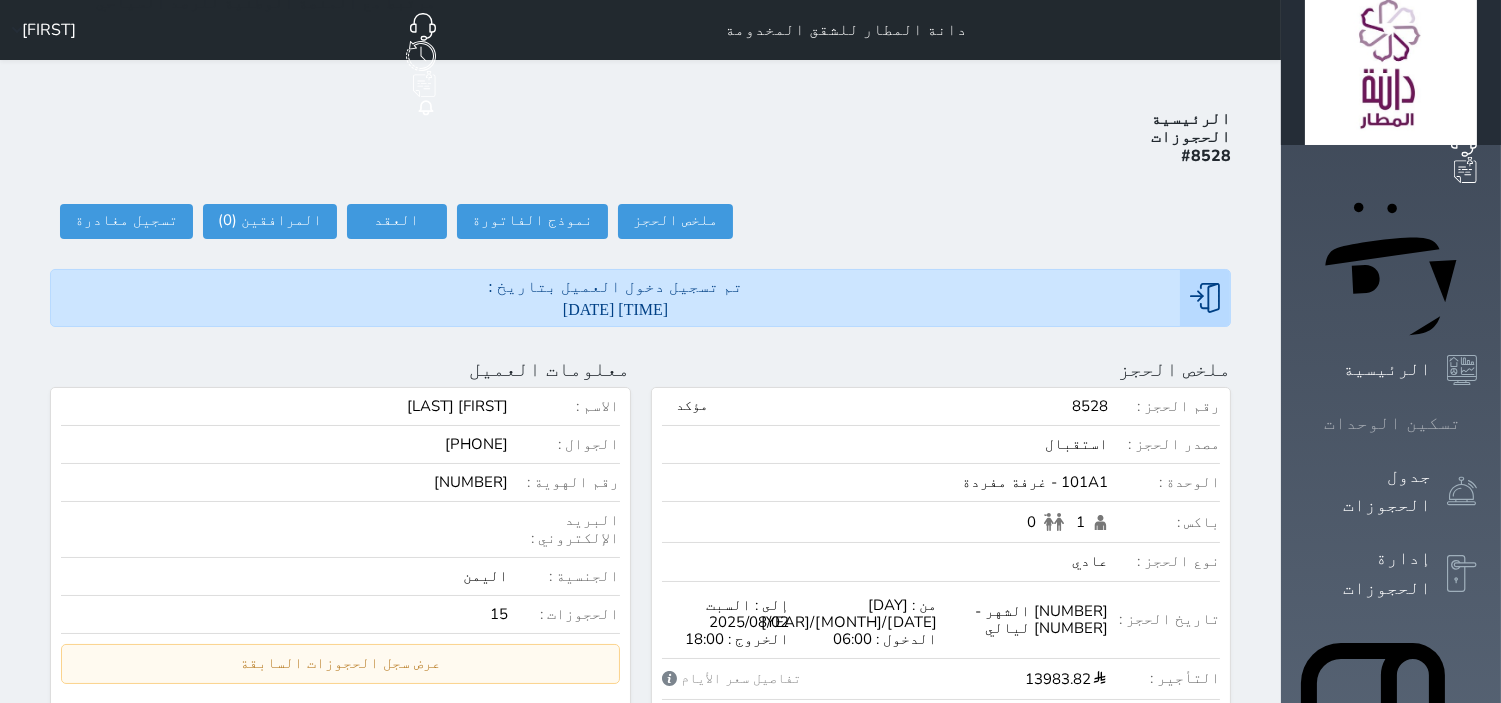 click at bounding box center (1477, 423) 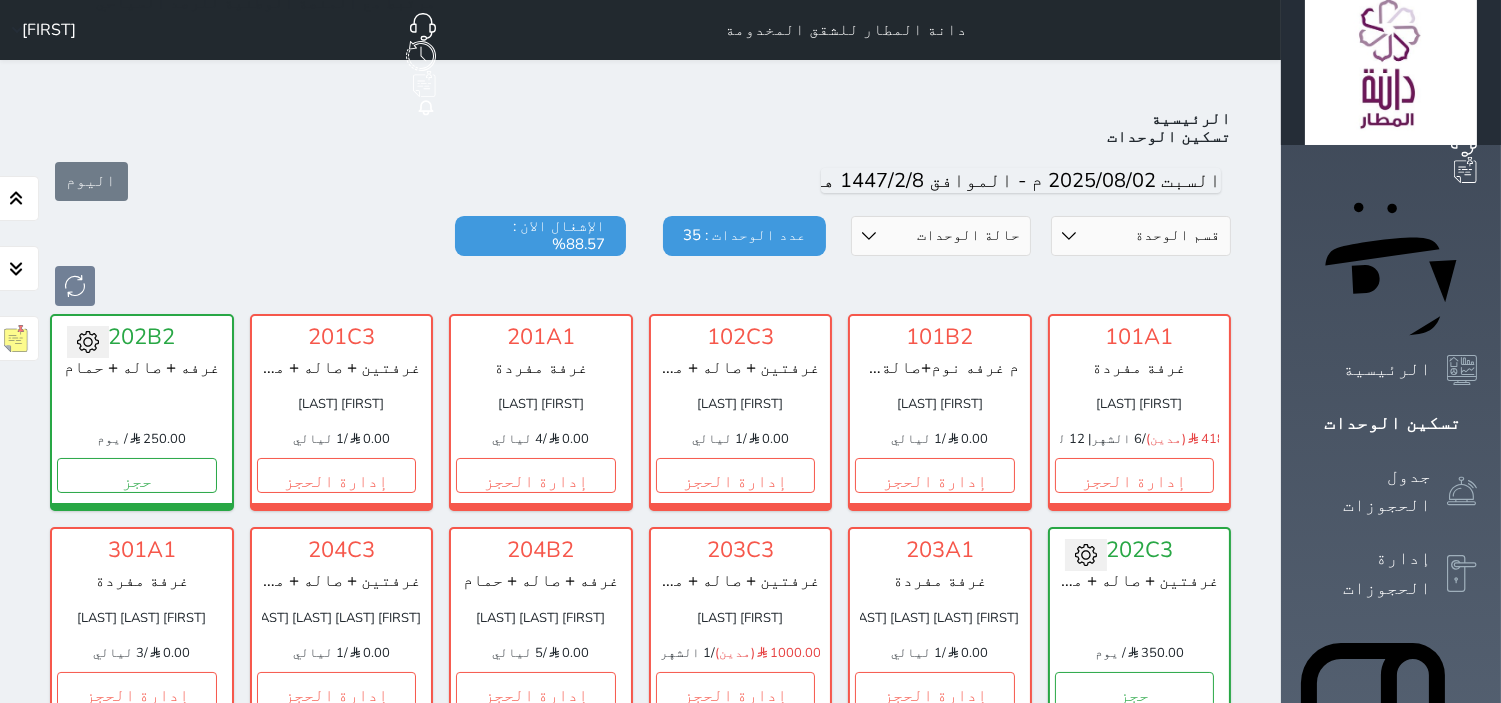 scroll, scrollTop: 555, scrollLeft: 0, axis: vertical 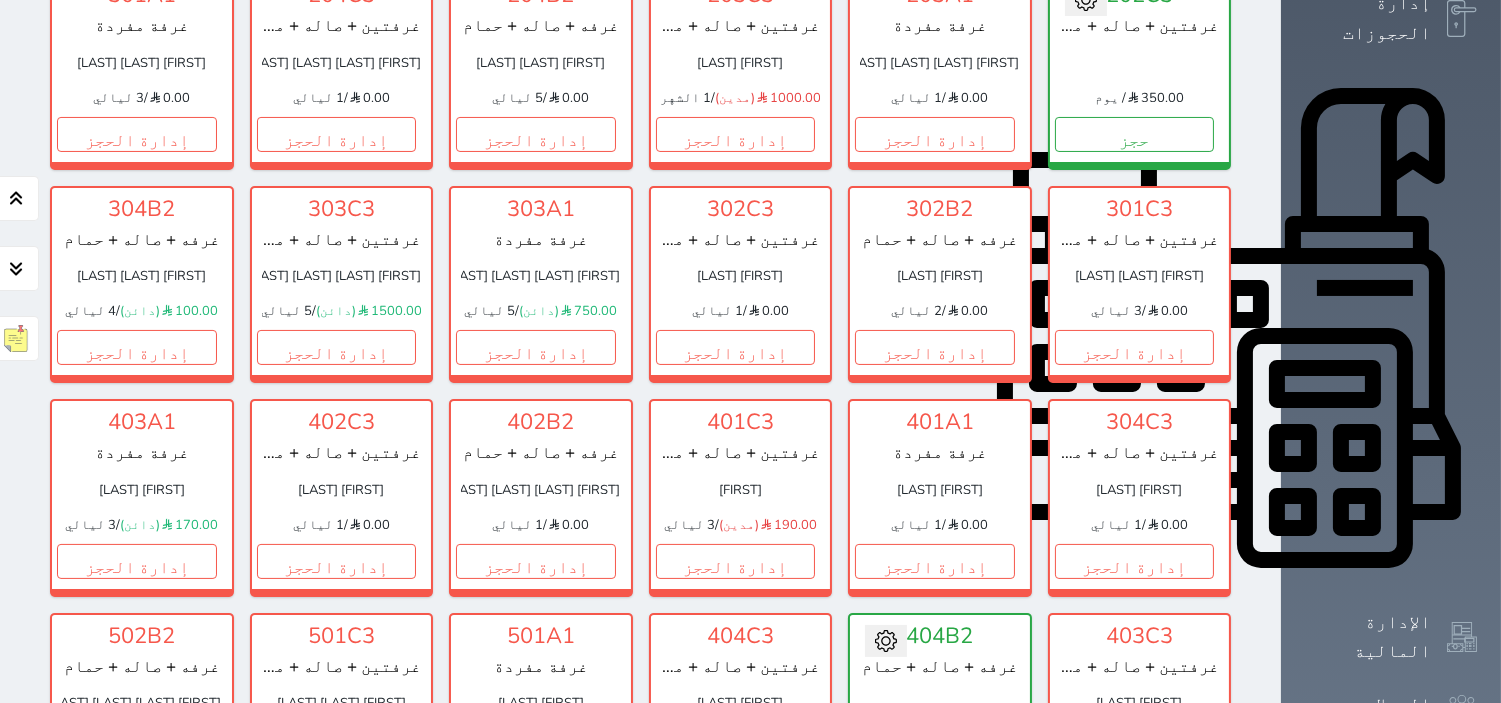 click 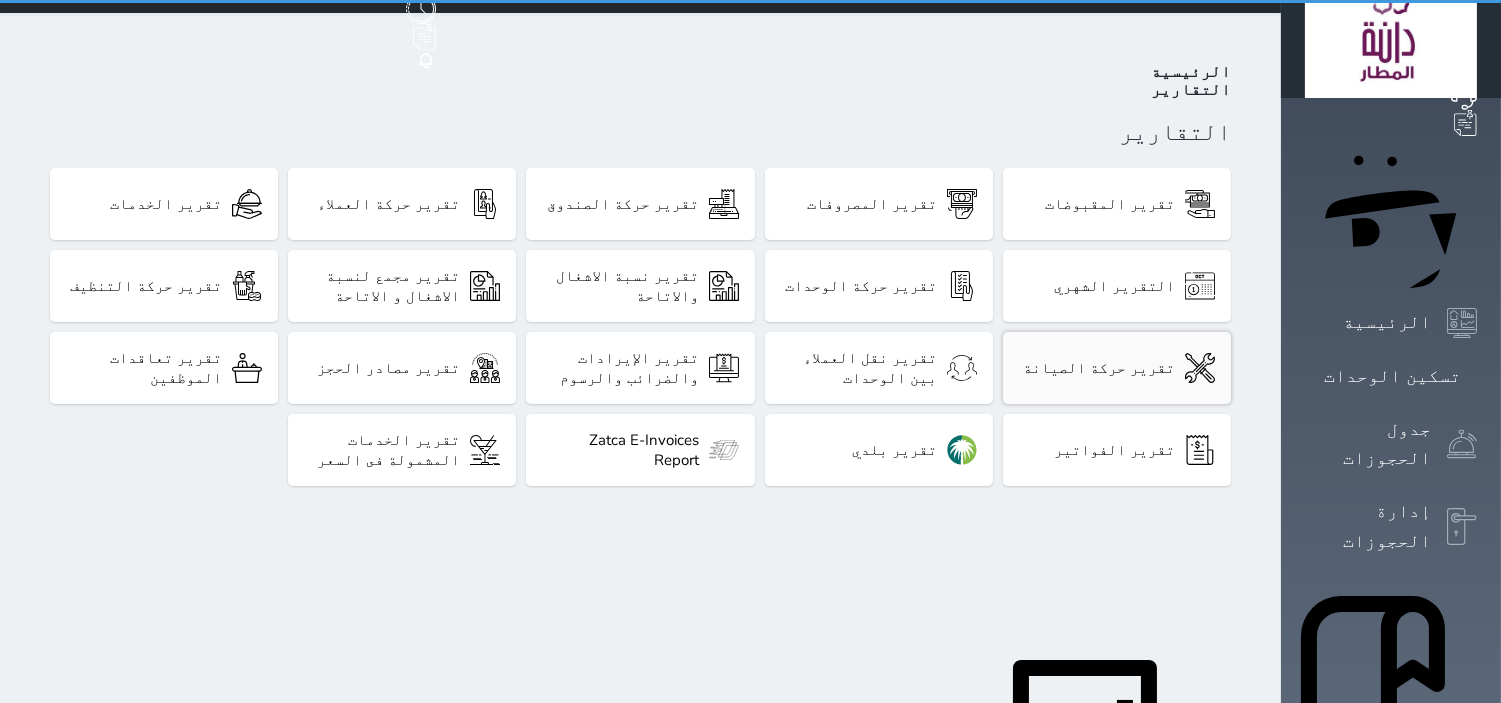 scroll, scrollTop: 0, scrollLeft: 0, axis: both 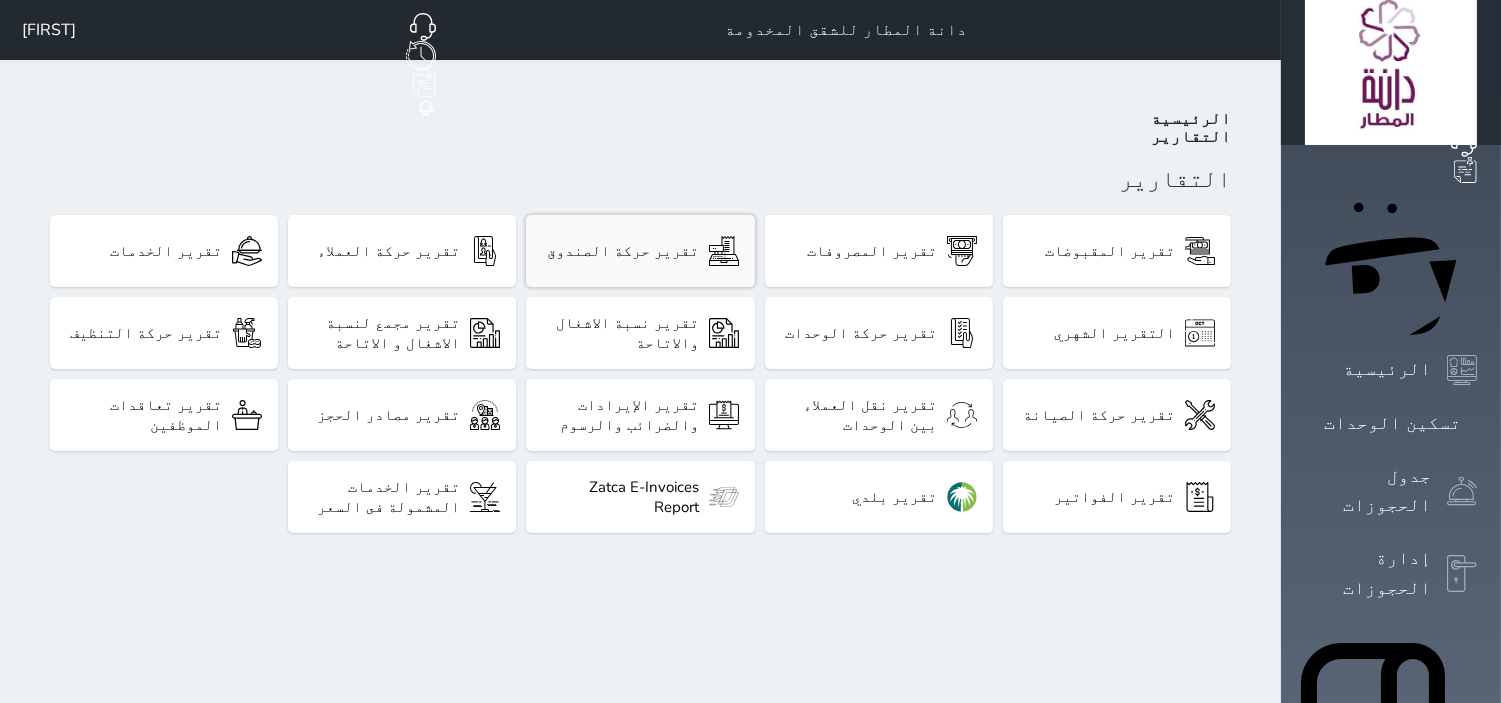 click on "تقرير حركة الصندوق" at bounding box center (640, 251) 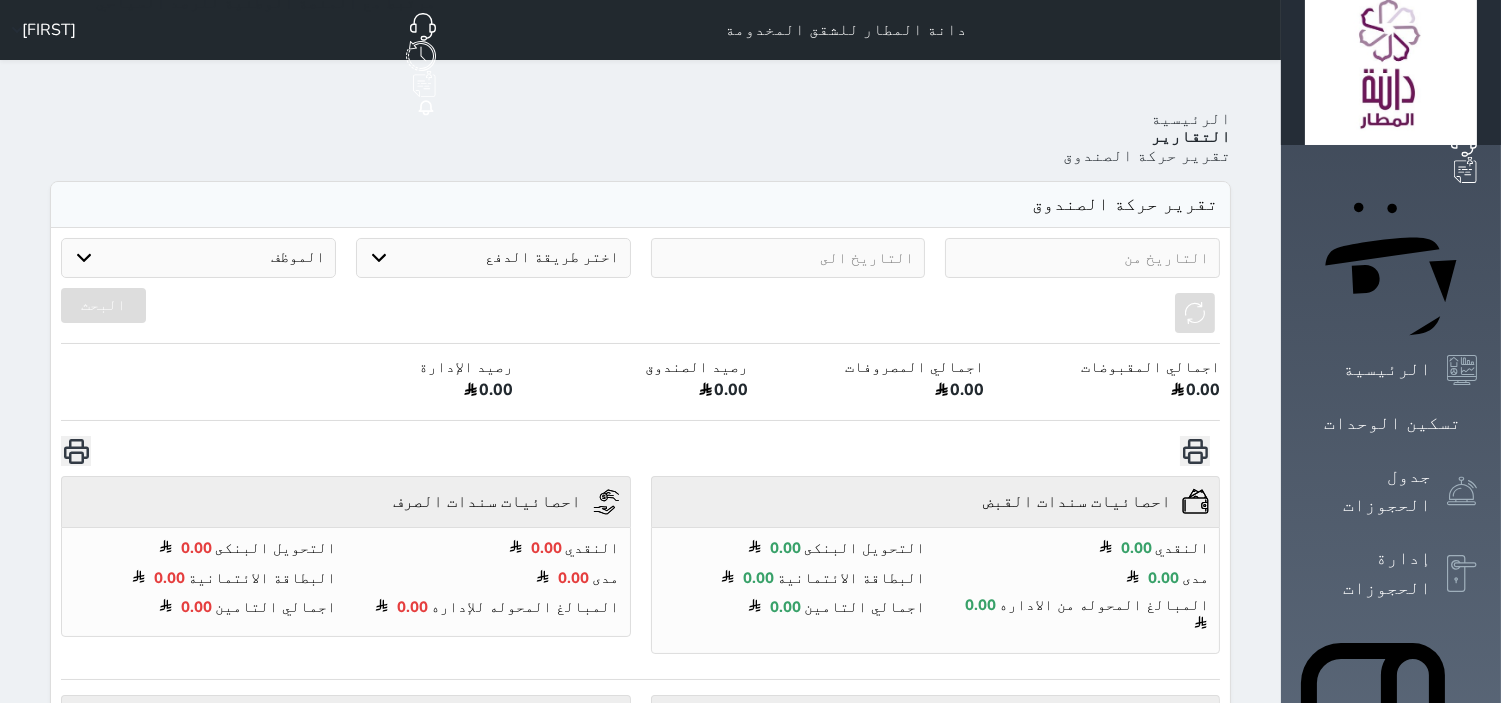 click at bounding box center (1082, 258) 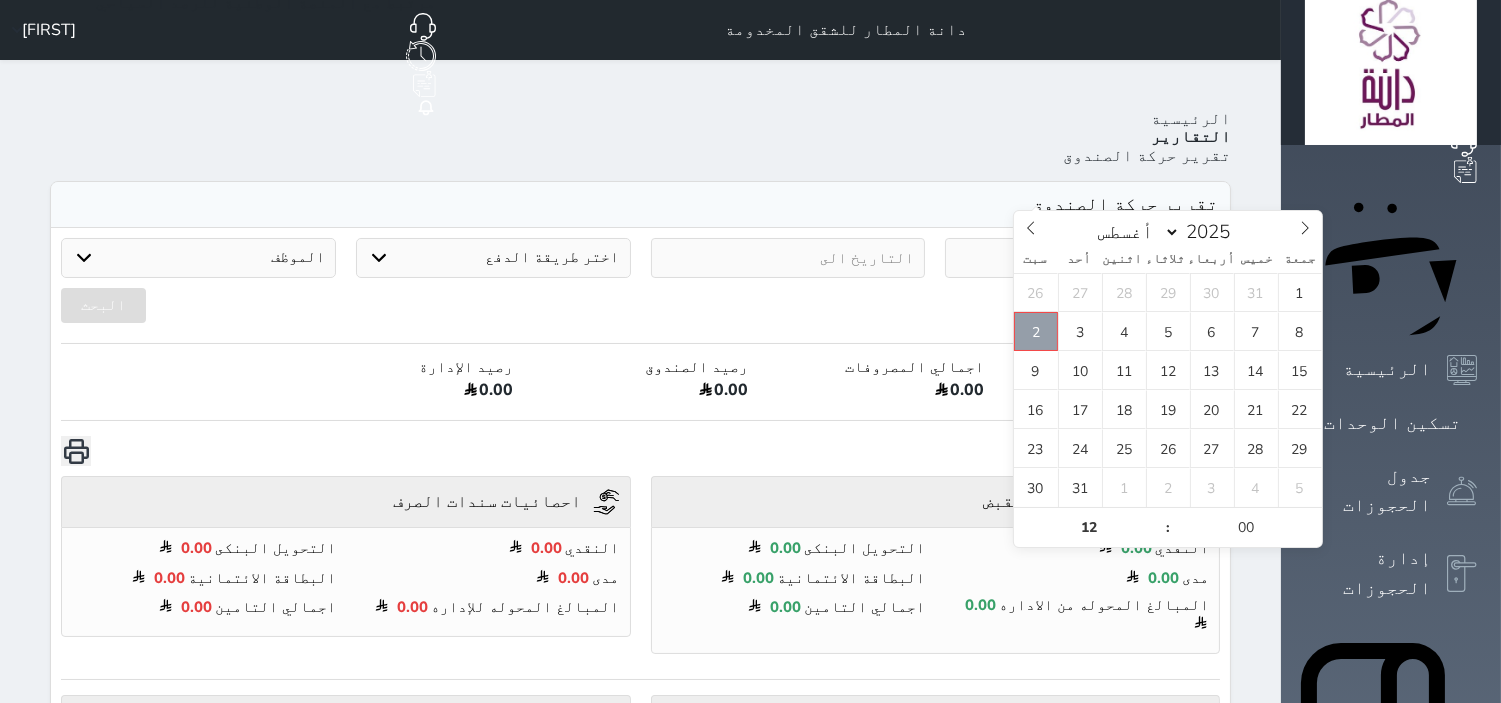 click on "2" at bounding box center (1036, 331) 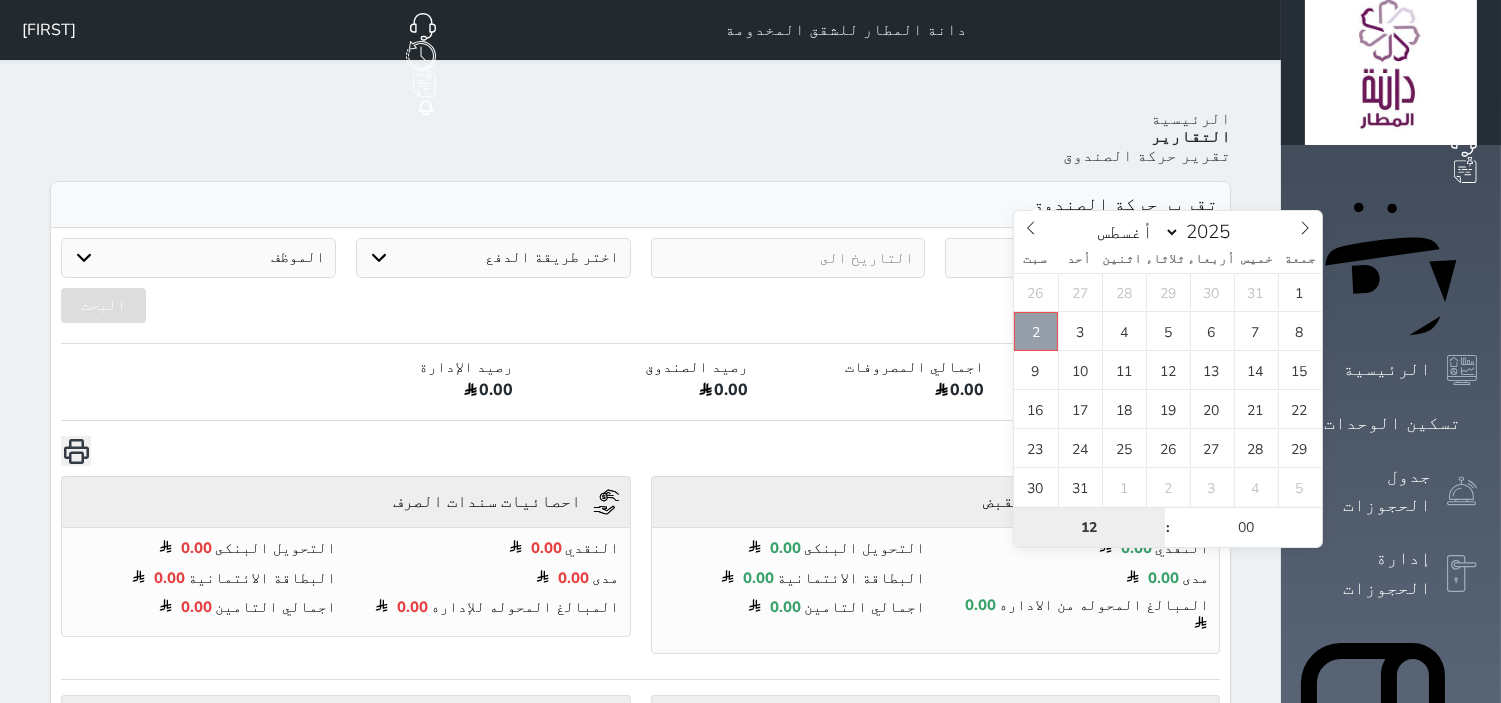 type on "2025-08-02 12:00" 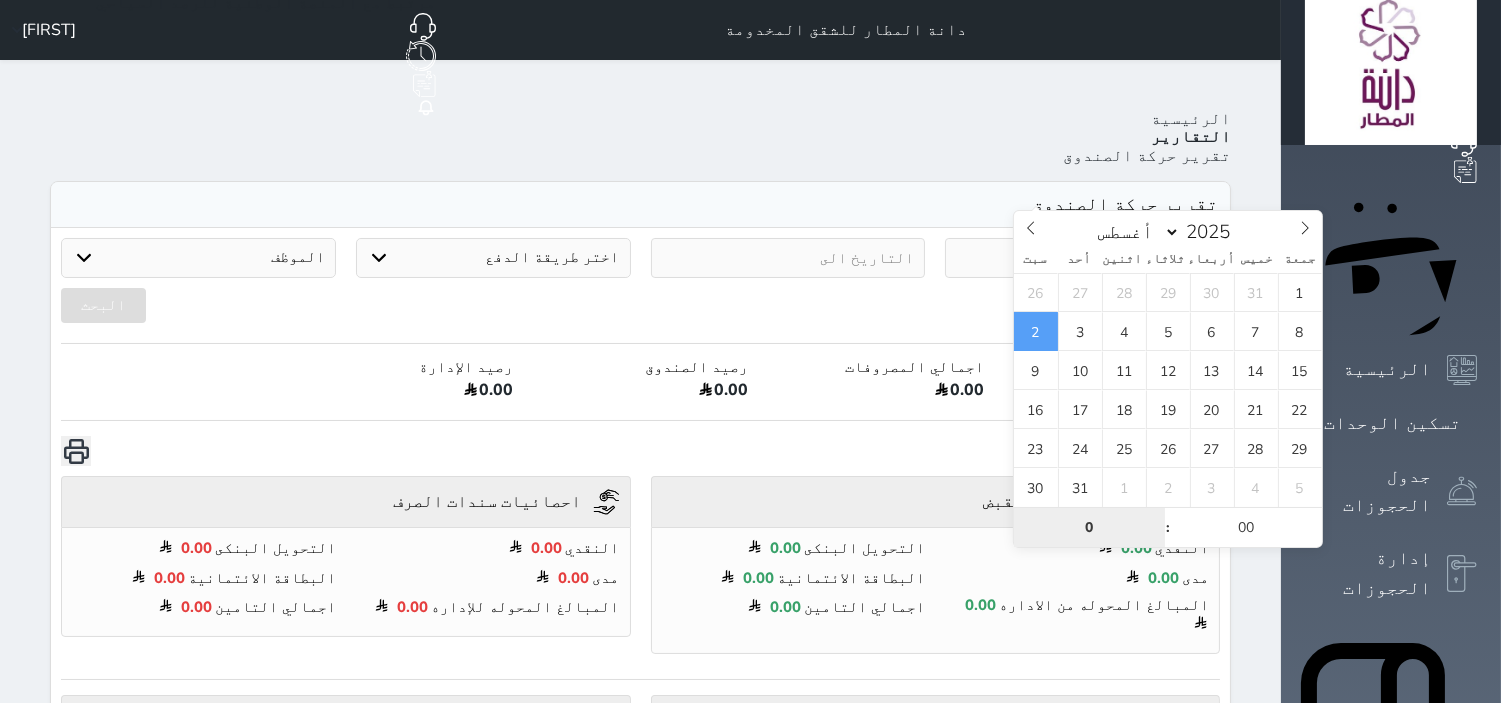 type on "00" 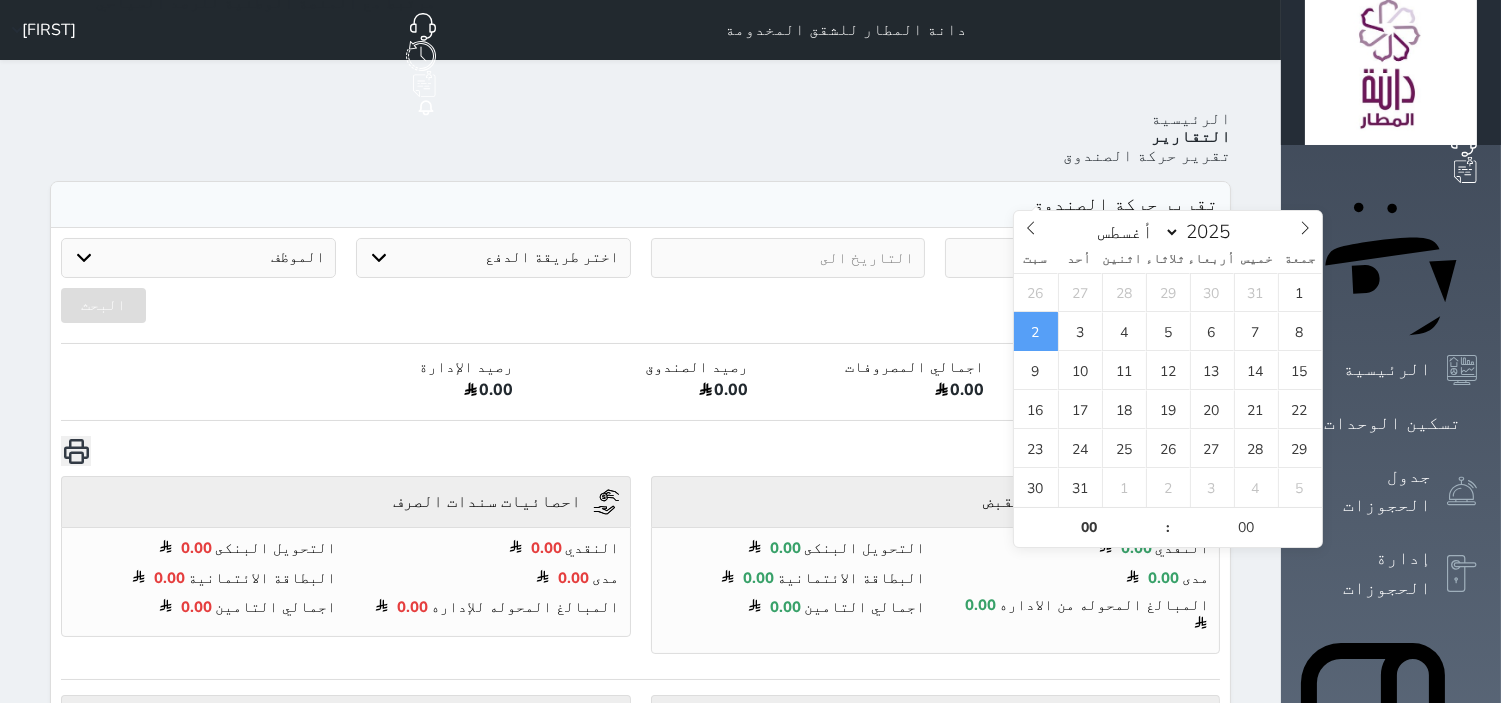 type on "2025-08-02 00:00" 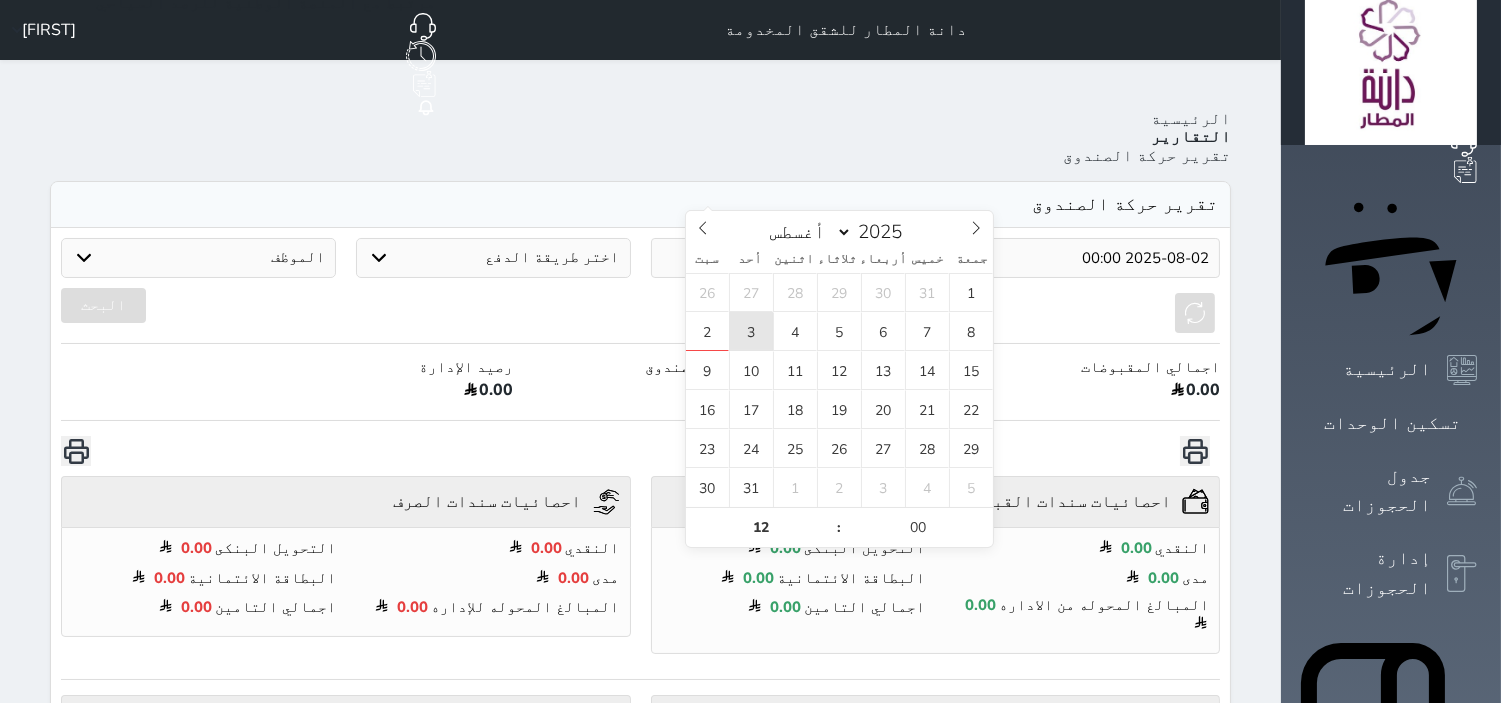 click on "3" at bounding box center (751, 331) 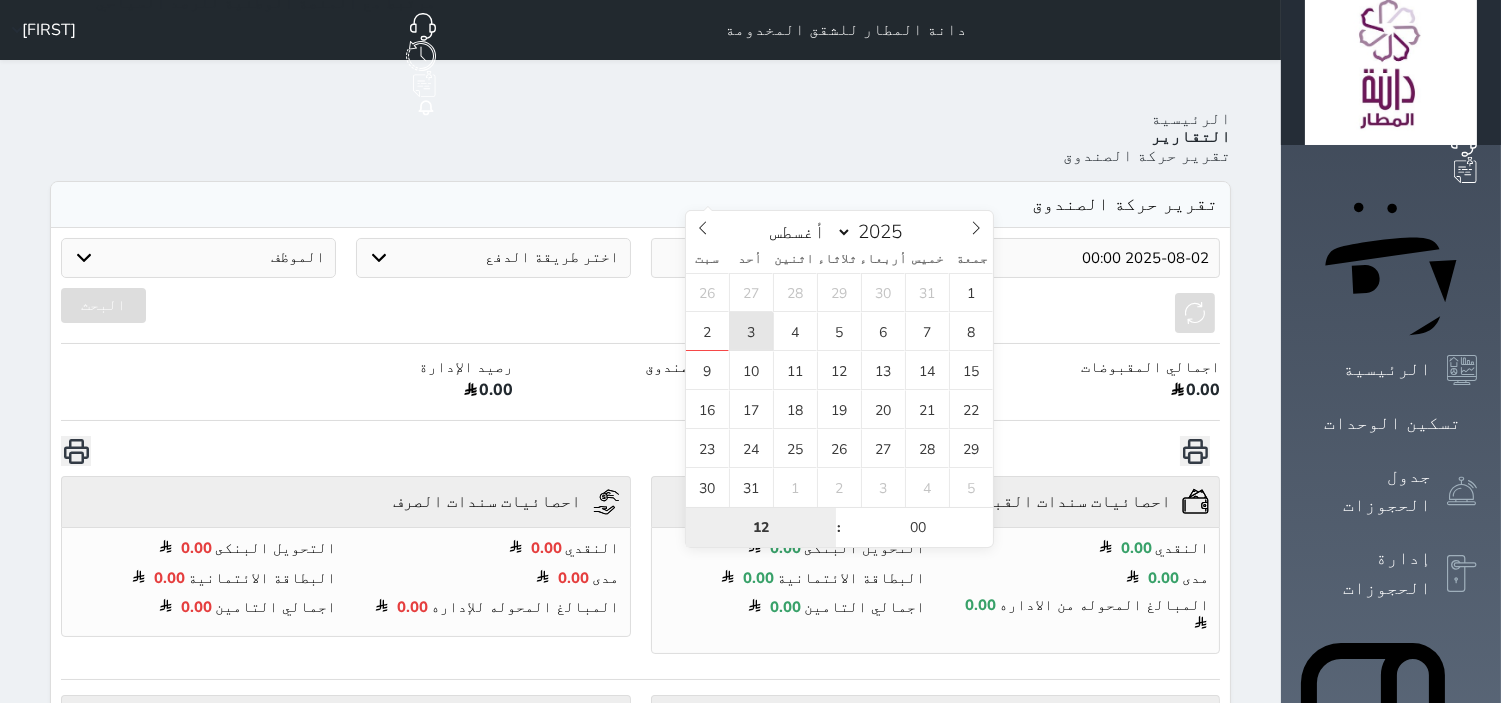 type on "2025-08-03 12:00" 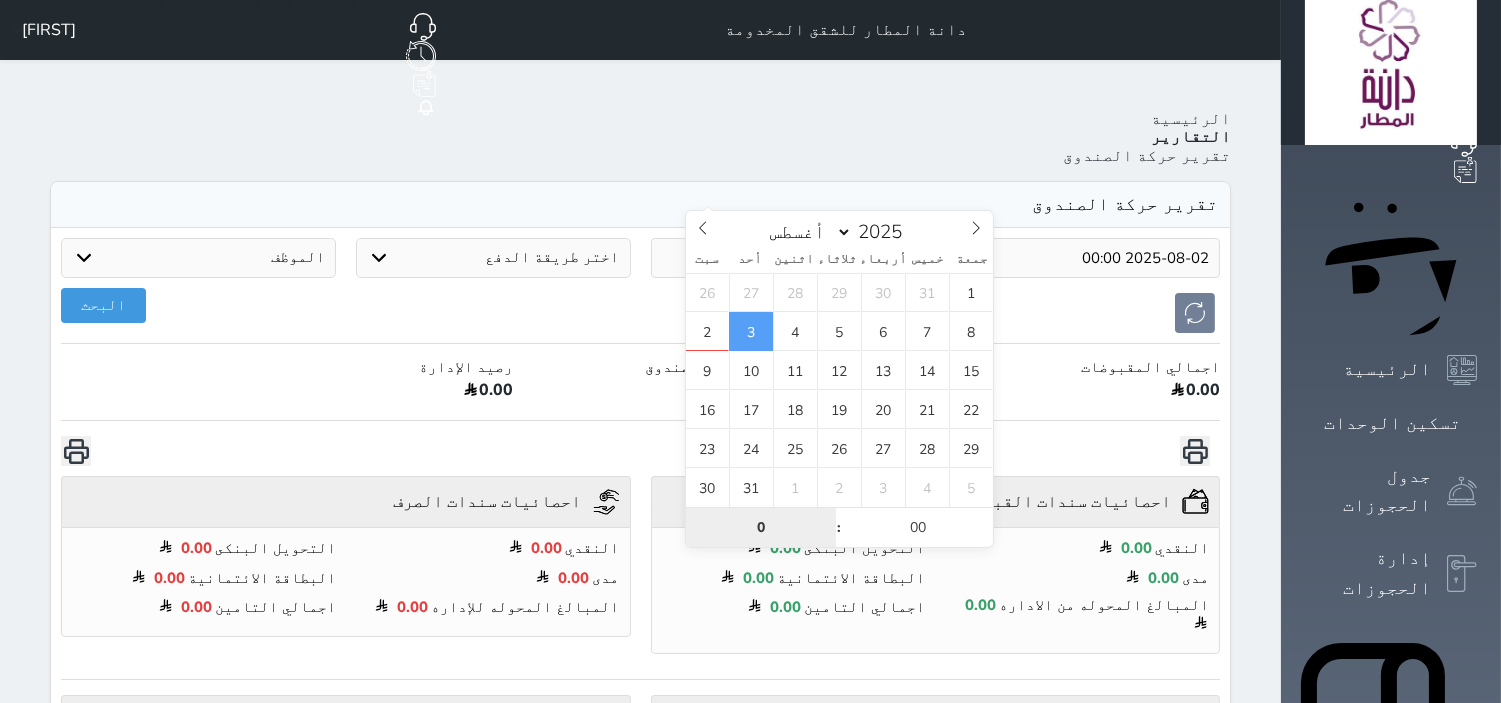 type on "00" 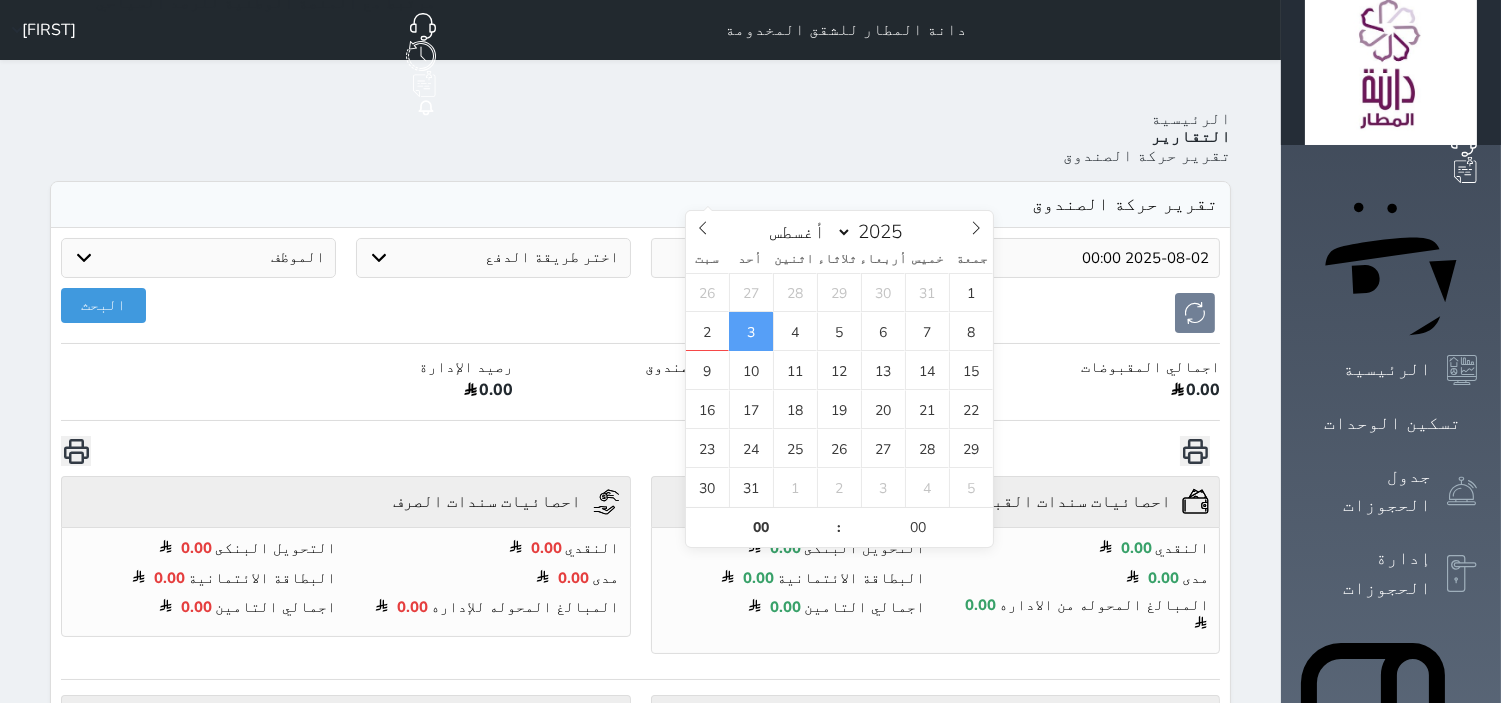 type on "2025-08-03 00:00" 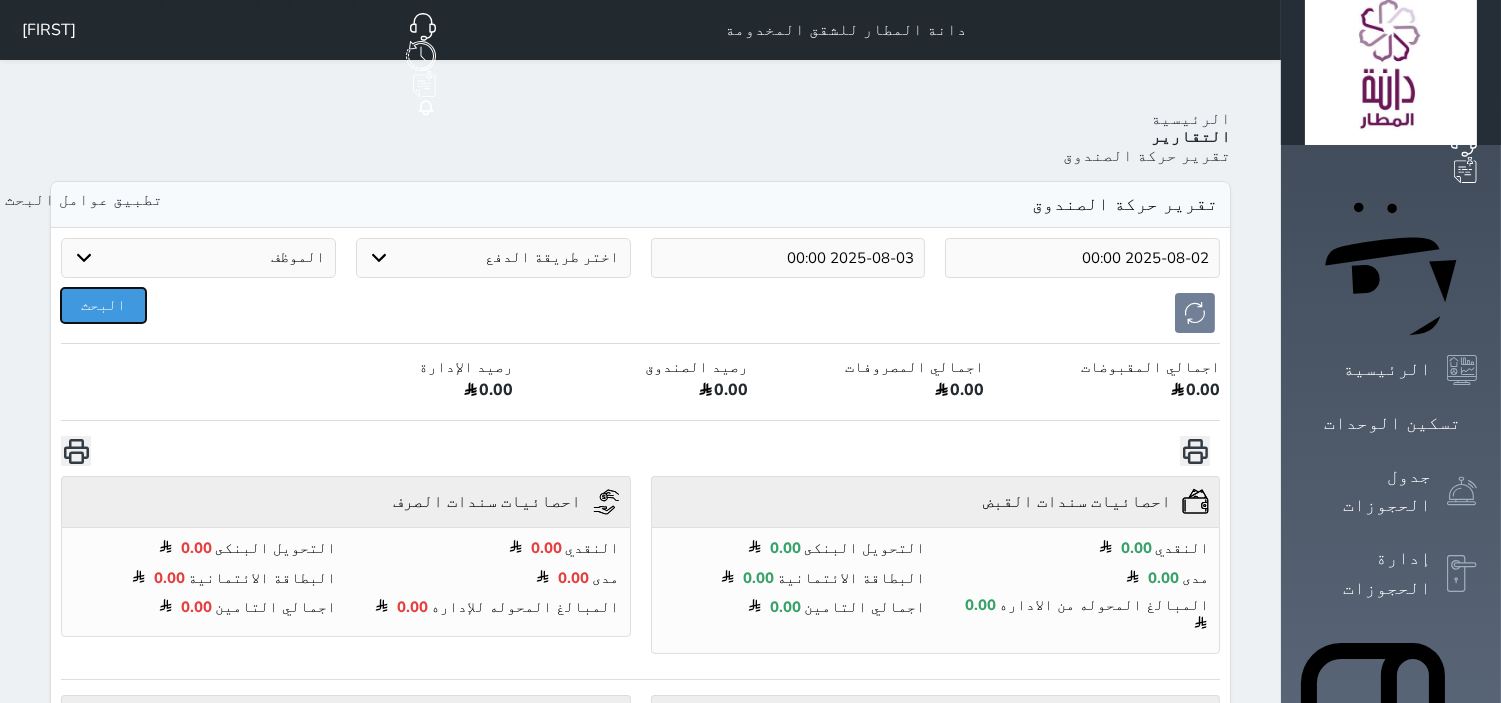 click on "البحث" at bounding box center [103, 305] 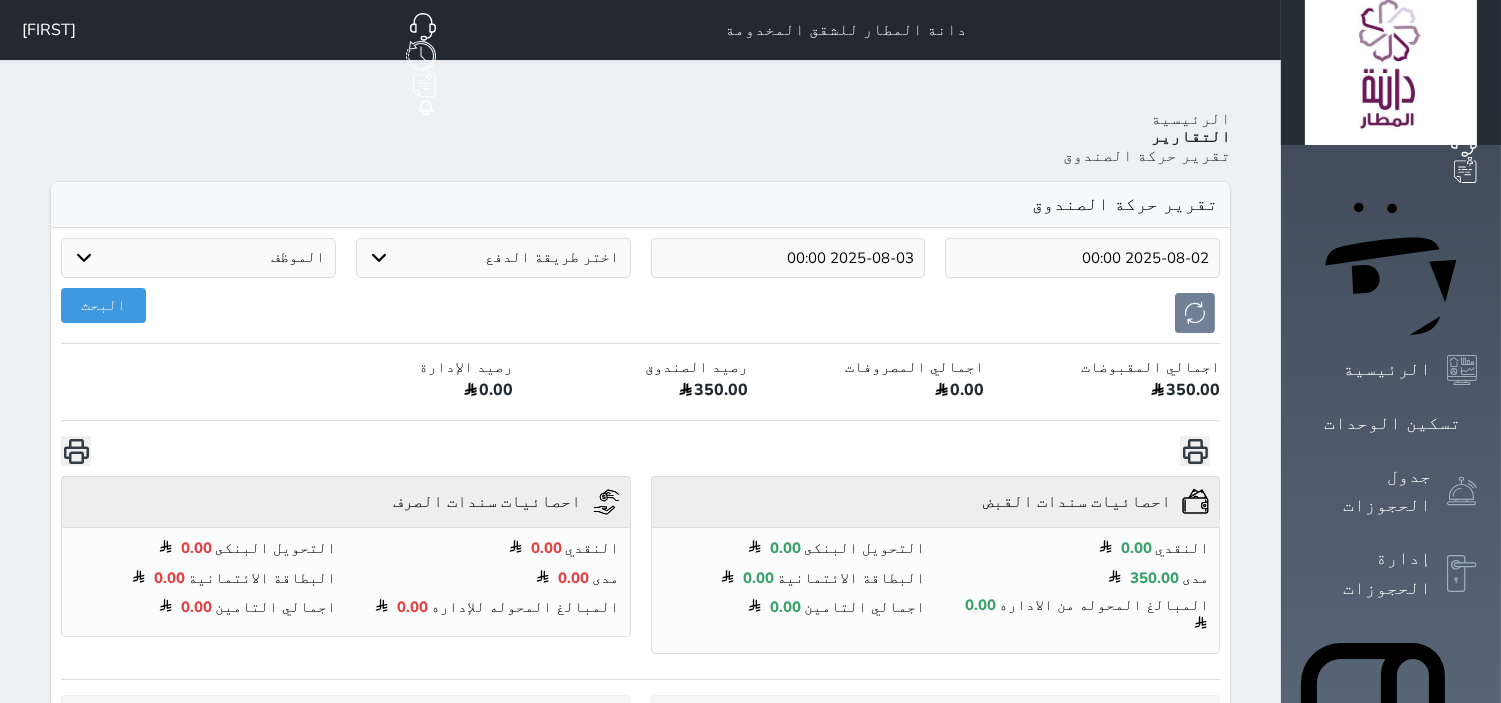 click on "2025-08-02 00:00" at bounding box center (1082, 258) 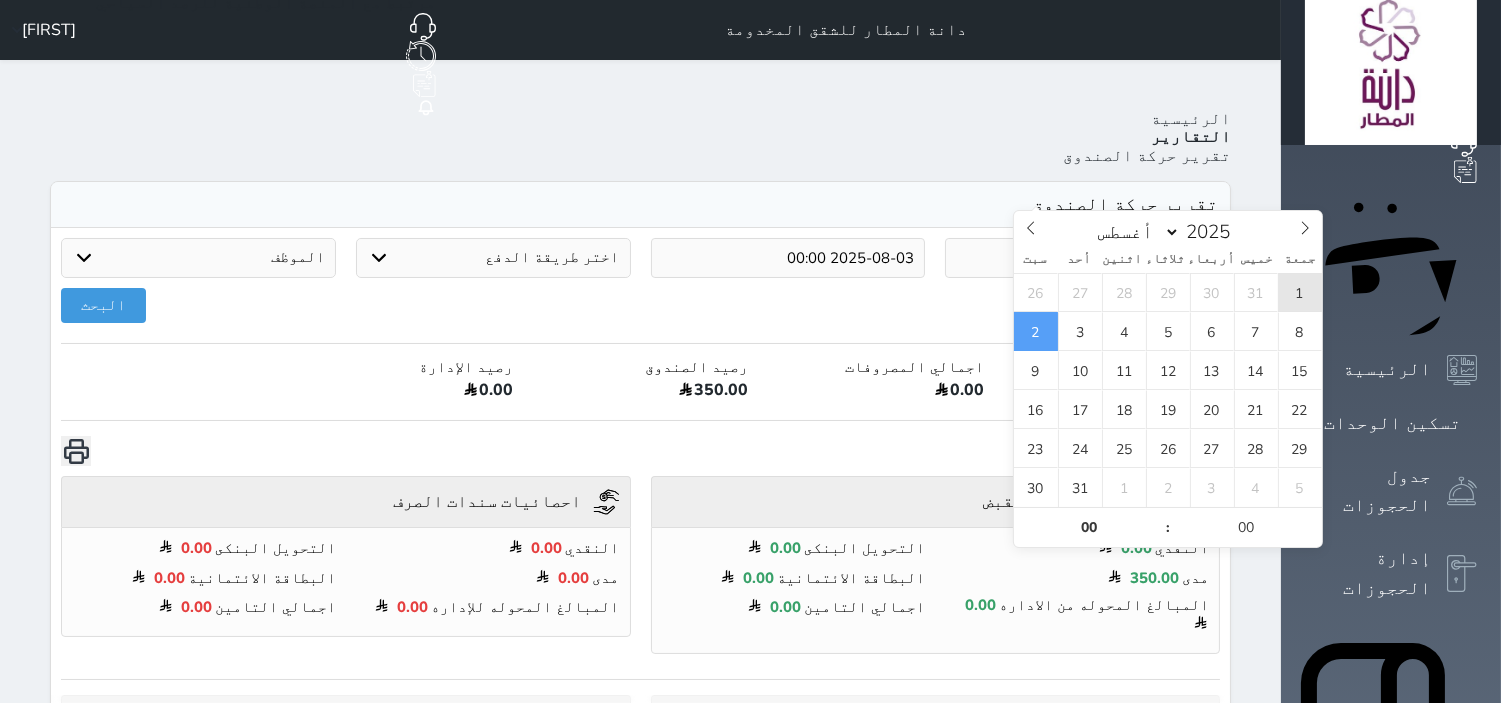 click on "1" at bounding box center [1300, 292] 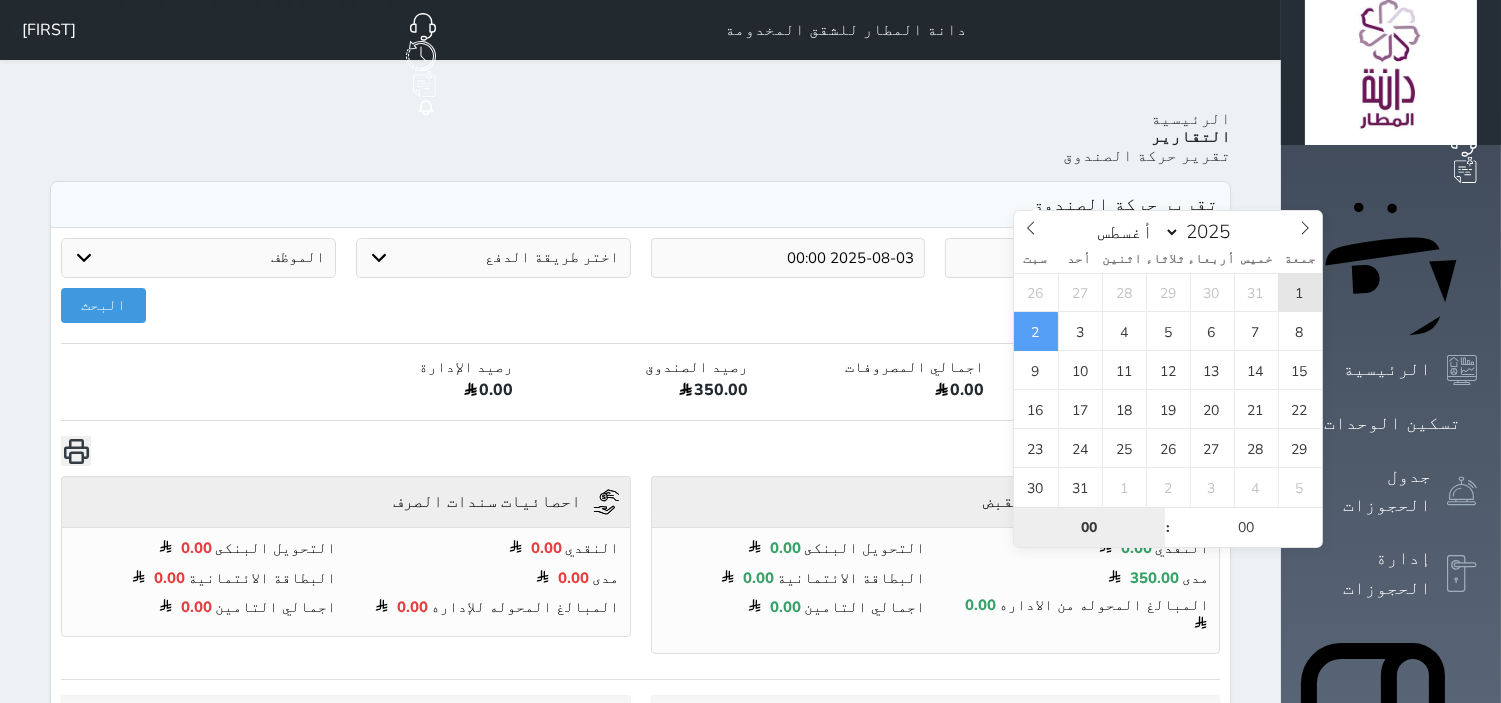 type on "2025-08-01 00:00" 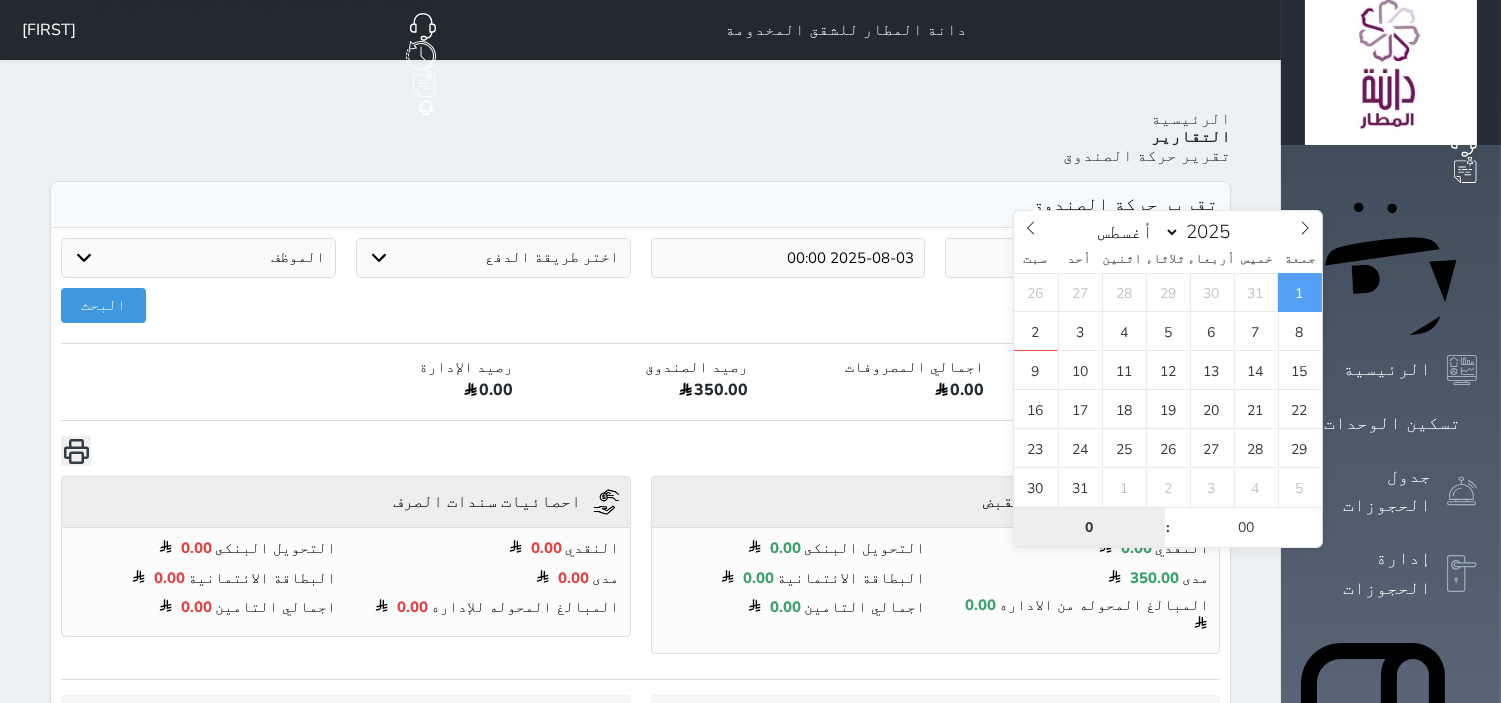 type on "00" 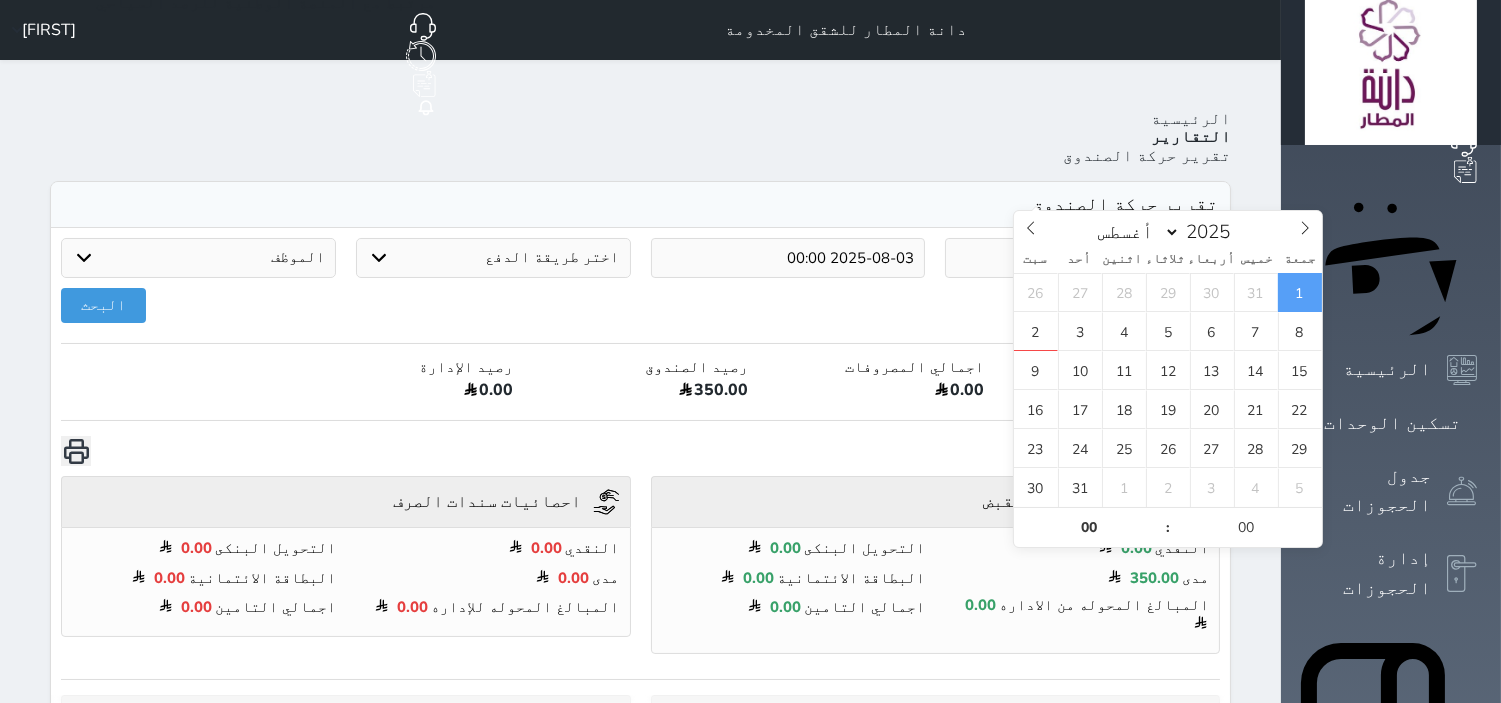 click on "2025-08-03 00:00" at bounding box center (788, 258) 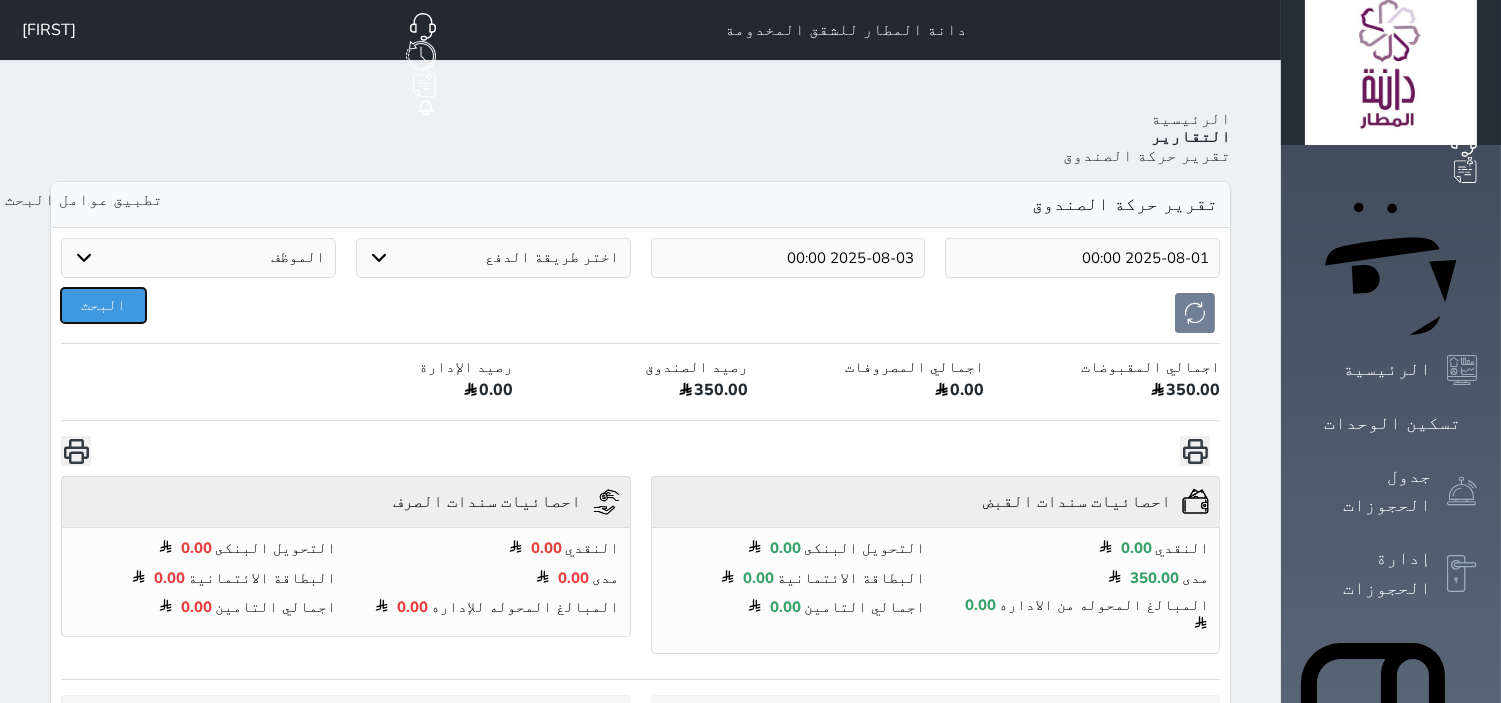 click on "البحث" at bounding box center (103, 305) 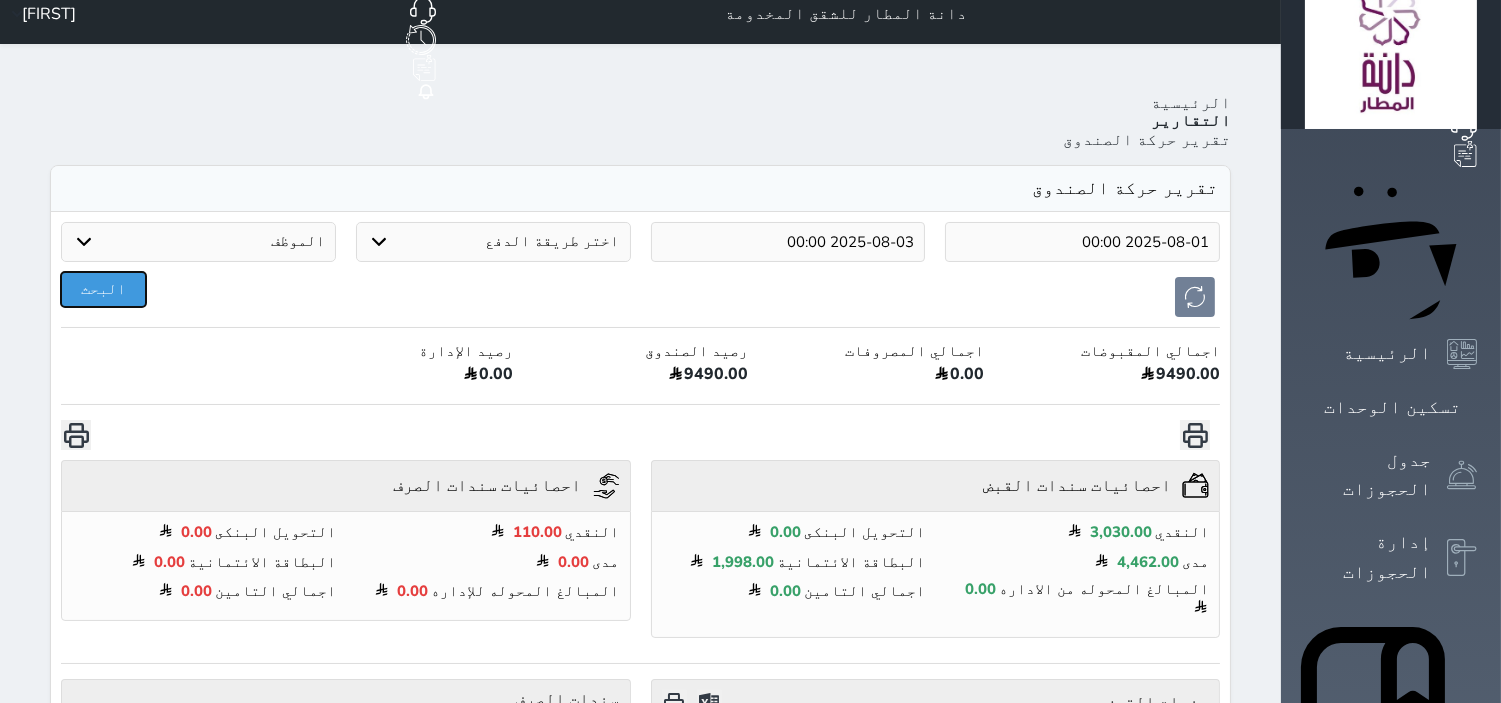 scroll, scrollTop: 0, scrollLeft: 0, axis: both 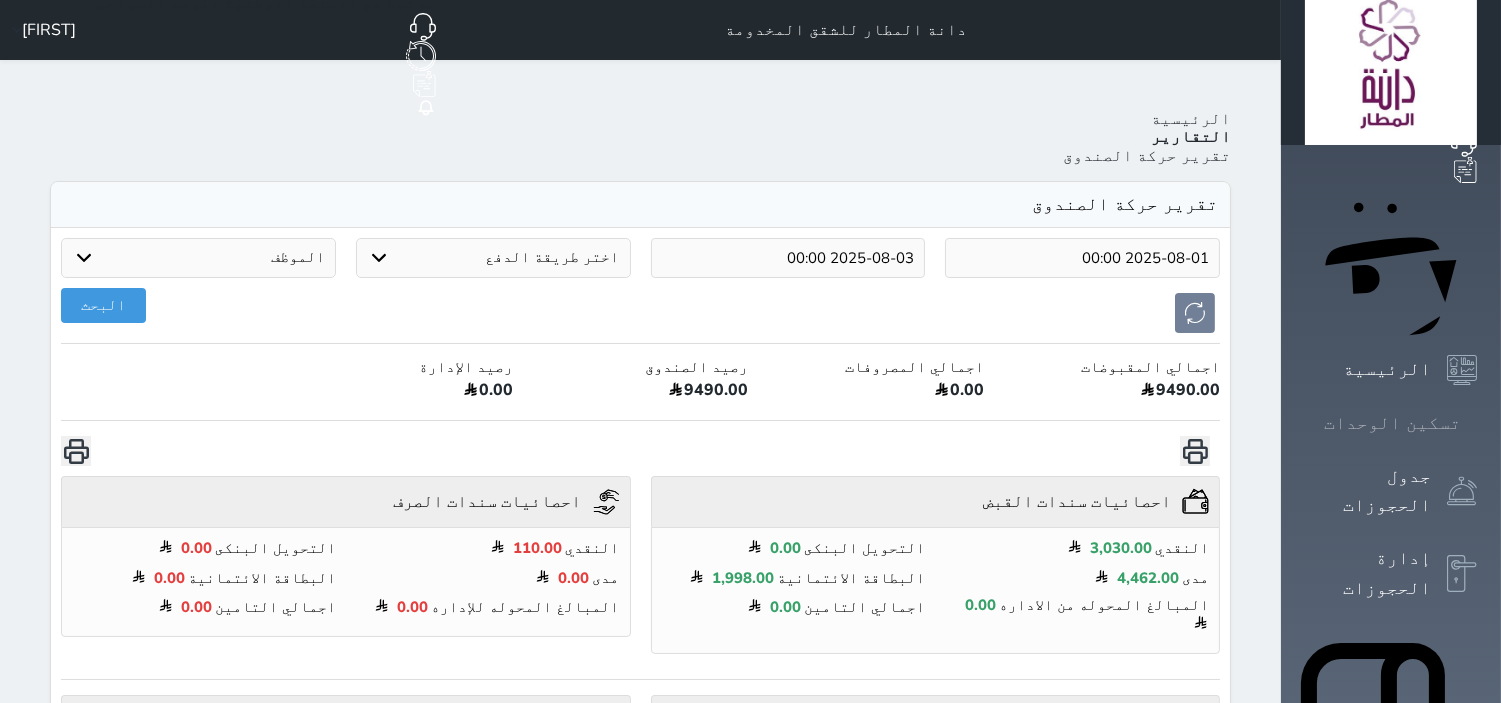 click 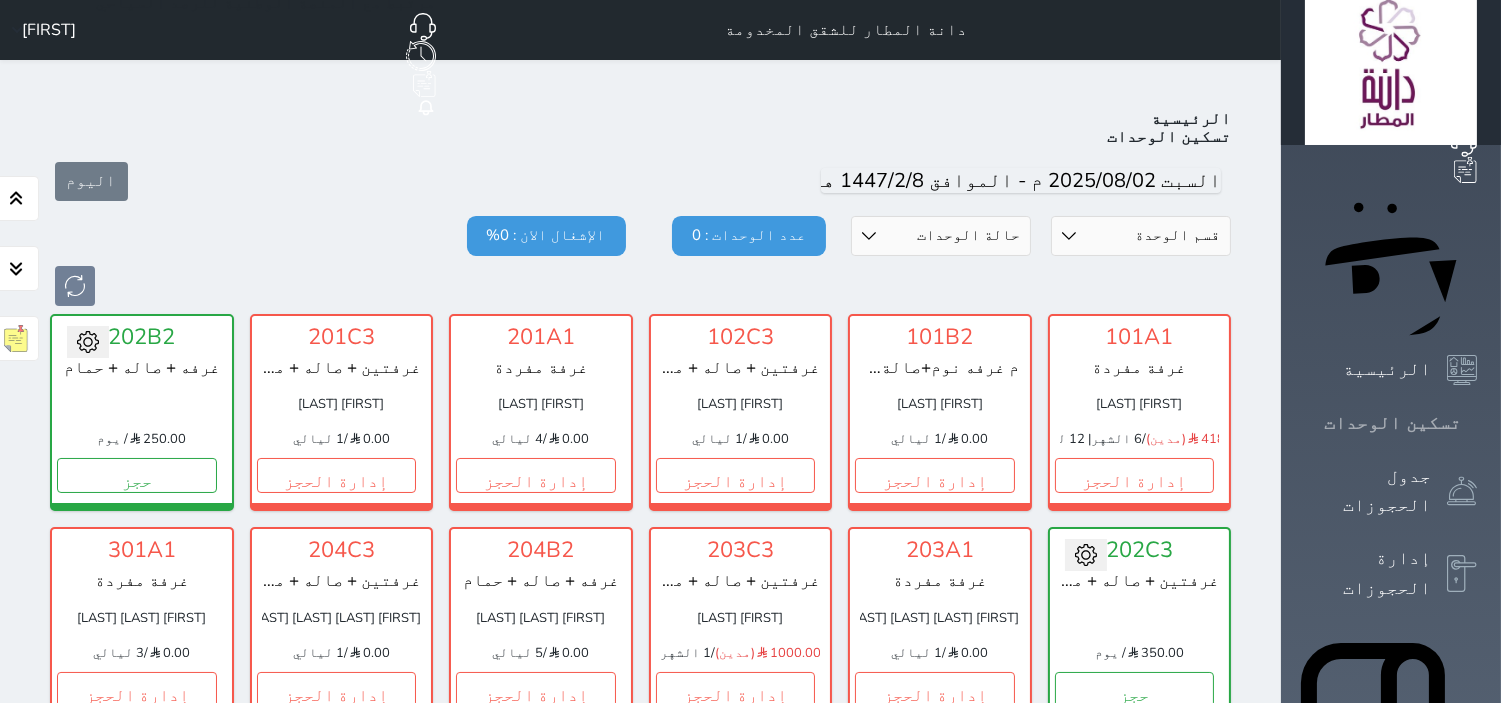 scroll, scrollTop: 77, scrollLeft: 0, axis: vertical 